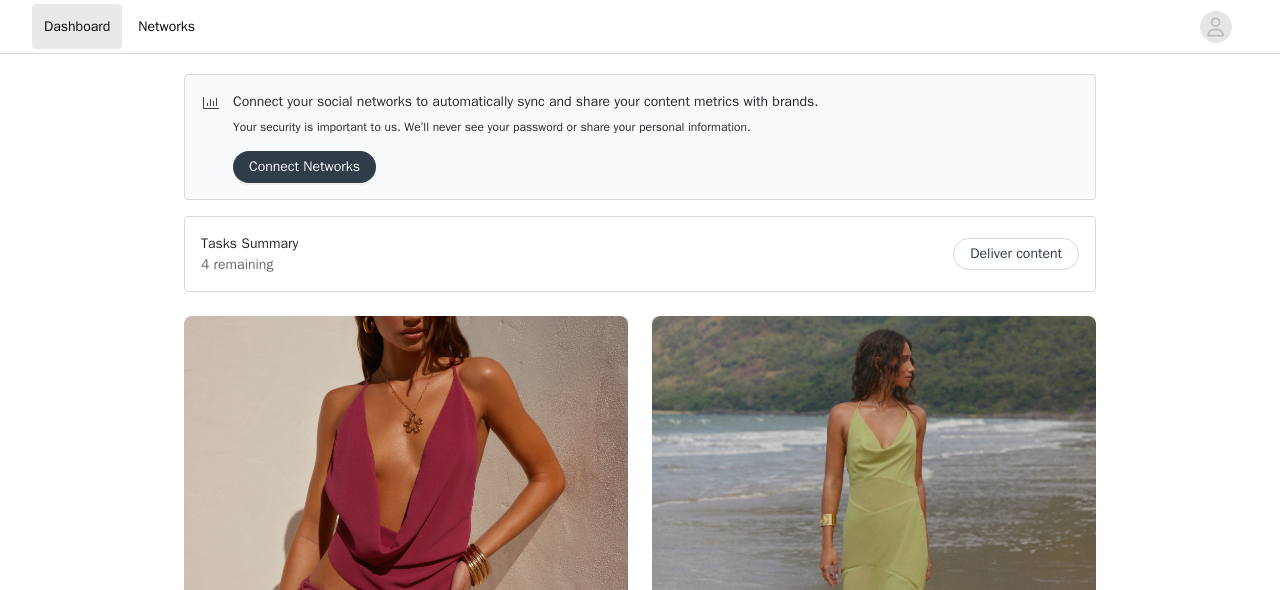 scroll, scrollTop: 0, scrollLeft: 0, axis: both 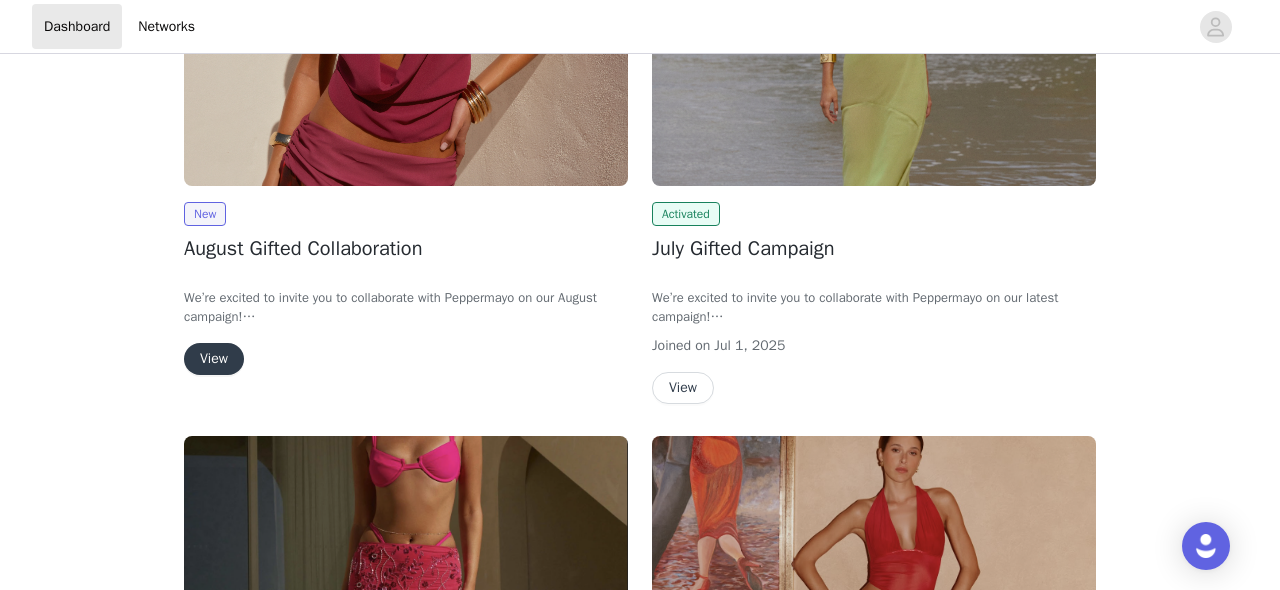 click on "View" at bounding box center [214, 359] 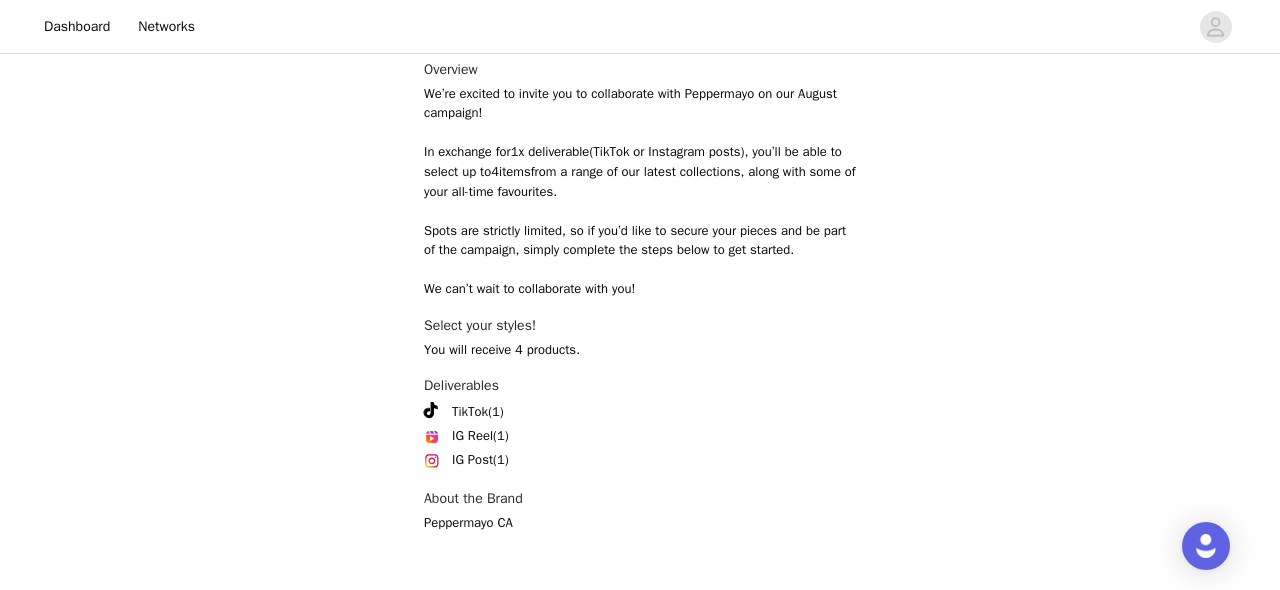 scroll, scrollTop: 926, scrollLeft: 0, axis: vertical 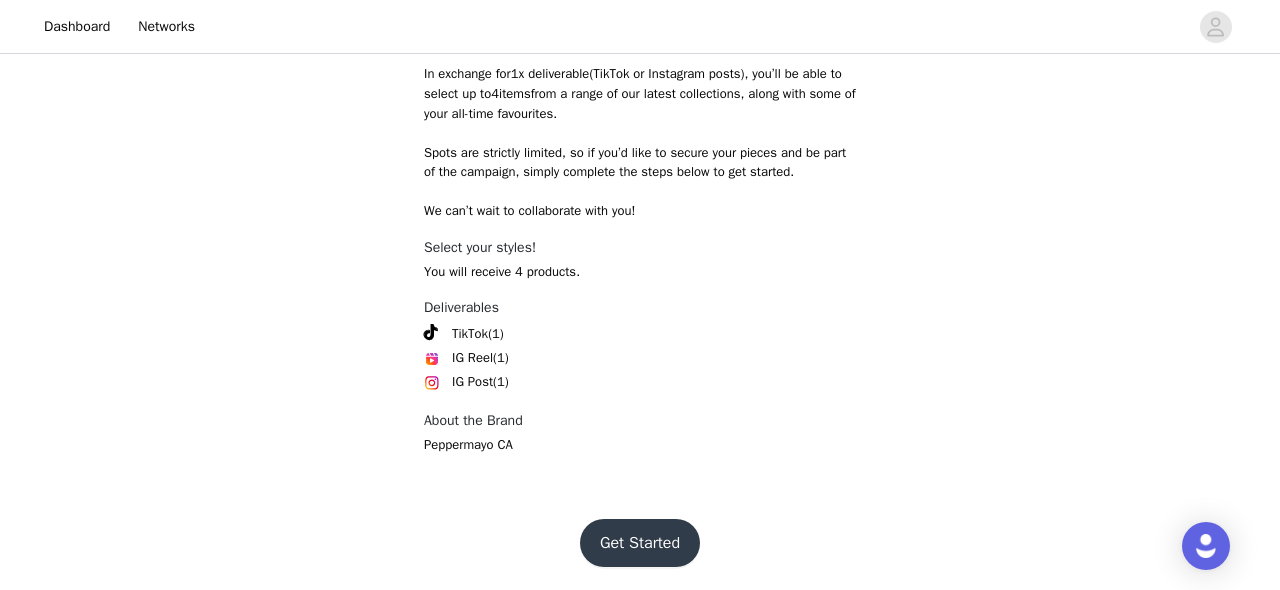 click on "Get Started" at bounding box center (640, 543) 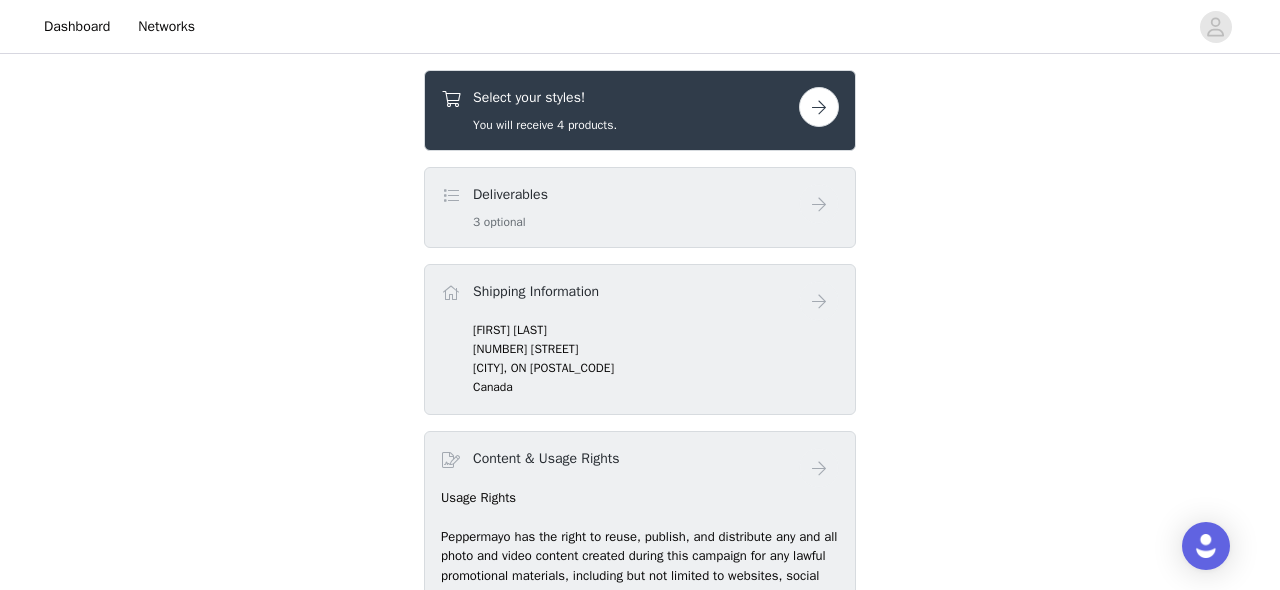 scroll, scrollTop: 695, scrollLeft: 0, axis: vertical 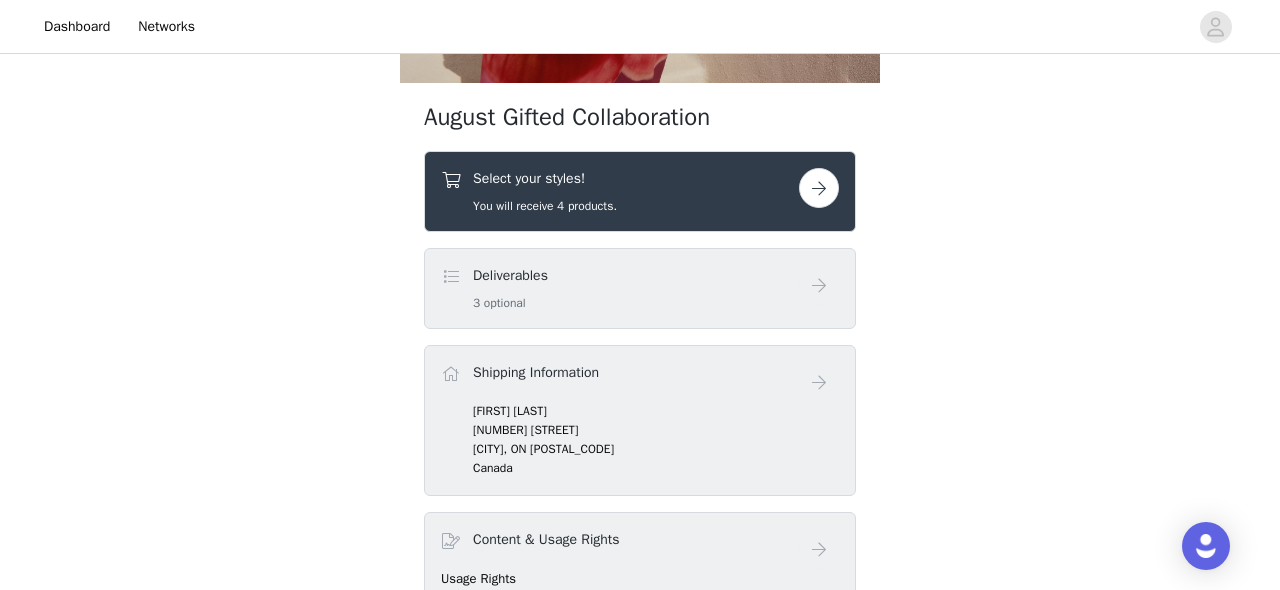 click at bounding box center (819, 188) 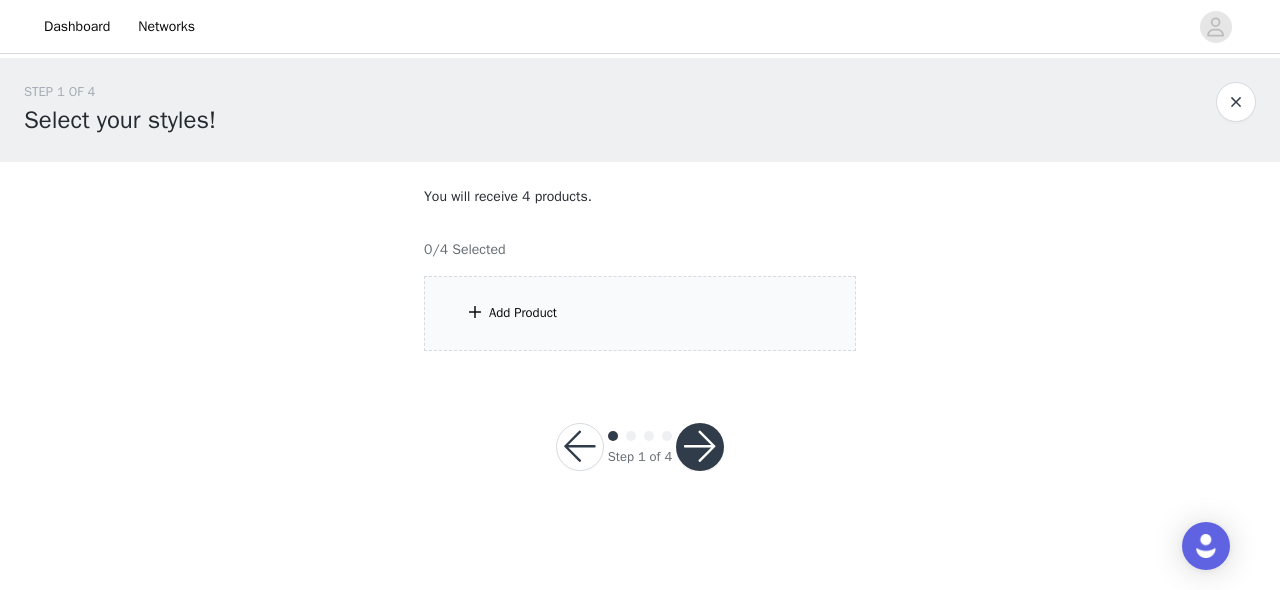 scroll, scrollTop: 0, scrollLeft: 0, axis: both 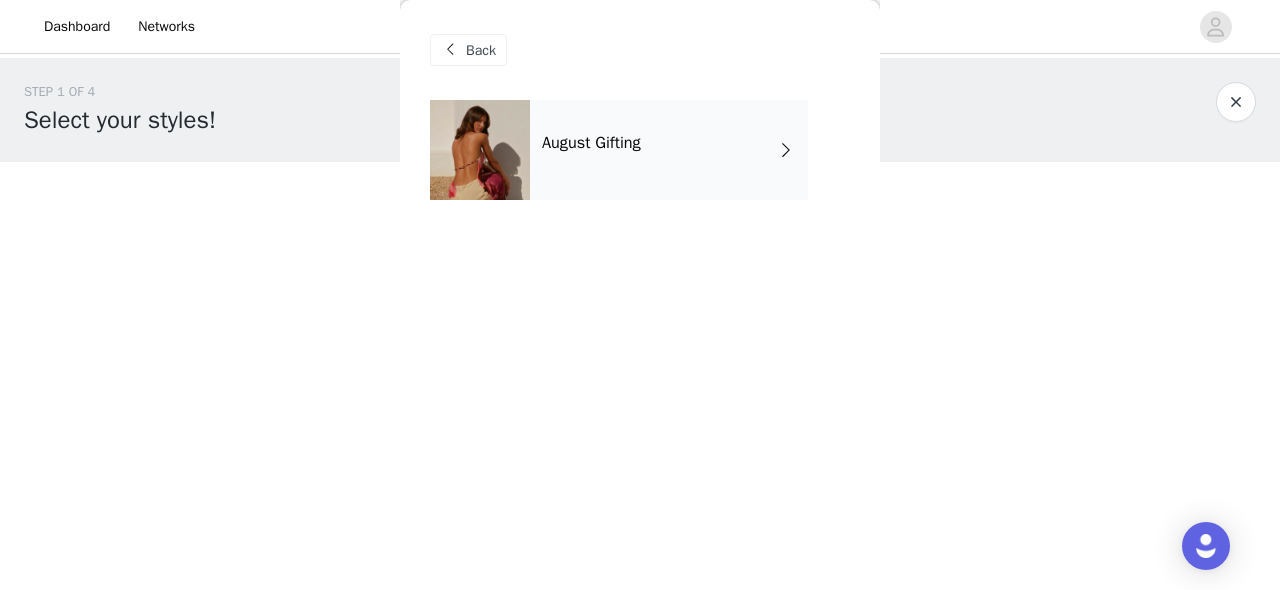 click on "August Gifting" at bounding box center (669, 150) 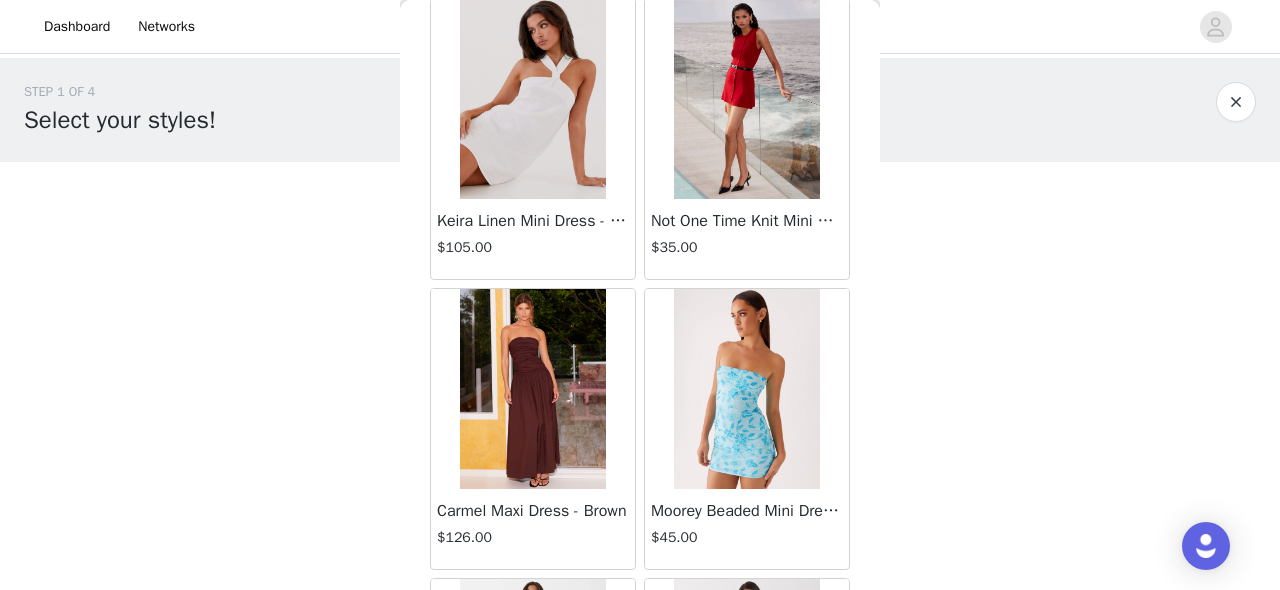 scroll, scrollTop: 1568, scrollLeft: 0, axis: vertical 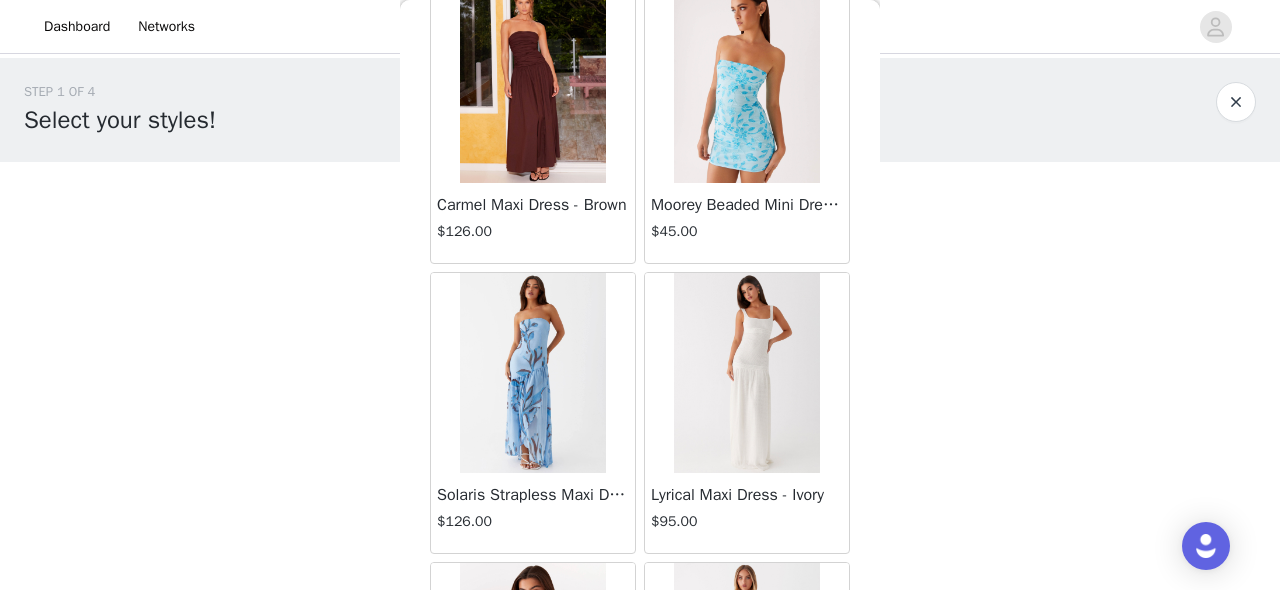 click on "Carmel Maxi Dress - Brown" at bounding box center [533, 205] 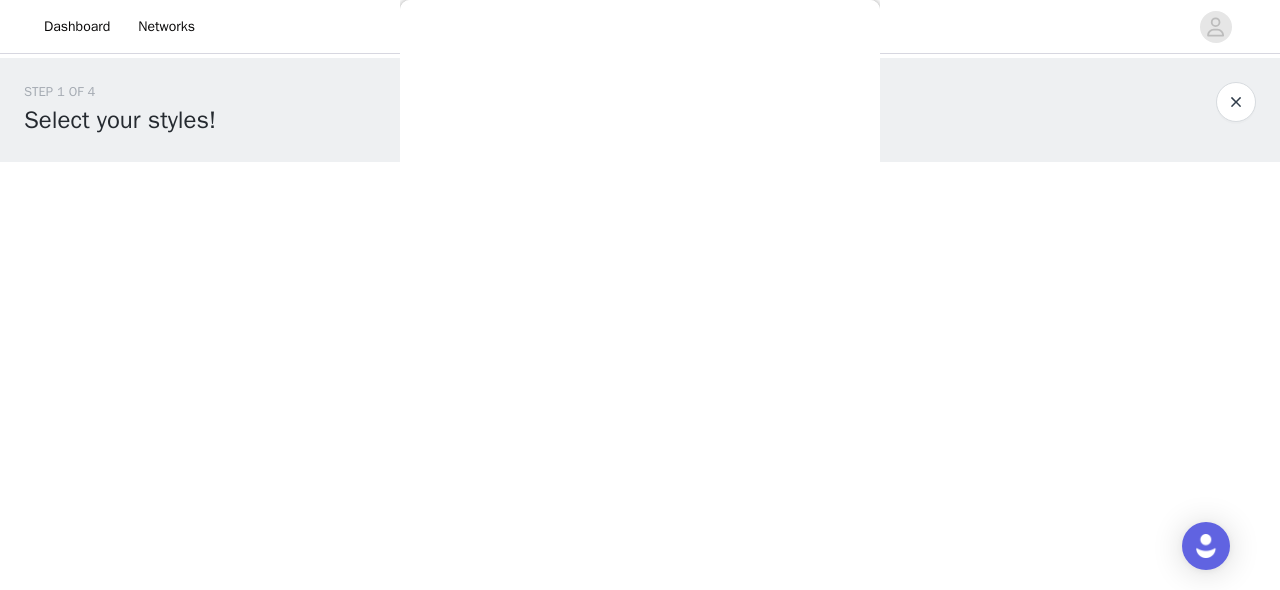 scroll, scrollTop: 488, scrollLeft: 0, axis: vertical 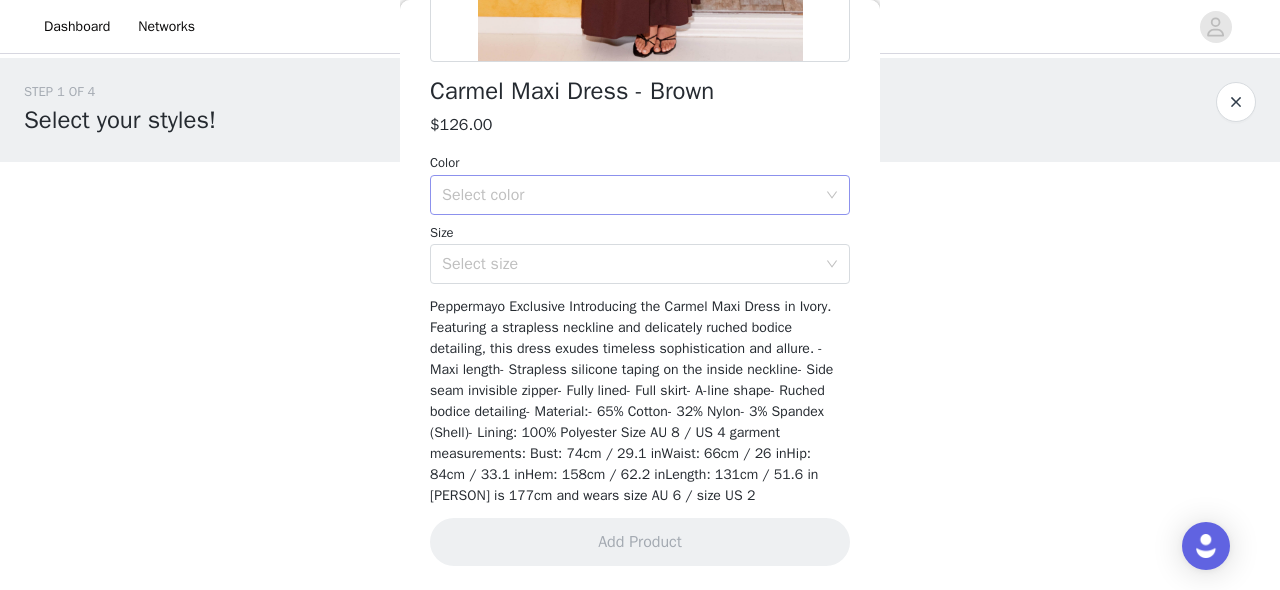 click on "Select color" at bounding box center (629, 195) 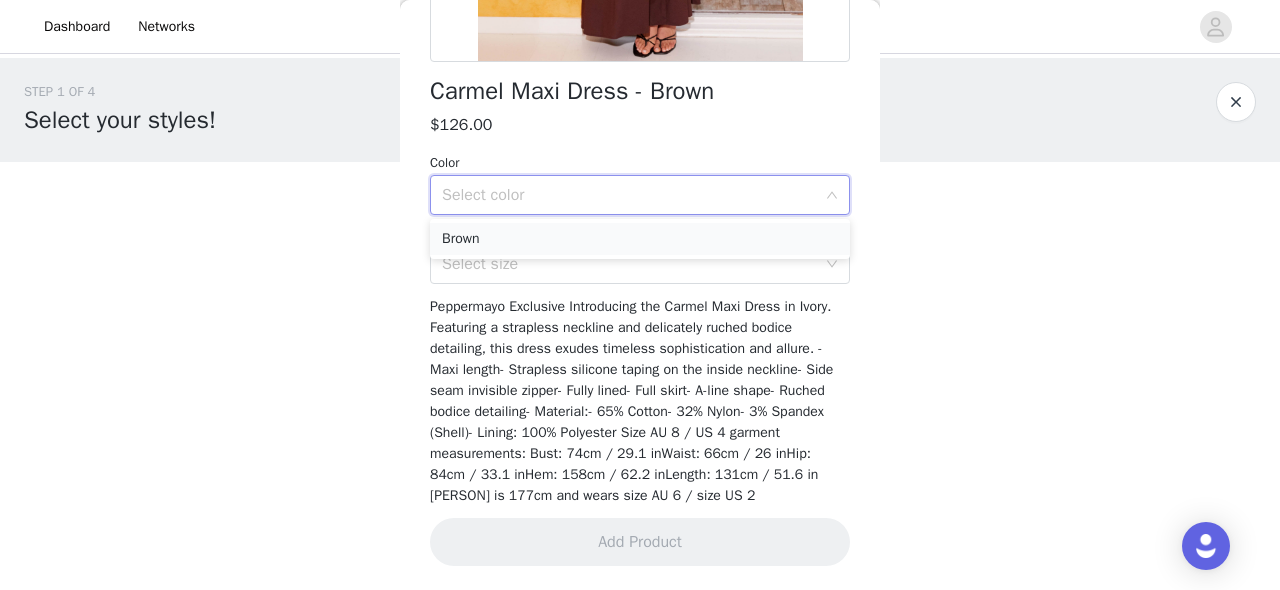 click on "Brown" at bounding box center [640, 239] 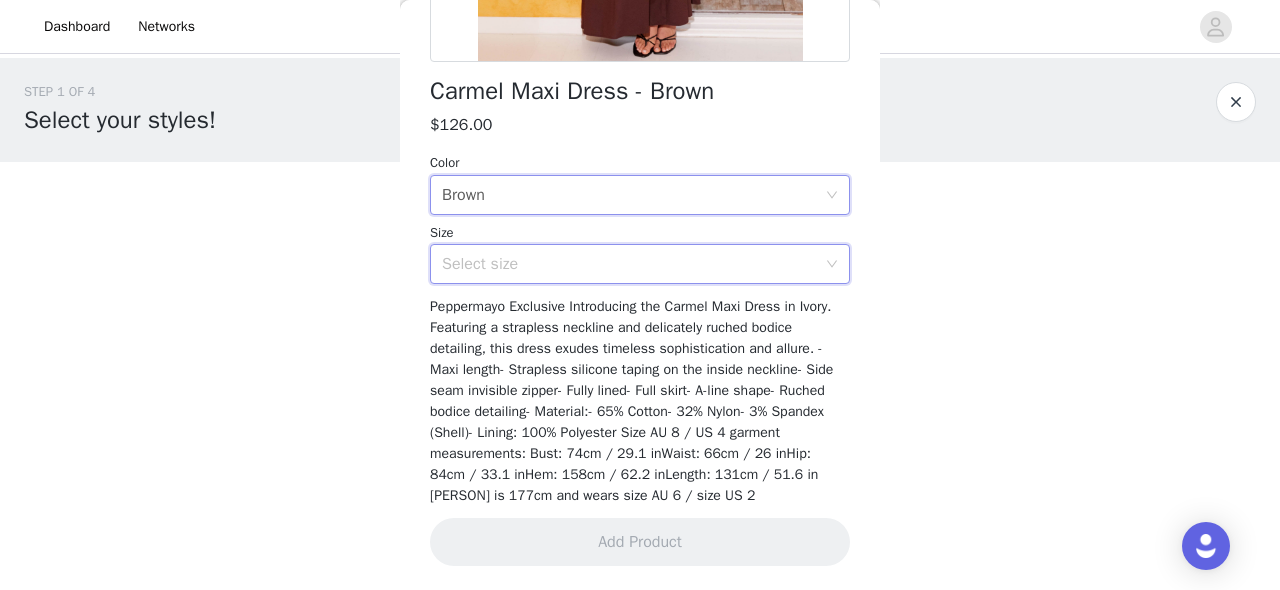 click on "Select size" at bounding box center (633, 264) 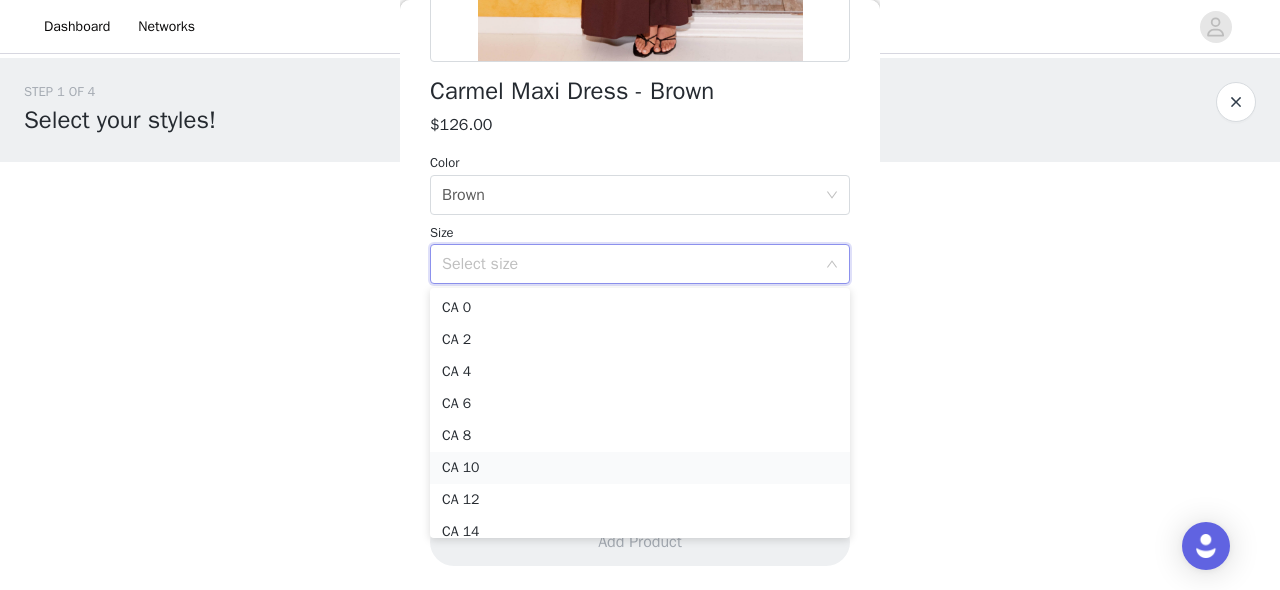 click on "CA 10" at bounding box center (640, 468) 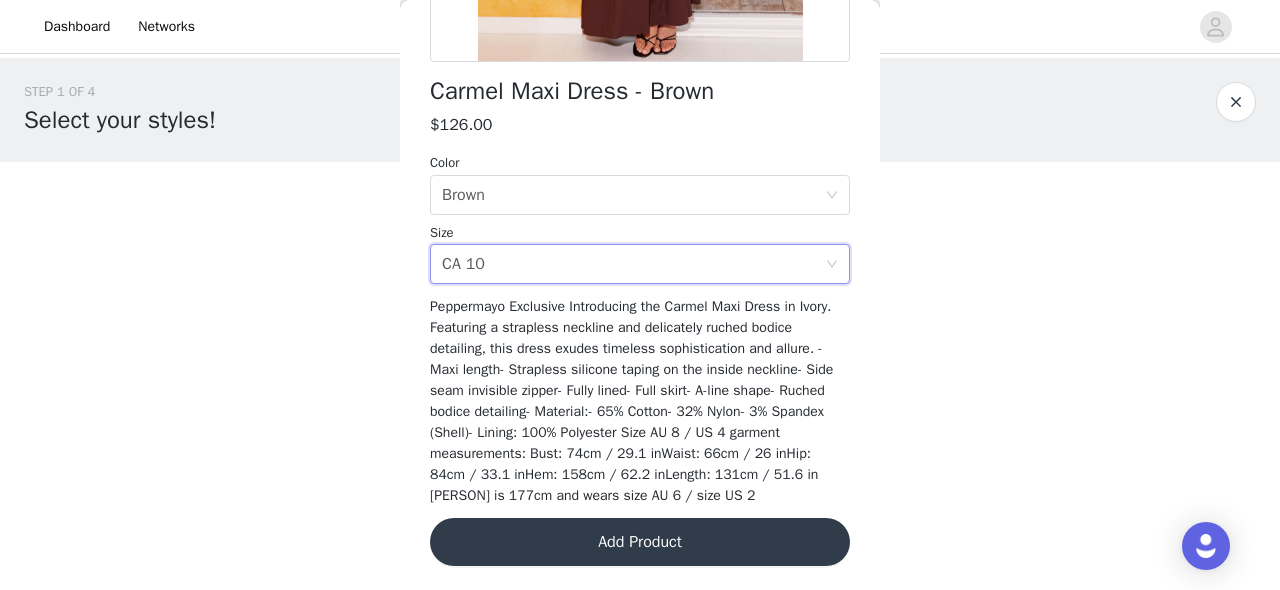 click on "Add Product" at bounding box center (640, 542) 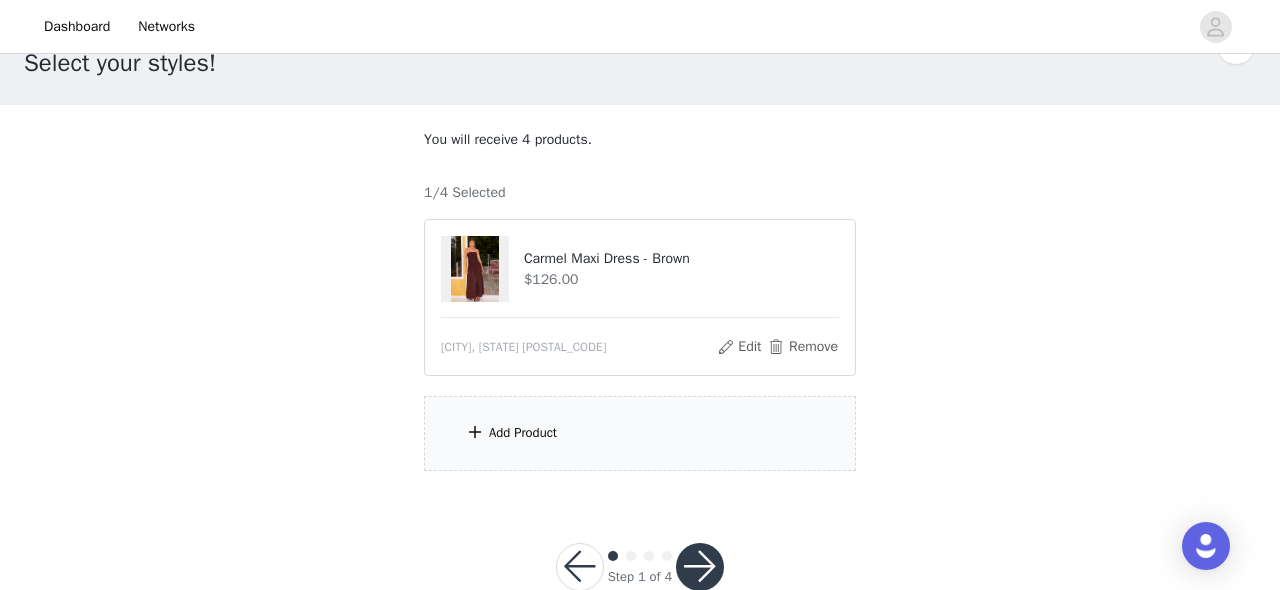 scroll, scrollTop: 60, scrollLeft: 0, axis: vertical 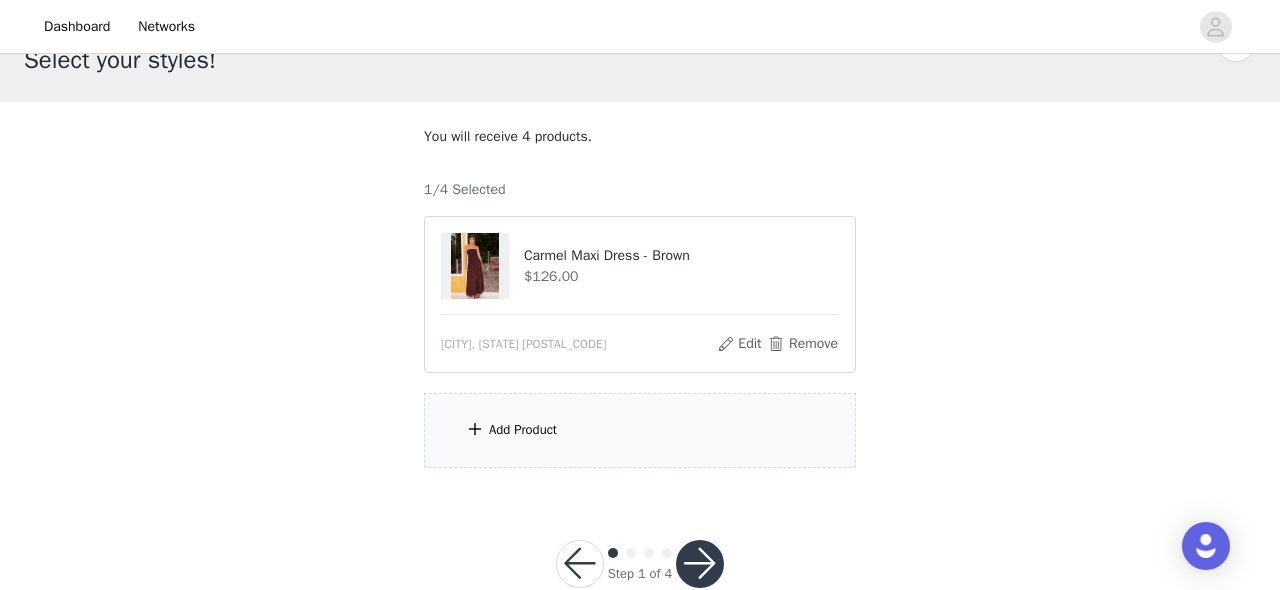 click on "Add Product" at bounding box center [640, 430] 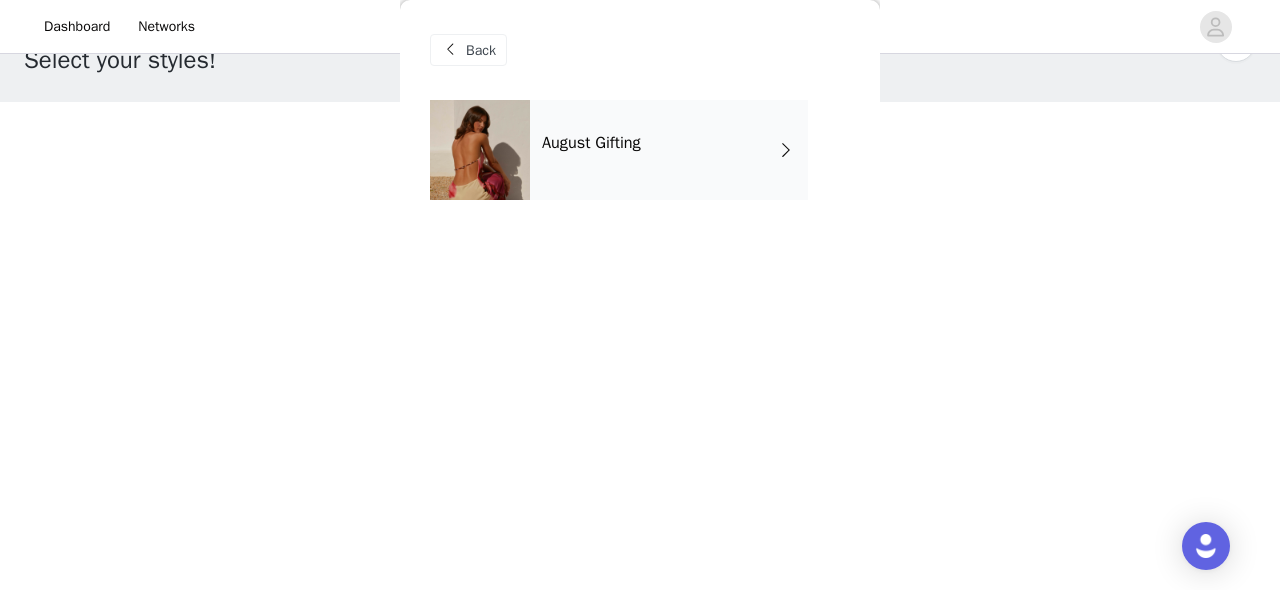 click on "August Gifting" at bounding box center [669, 150] 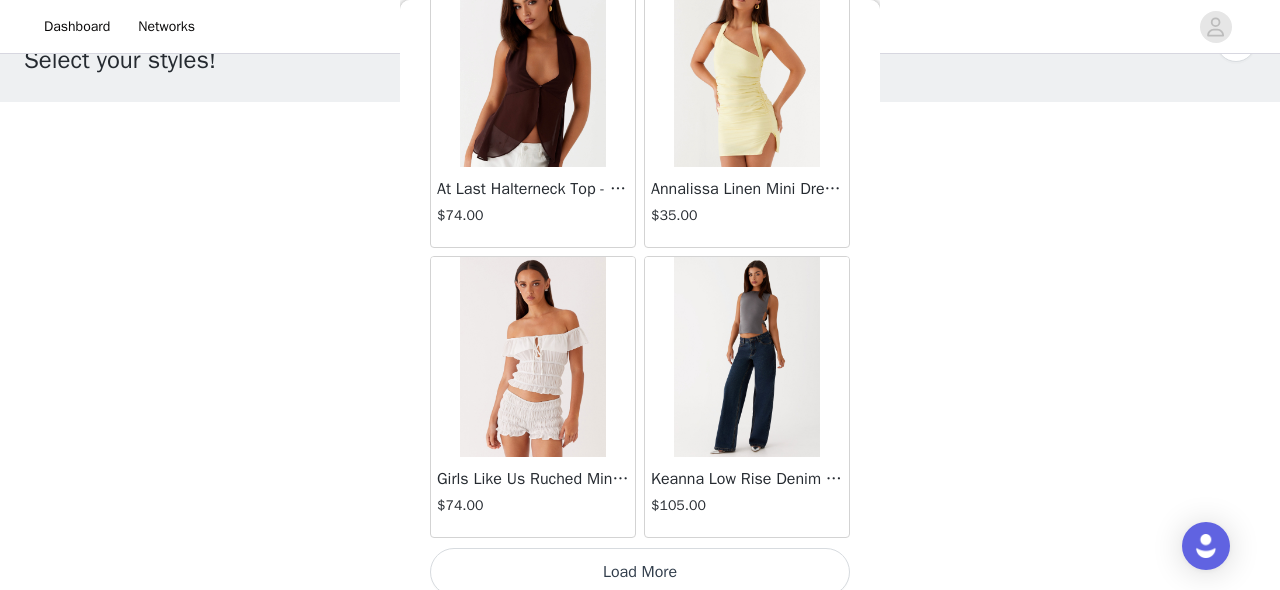 scroll, scrollTop: 2470, scrollLeft: 0, axis: vertical 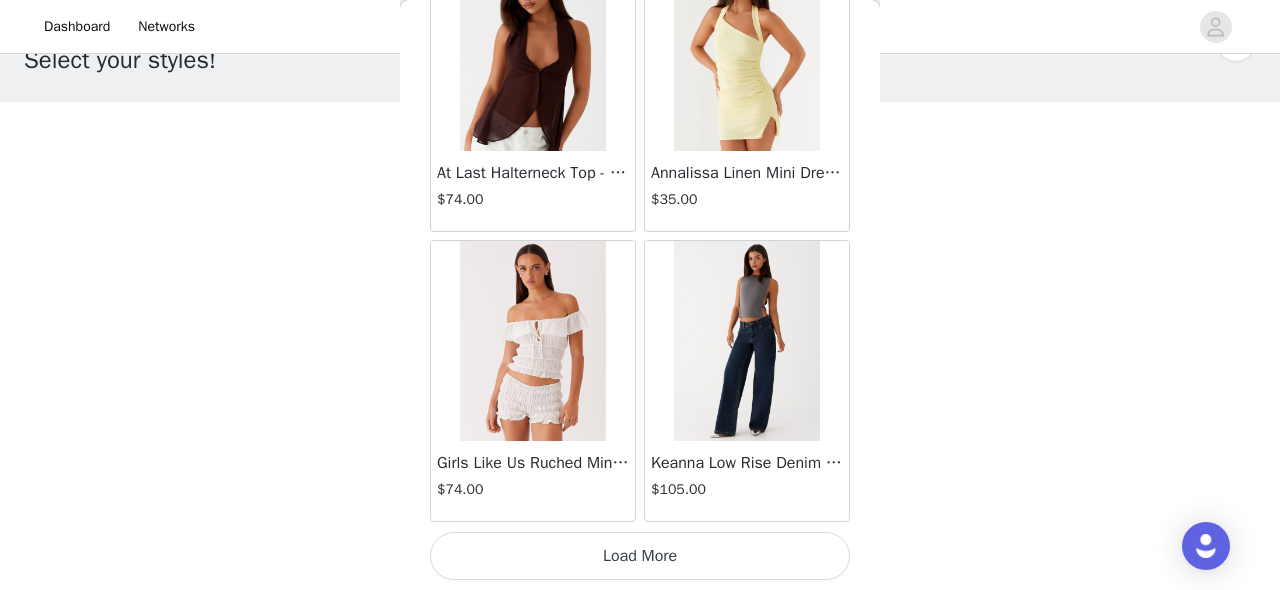 click on "Load More" at bounding box center (640, 556) 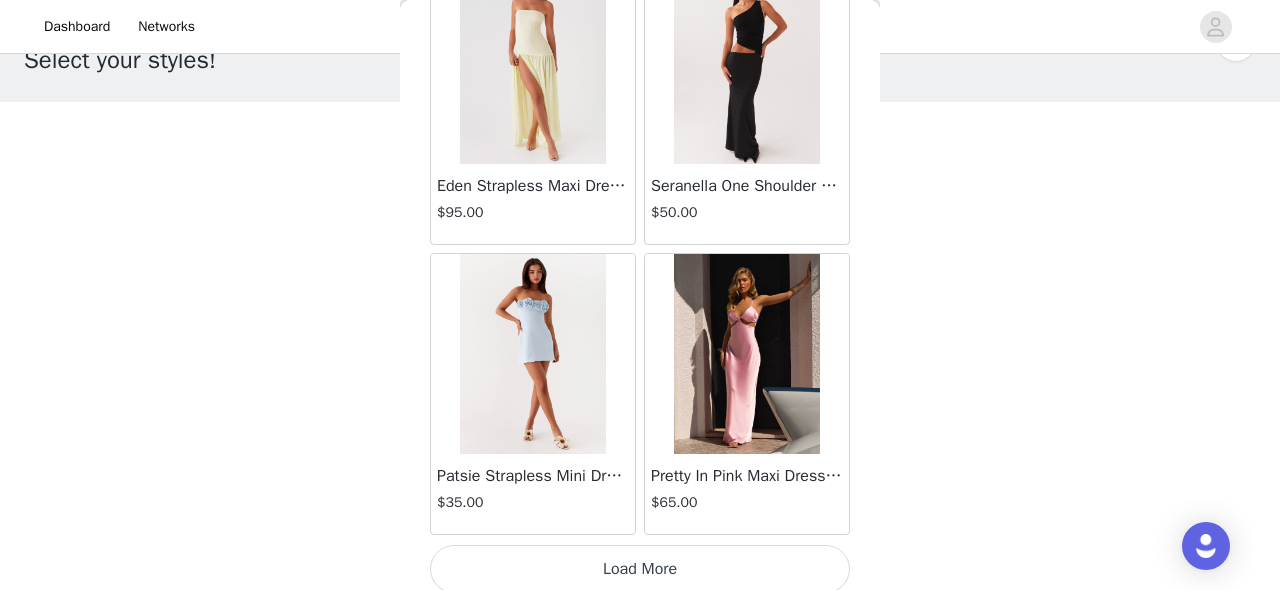 scroll, scrollTop: 5370, scrollLeft: 0, axis: vertical 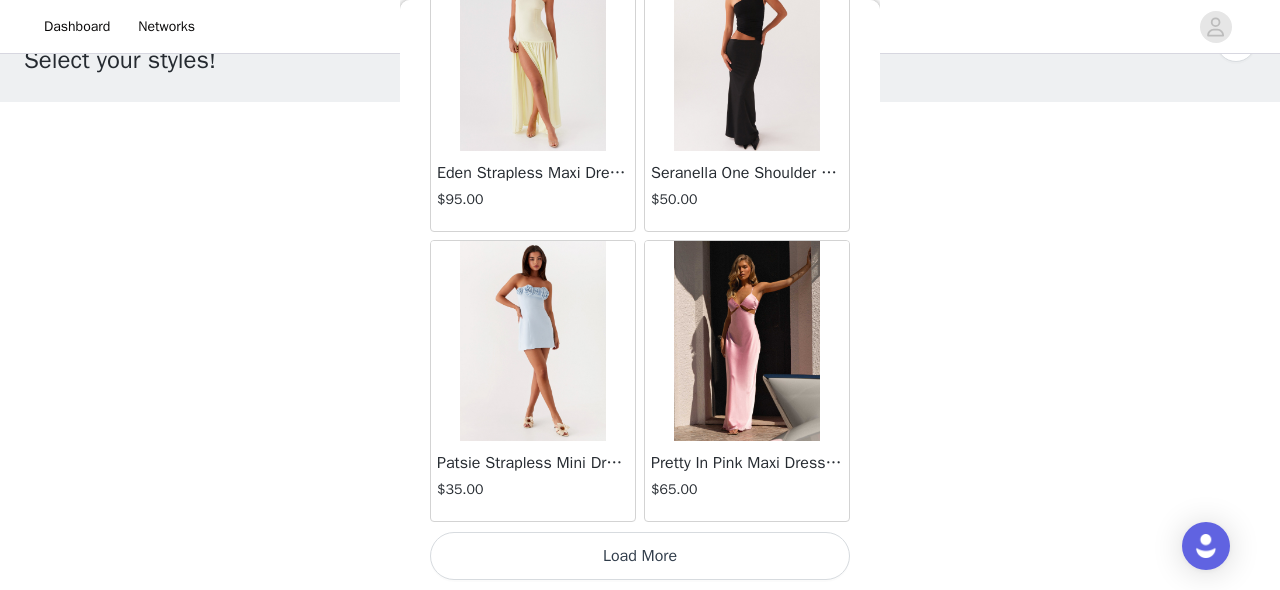 click on "Load More" at bounding box center [640, 556] 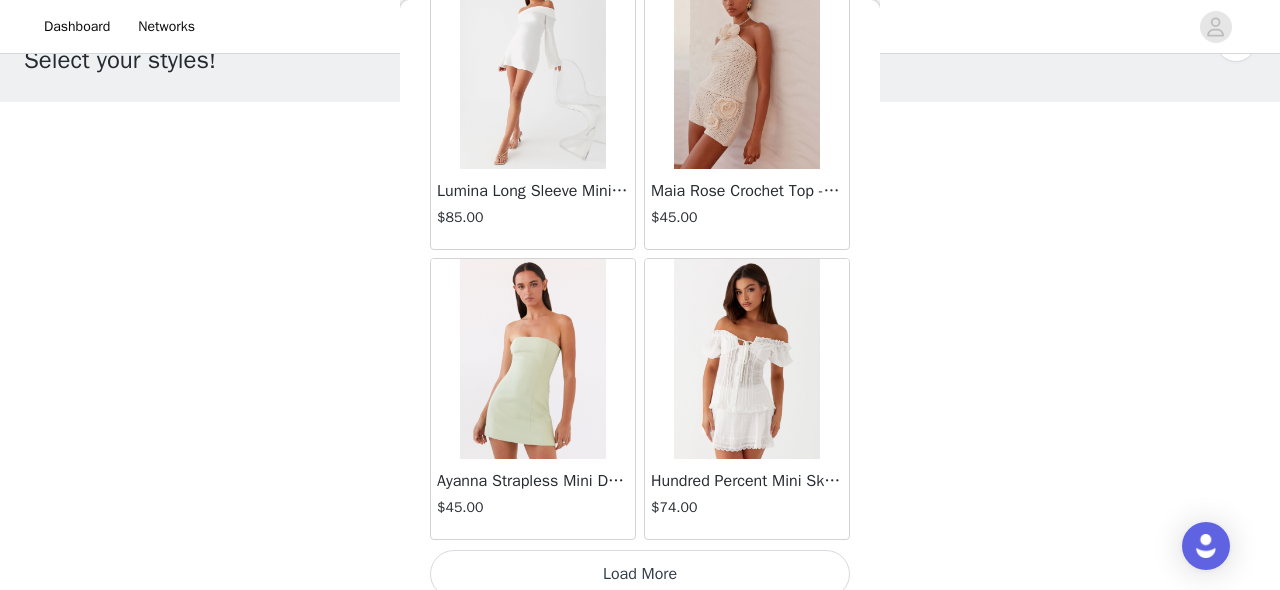 scroll, scrollTop: 8270, scrollLeft: 0, axis: vertical 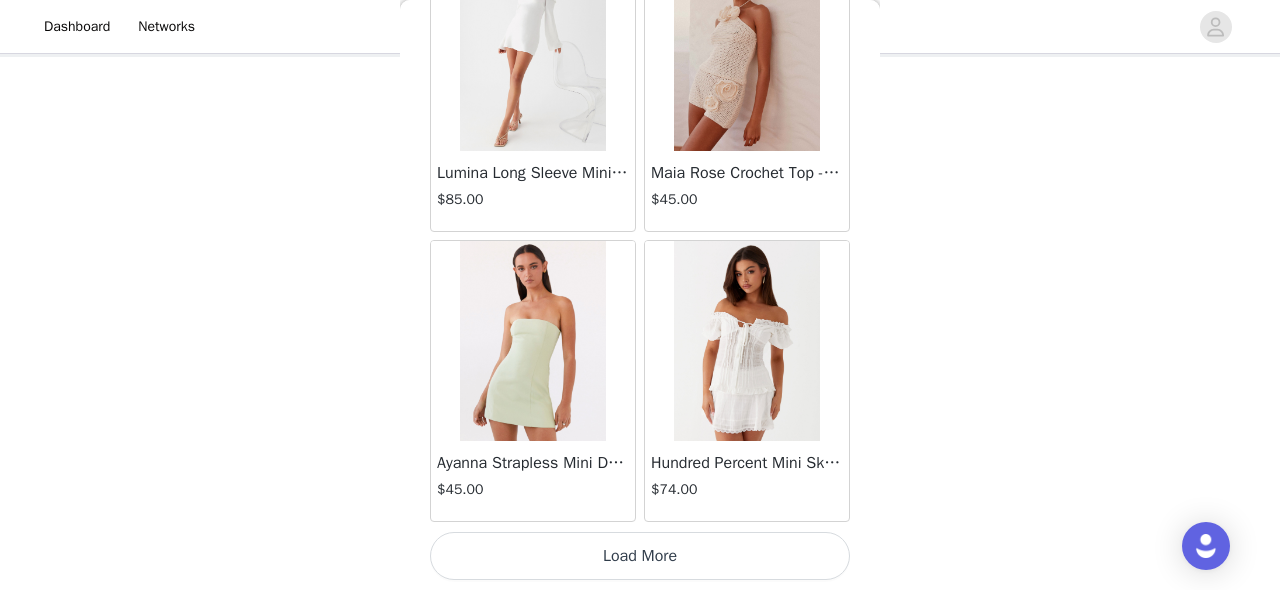 click on "Load More" at bounding box center (640, 556) 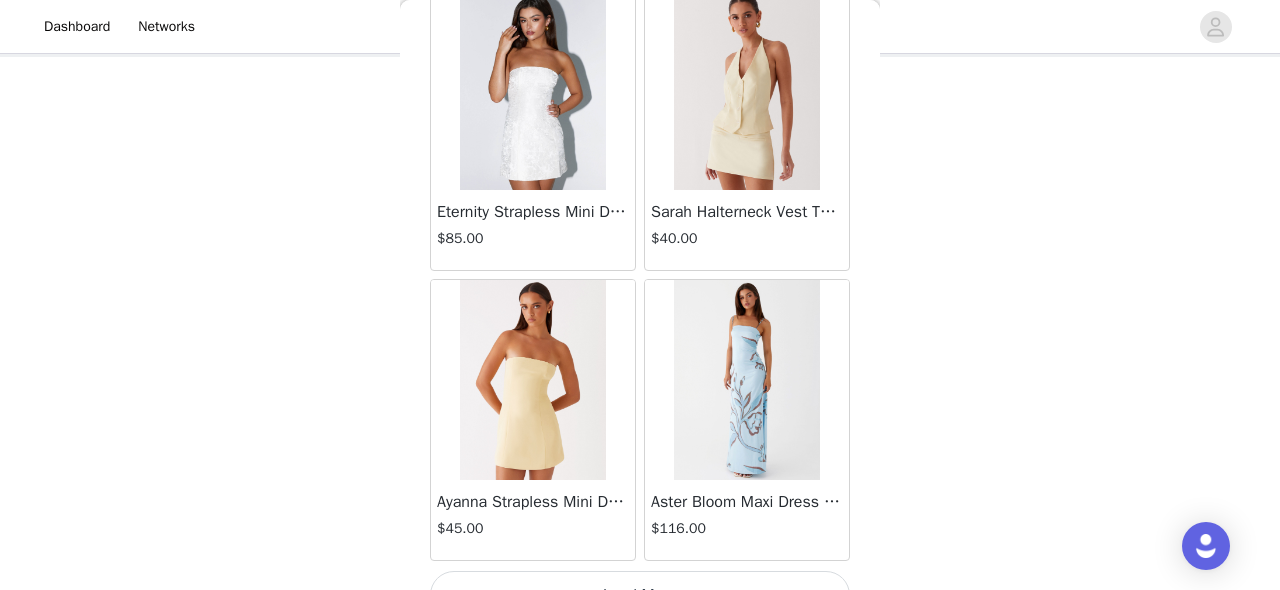 scroll, scrollTop: 11170, scrollLeft: 0, axis: vertical 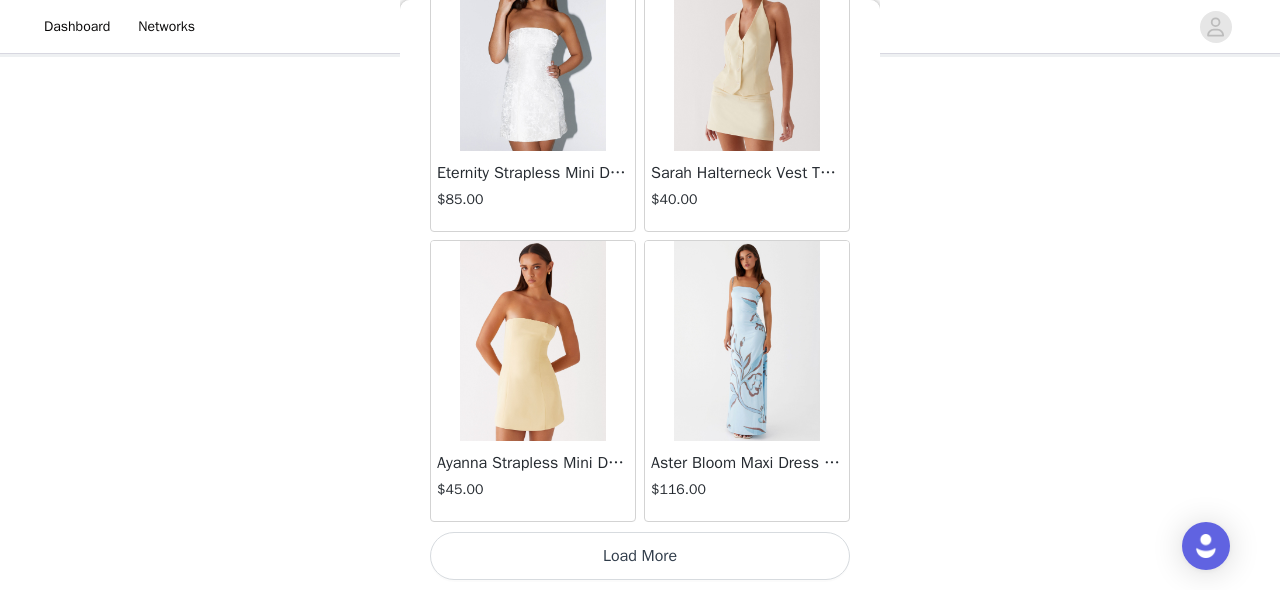click on "Load More" at bounding box center (640, 556) 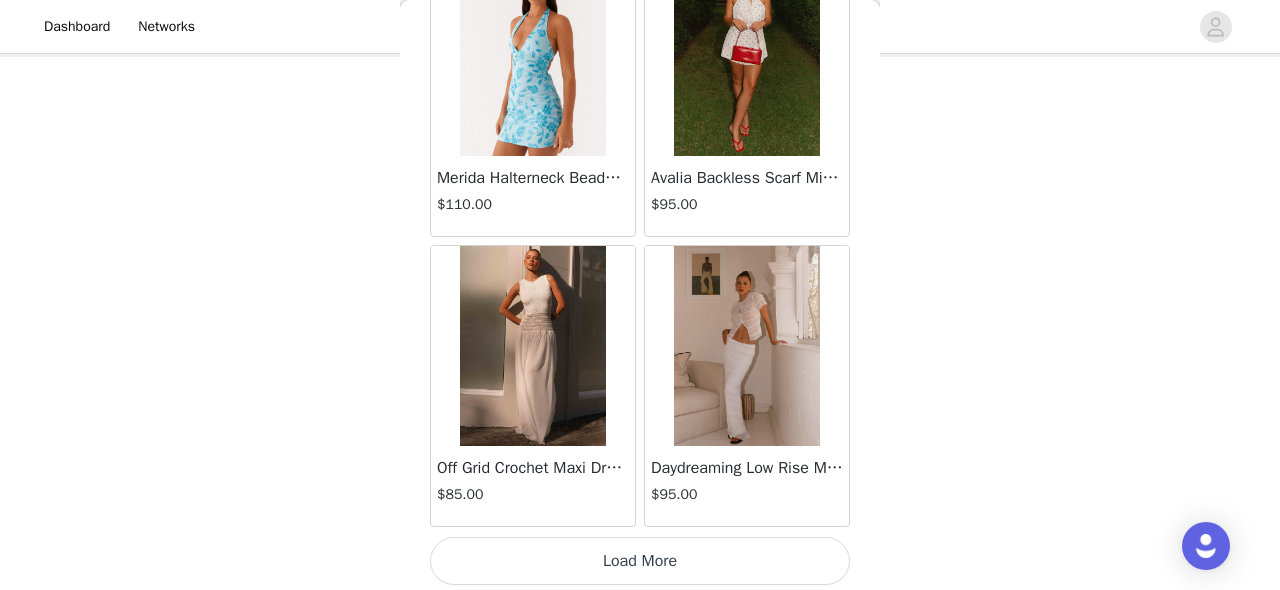 scroll, scrollTop: 14070, scrollLeft: 0, axis: vertical 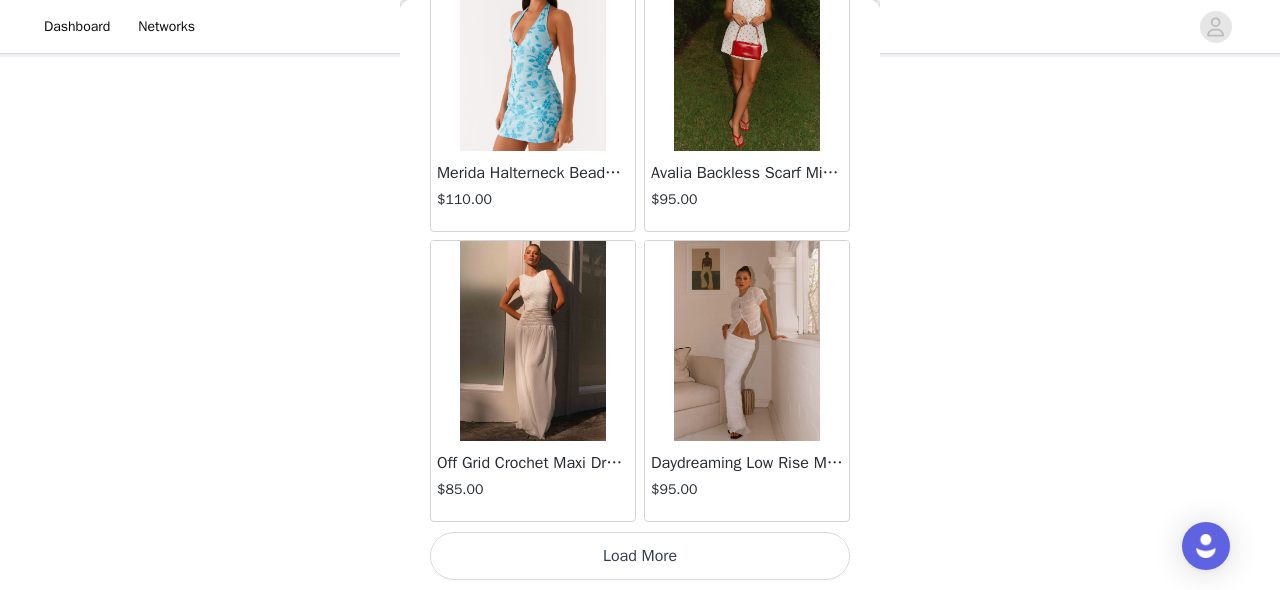 click on "Load More" at bounding box center (640, 556) 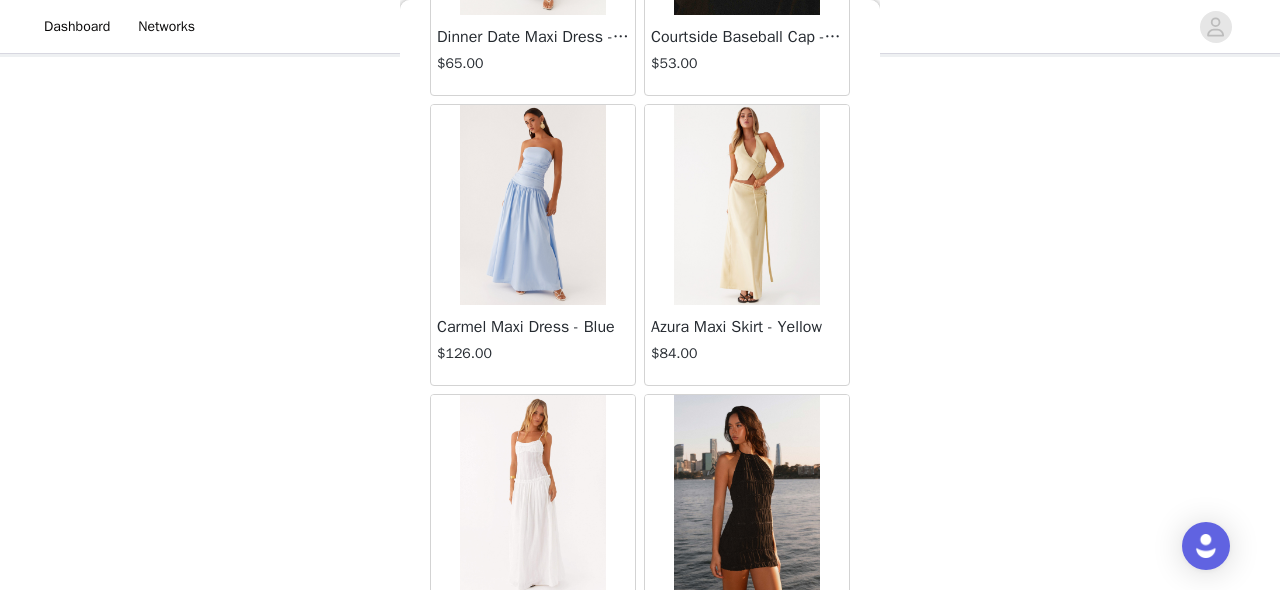 scroll, scrollTop: 16970, scrollLeft: 0, axis: vertical 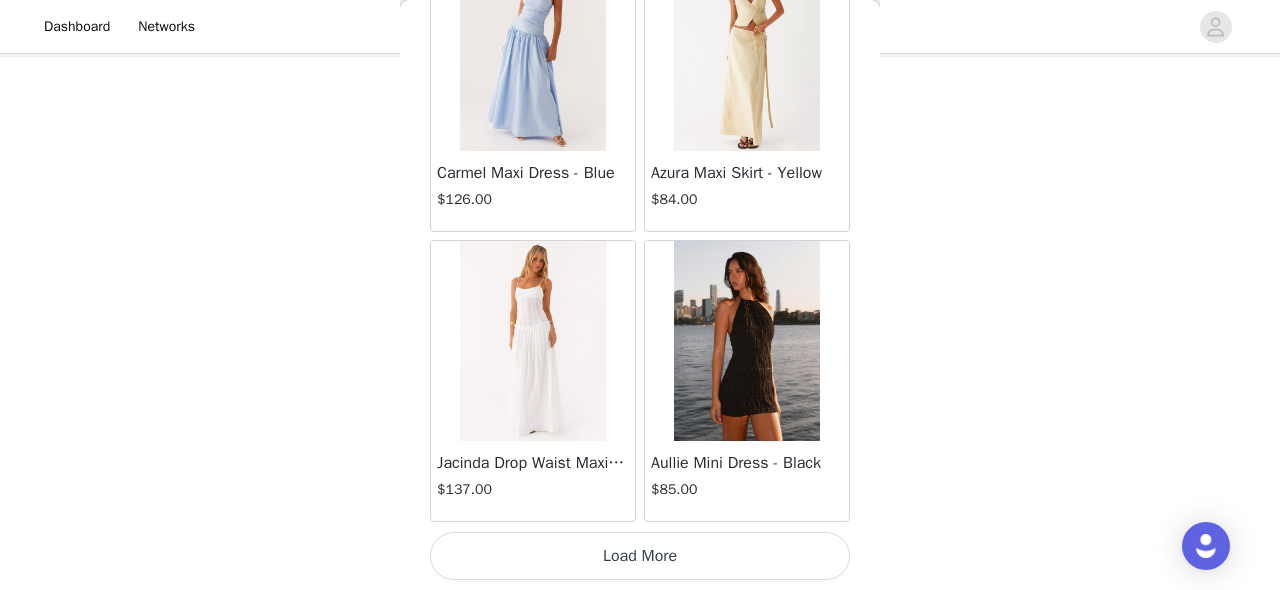 click on "Load More" at bounding box center (640, 556) 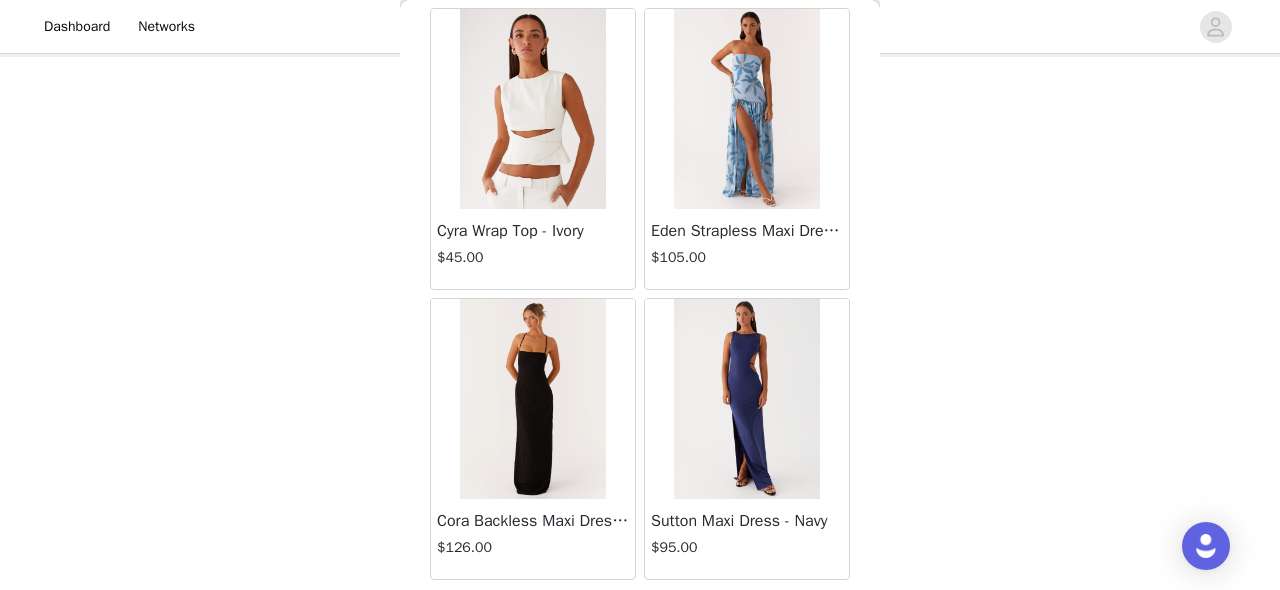 scroll, scrollTop: 19870, scrollLeft: 0, axis: vertical 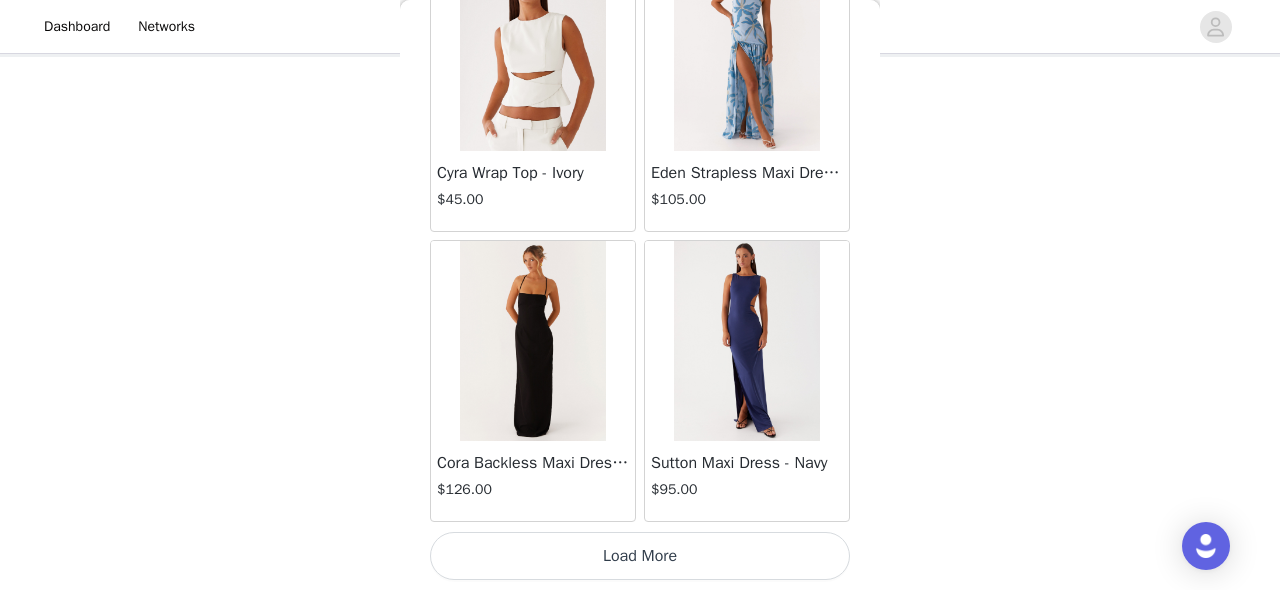 click on "Load More" at bounding box center [640, 556] 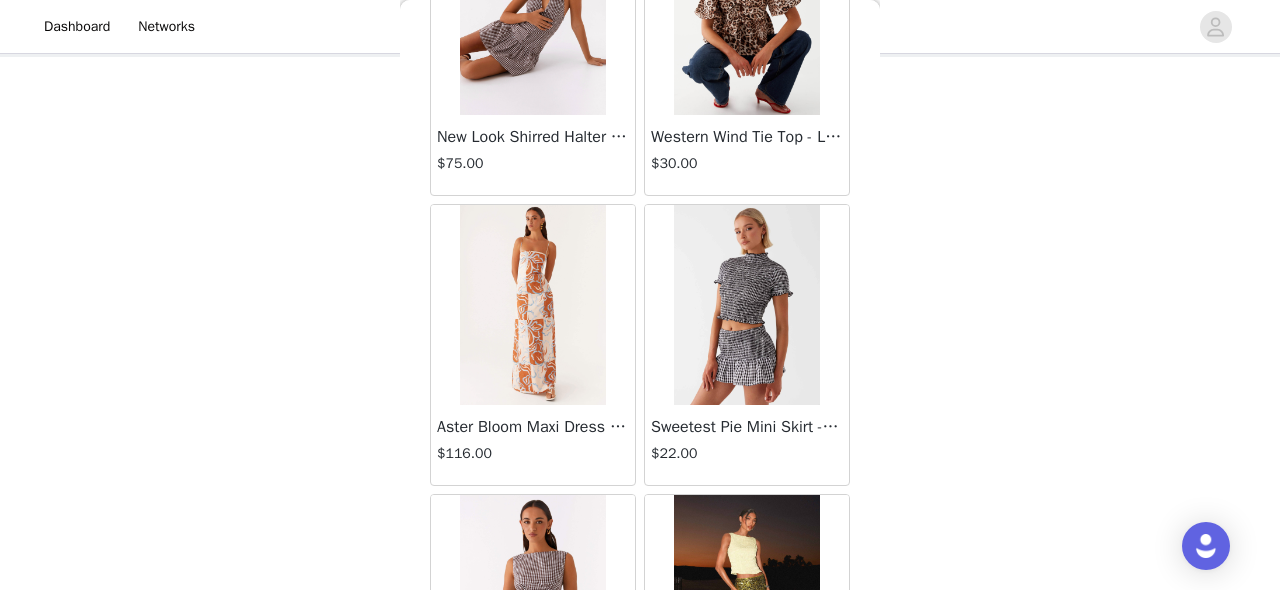 scroll, scrollTop: 22770, scrollLeft: 0, axis: vertical 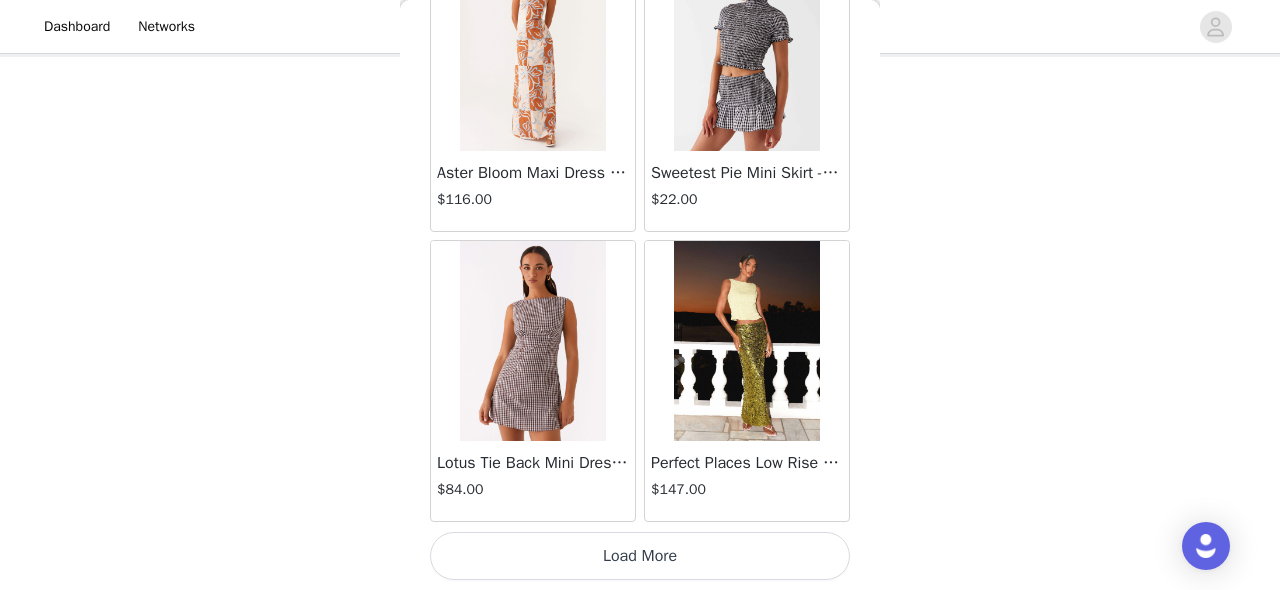 click on "Load More" at bounding box center (640, 556) 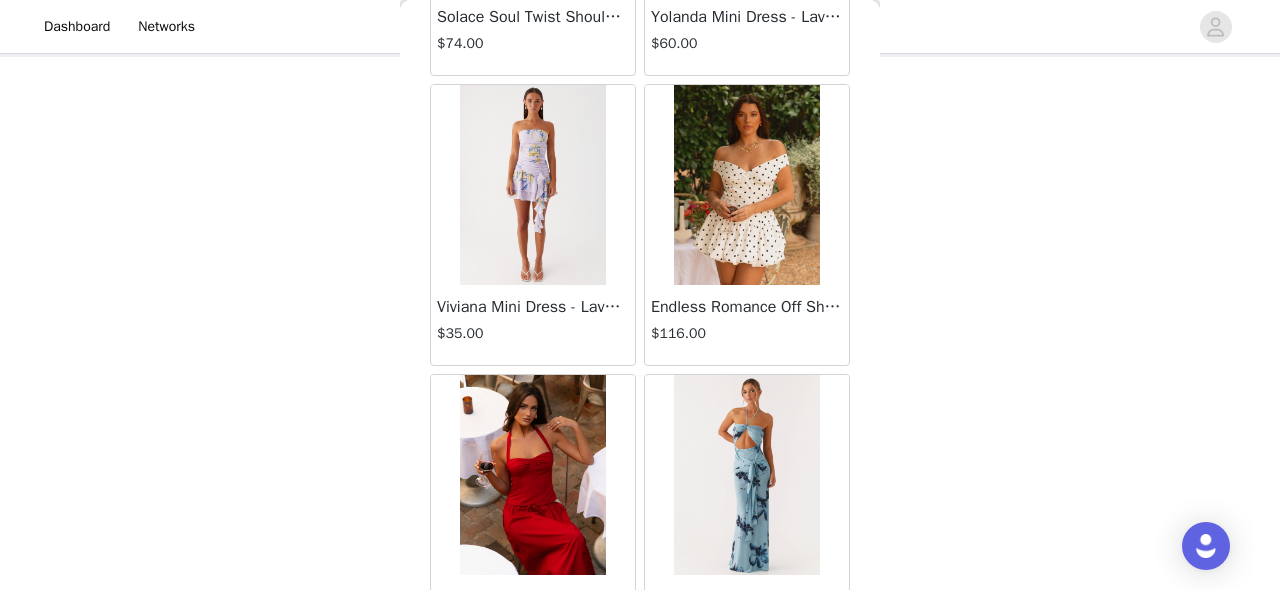 scroll, scrollTop: 25670, scrollLeft: 0, axis: vertical 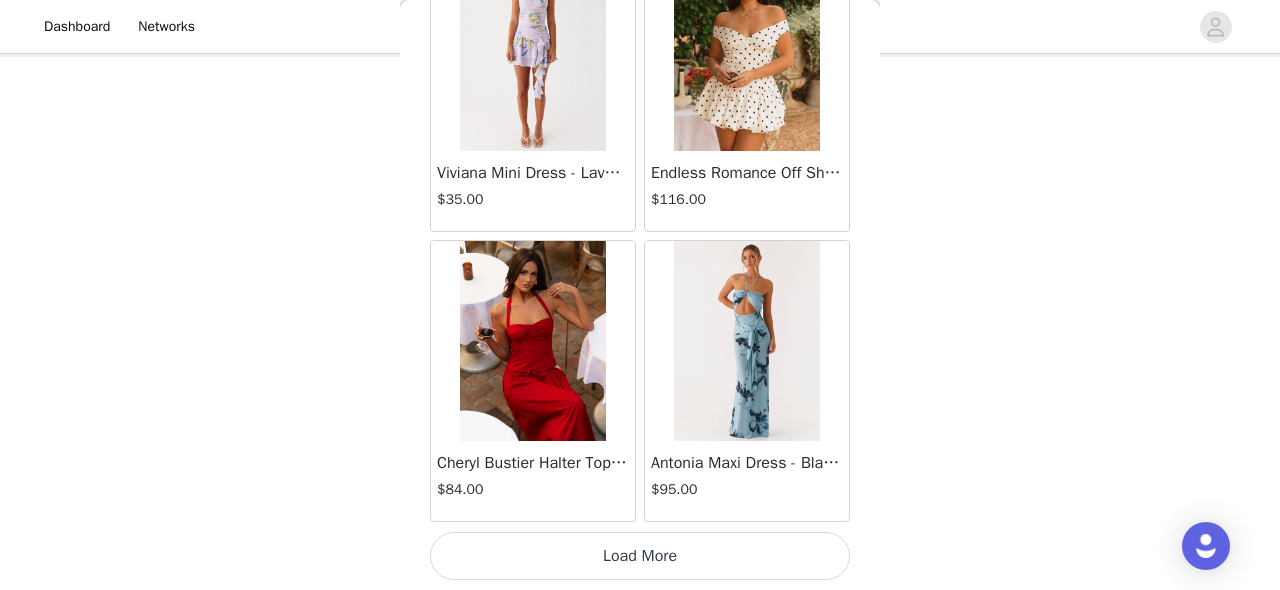 click on "Load More" at bounding box center [640, 556] 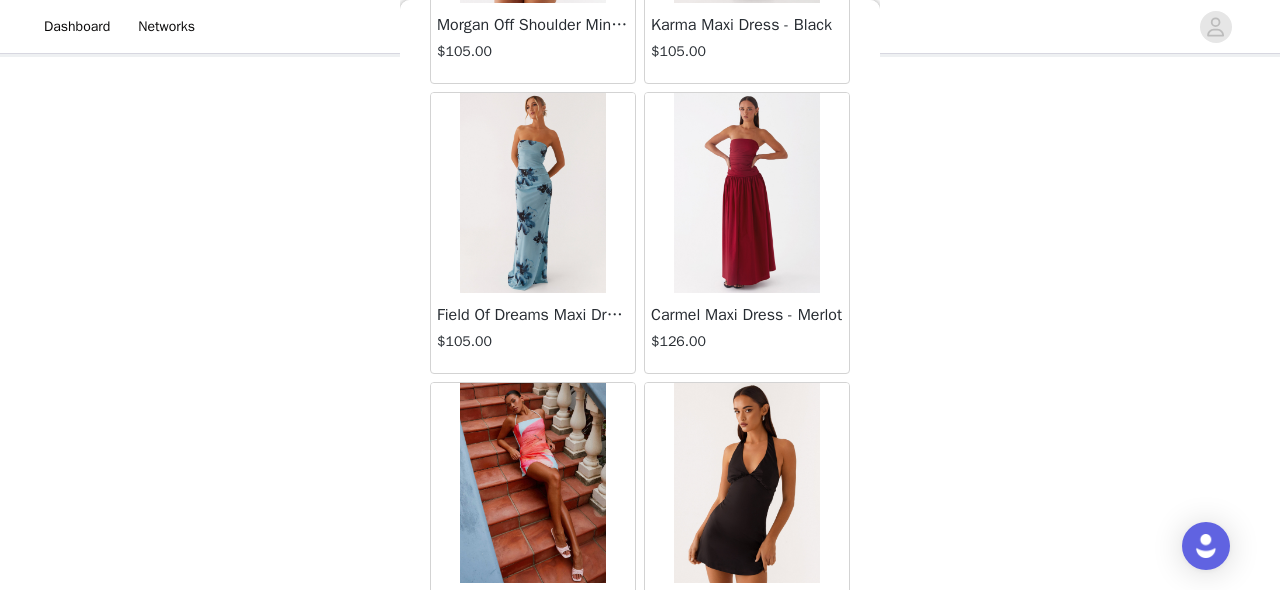 scroll, scrollTop: 26433, scrollLeft: 0, axis: vertical 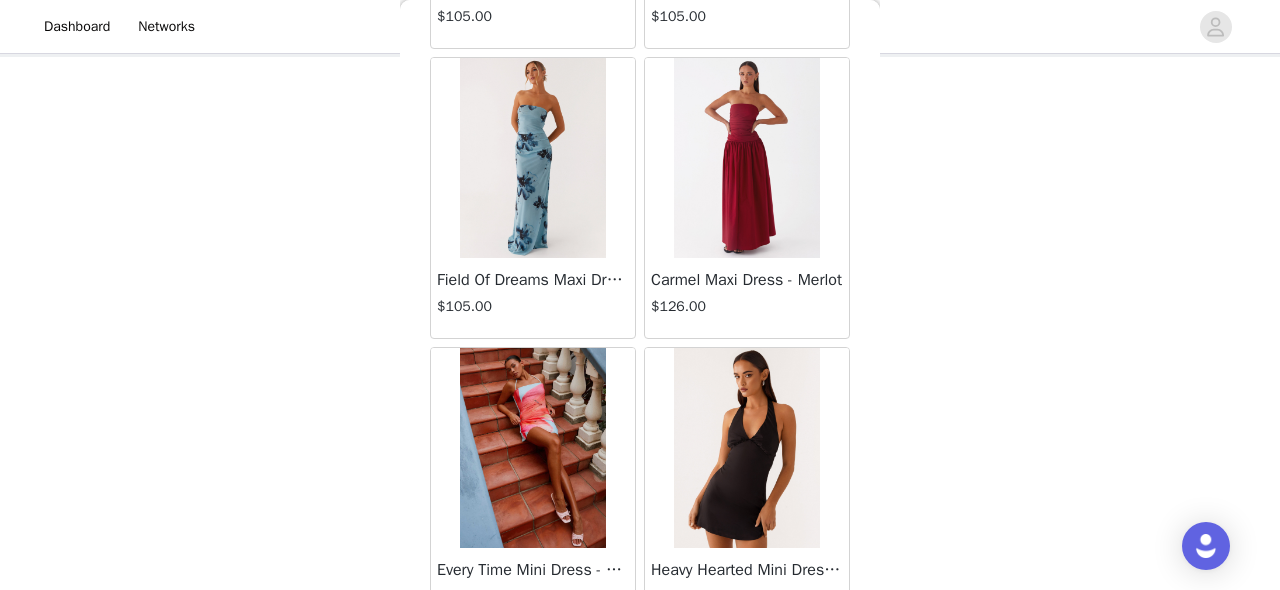 click at bounding box center [746, 158] 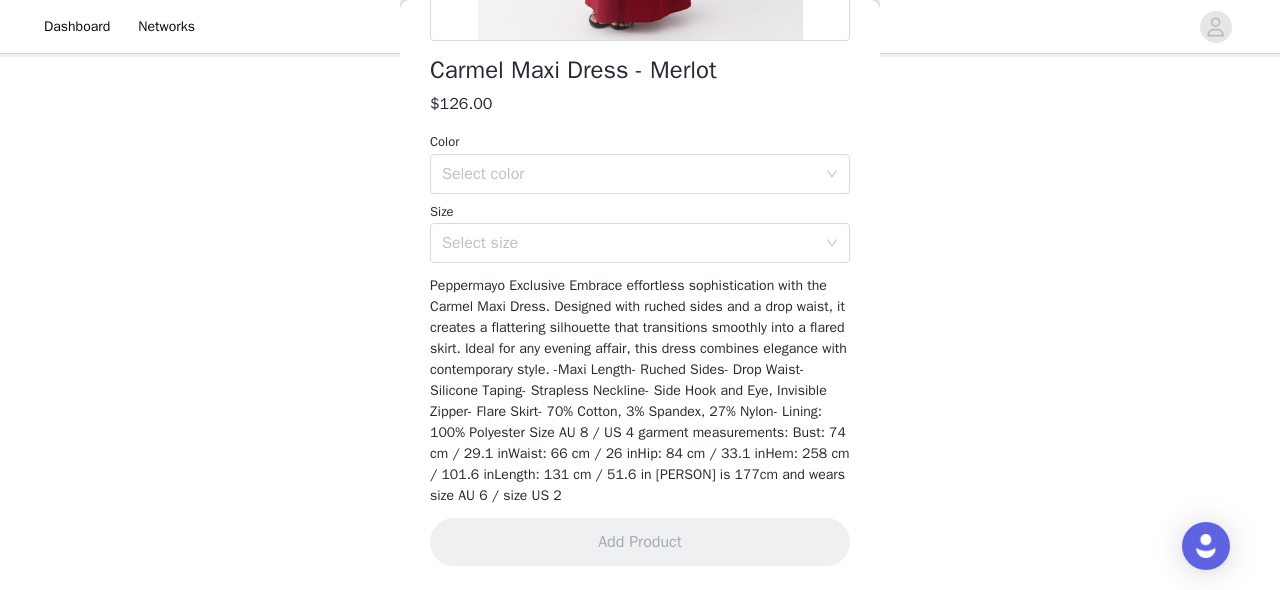 scroll, scrollTop: 509, scrollLeft: 0, axis: vertical 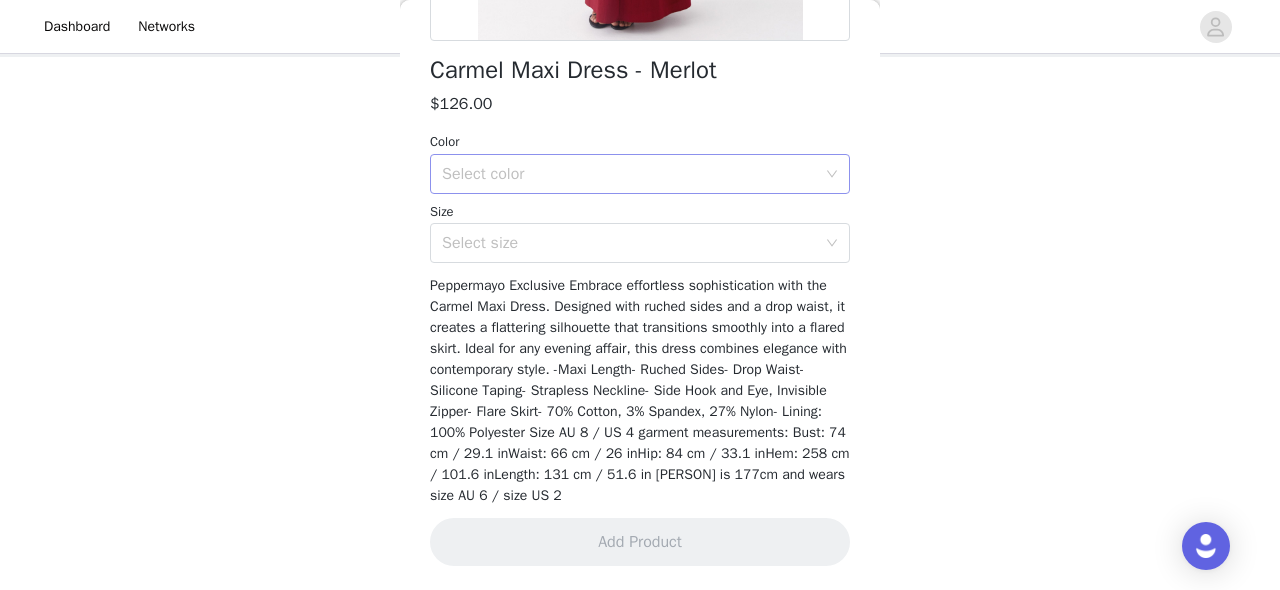 click on "Select color" at bounding box center (633, 174) 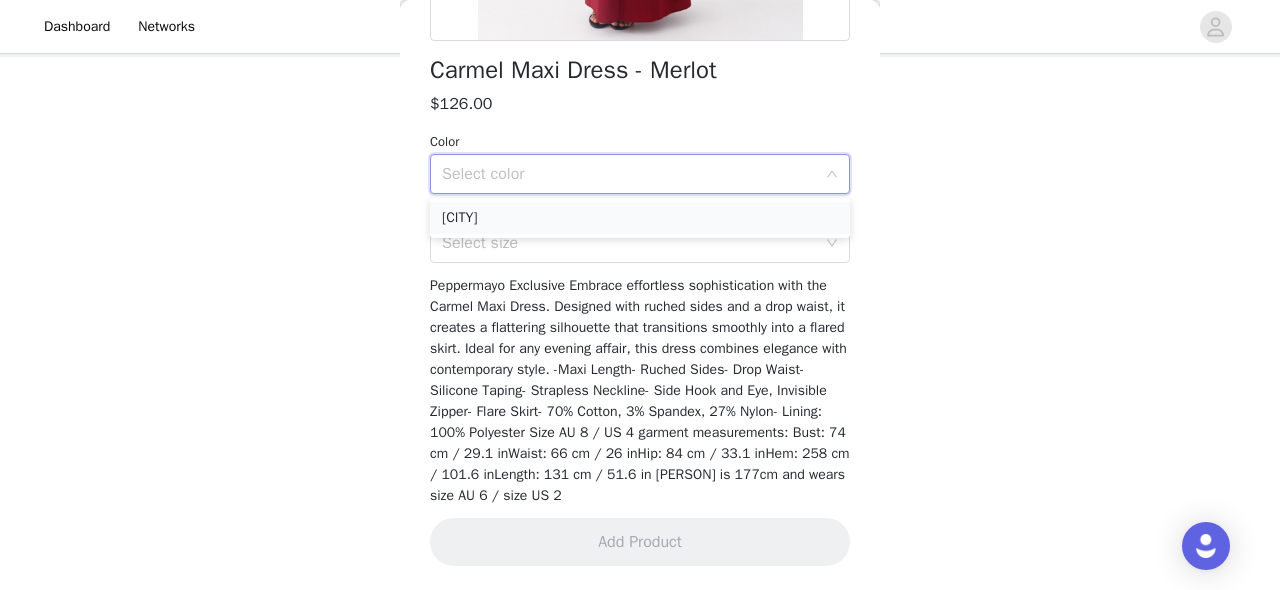 click on "[CITY]" at bounding box center [640, 218] 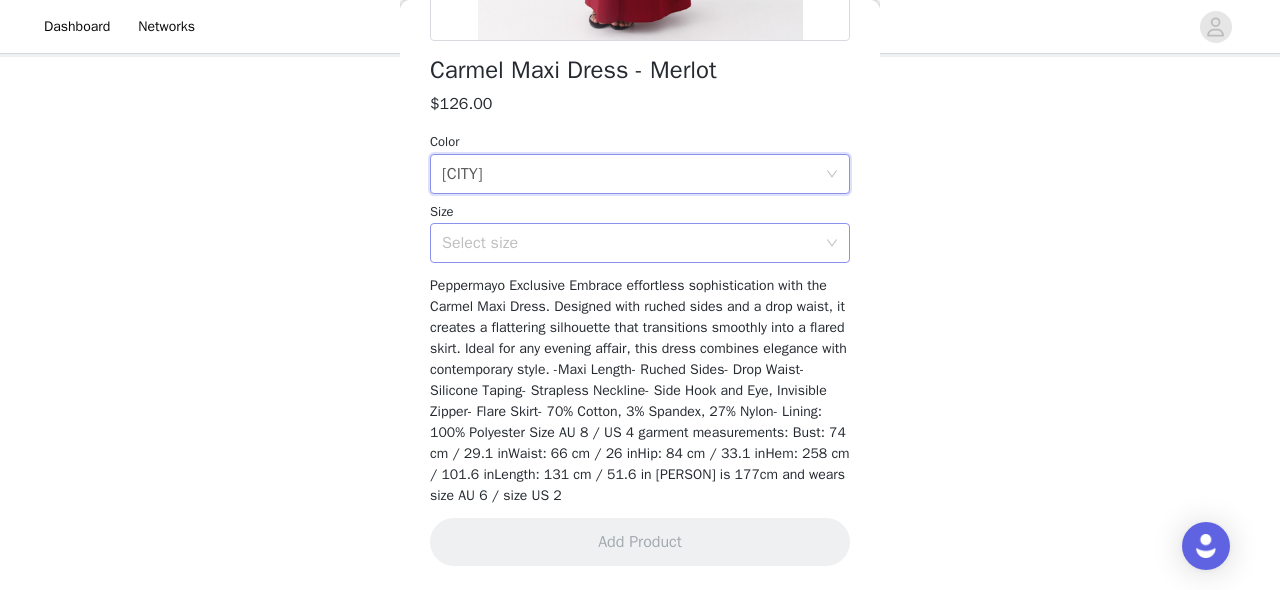 click on "Select size" at bounding box center [629, 243] 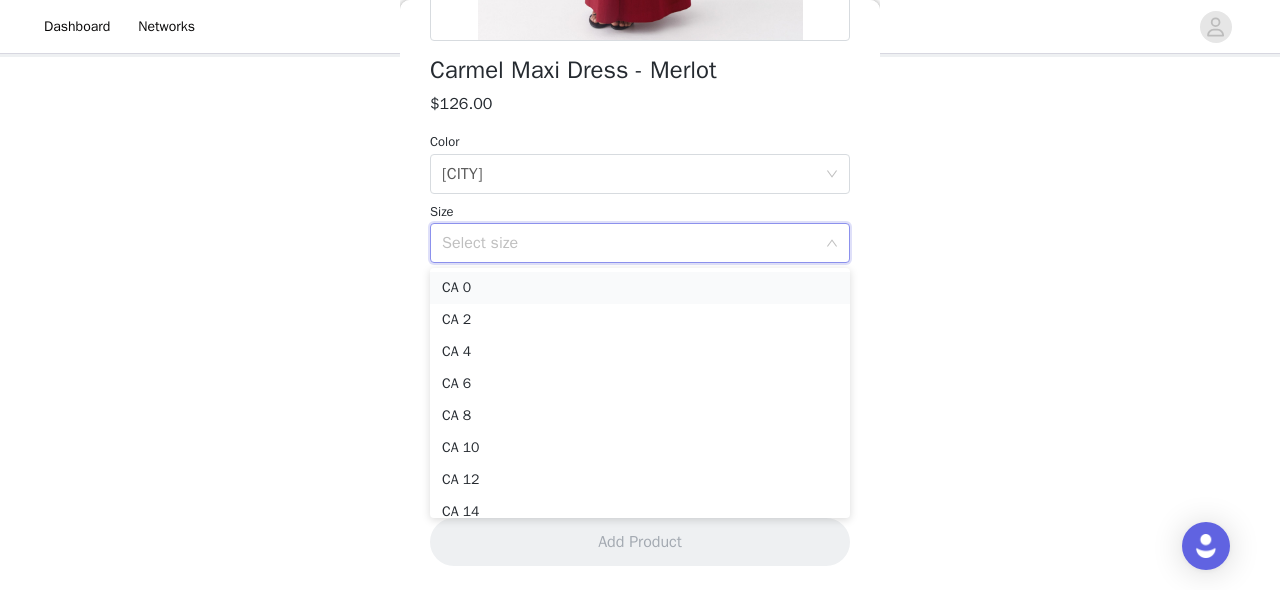 click on "CA 0" at bounding box center (640, 288) 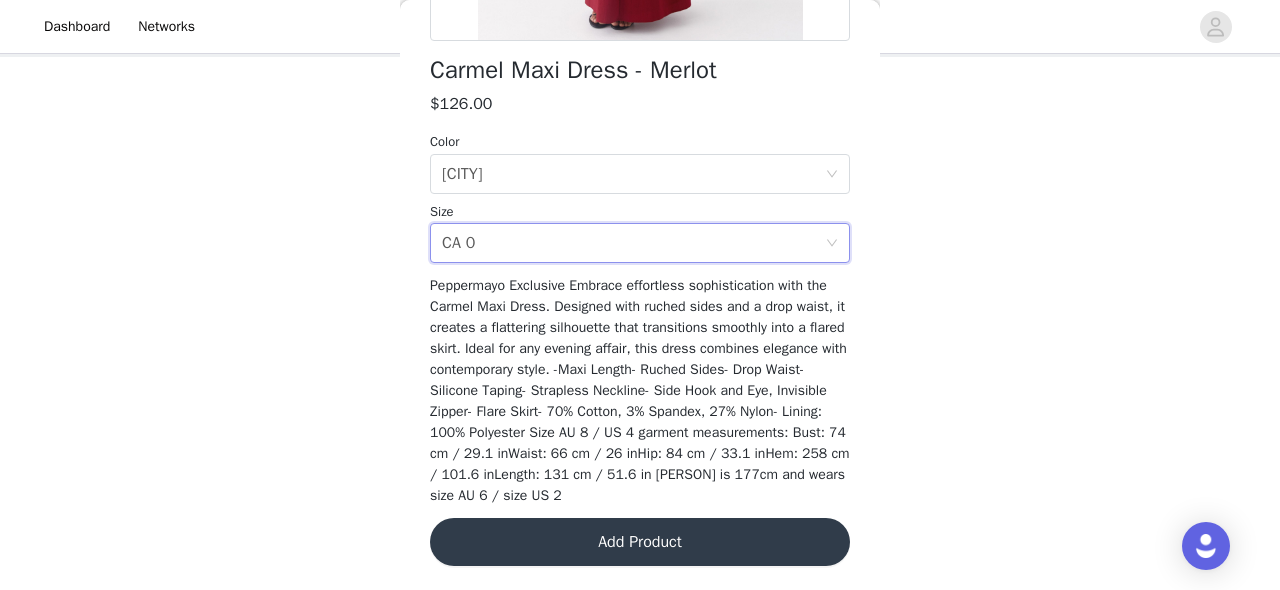 click on "Add Product" at bounding box center (640, 542) 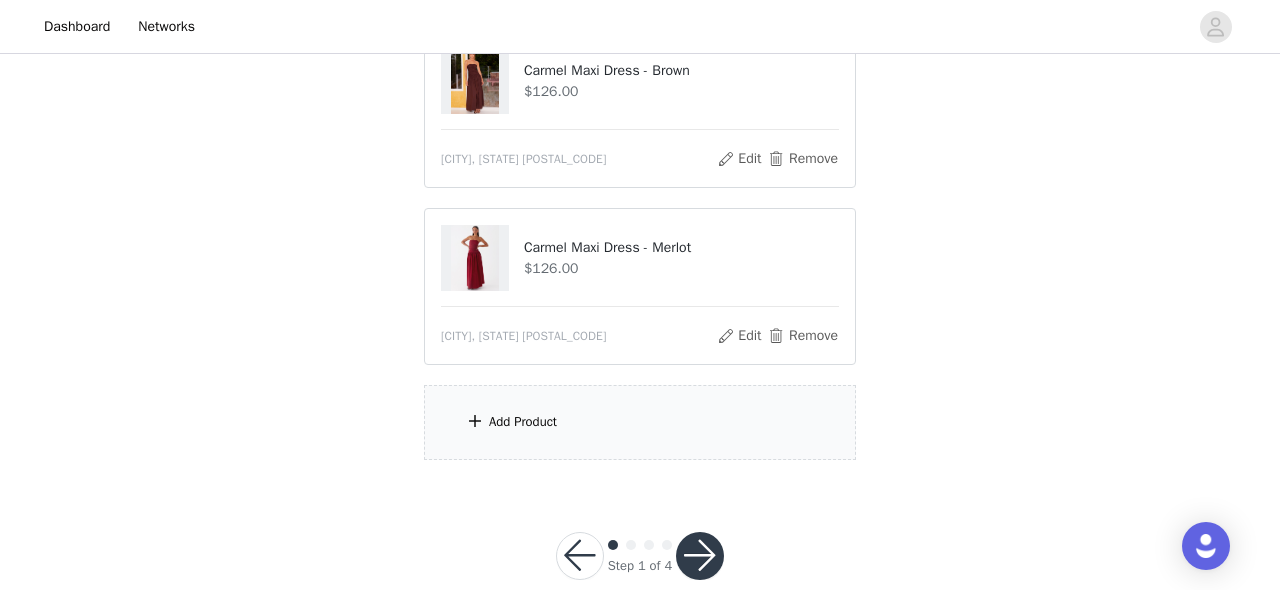 scroll, scrollTop: 282, scrollLeft: 0, axis: vertical 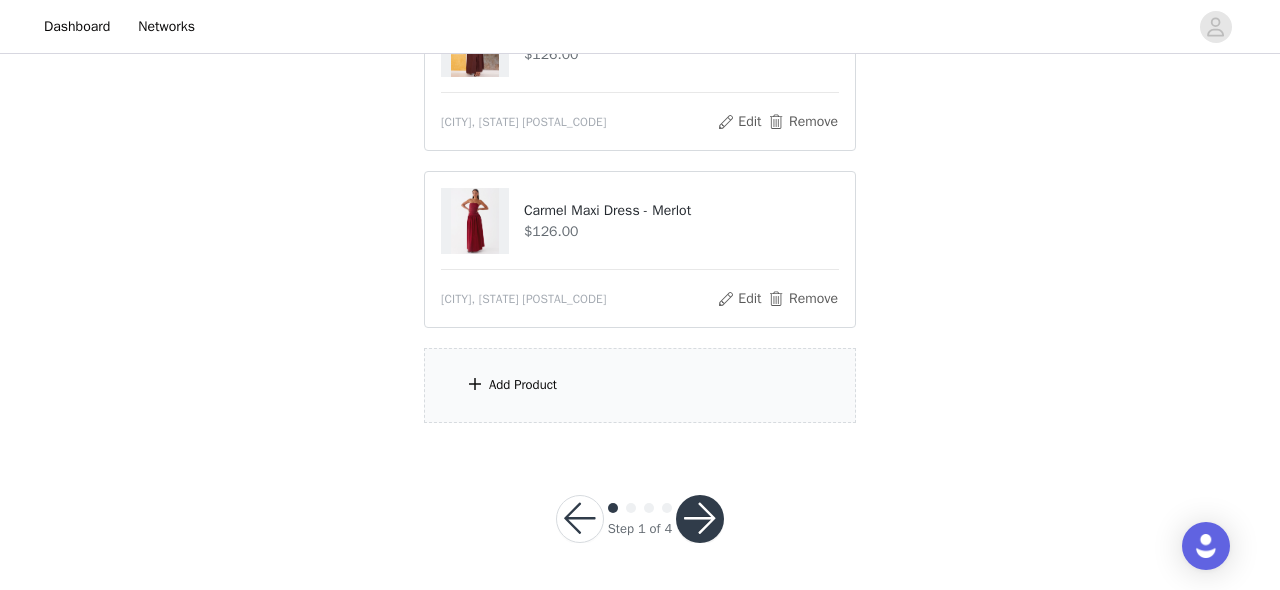 click on "Add Product" at bounding box center [640, 385] 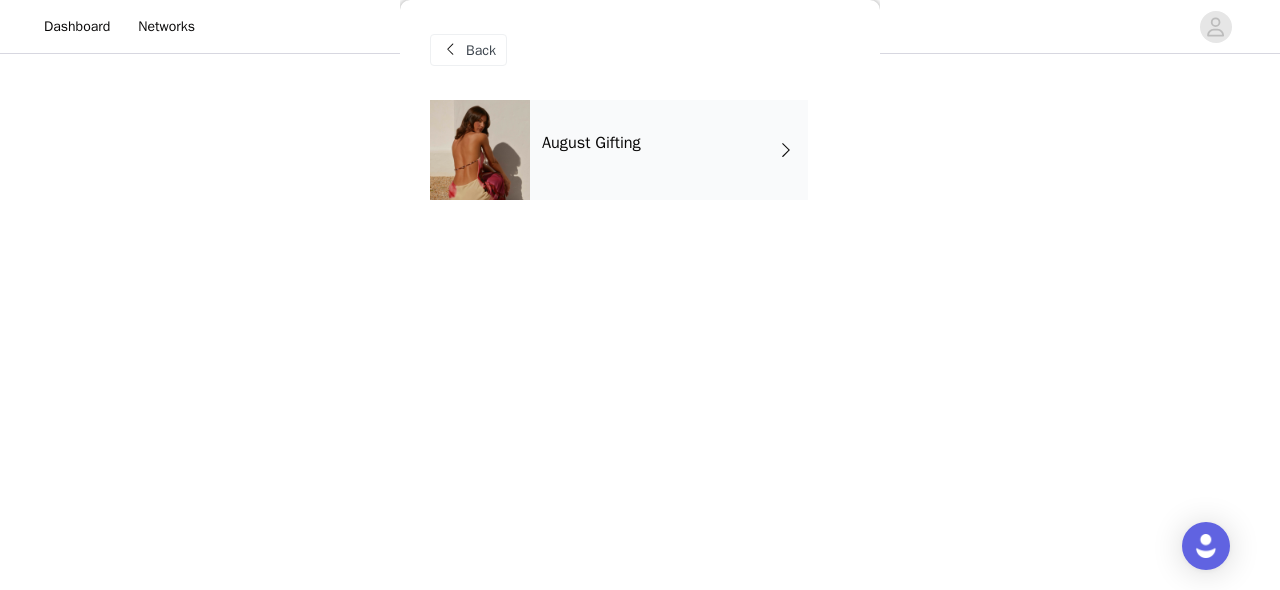 click on "August Gifting" at bounding box center [669, 150] 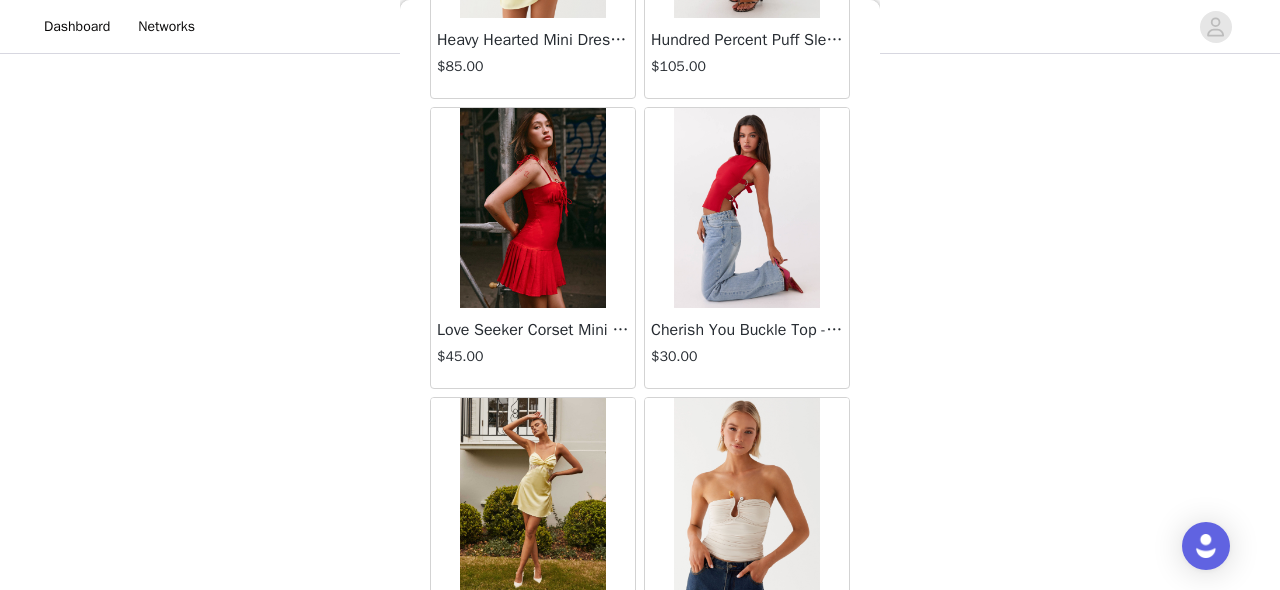 scroll, scrollTop: 2470, scrollLeft: 0, axis: vertical 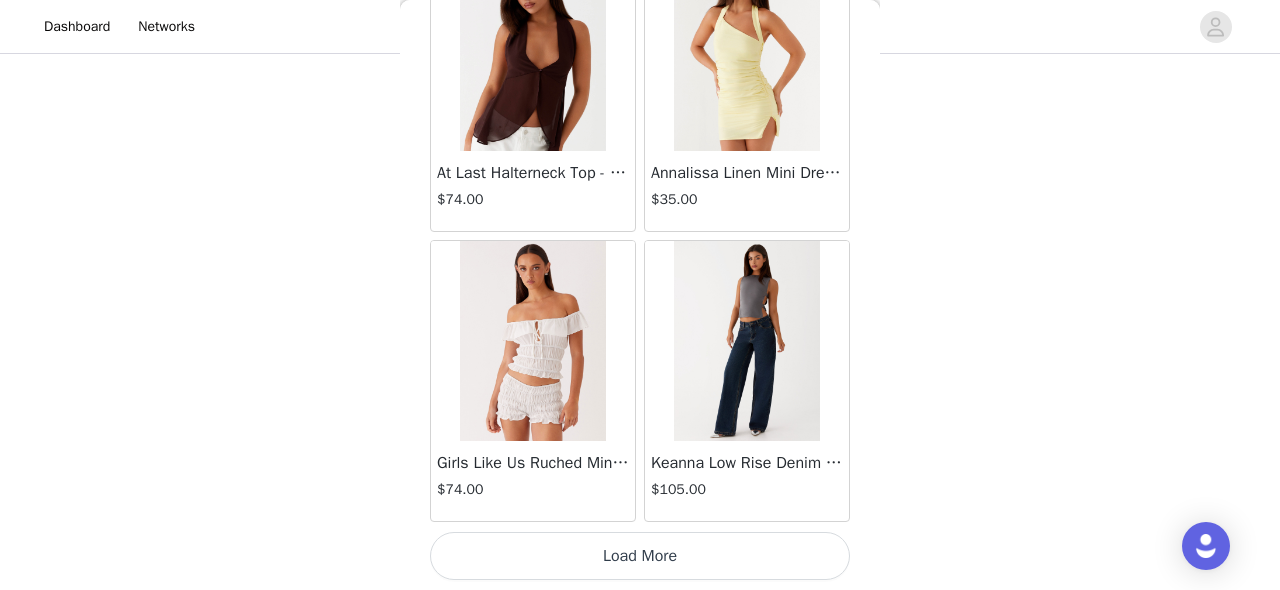 click on "Load More" at bounding box center [640, 556] 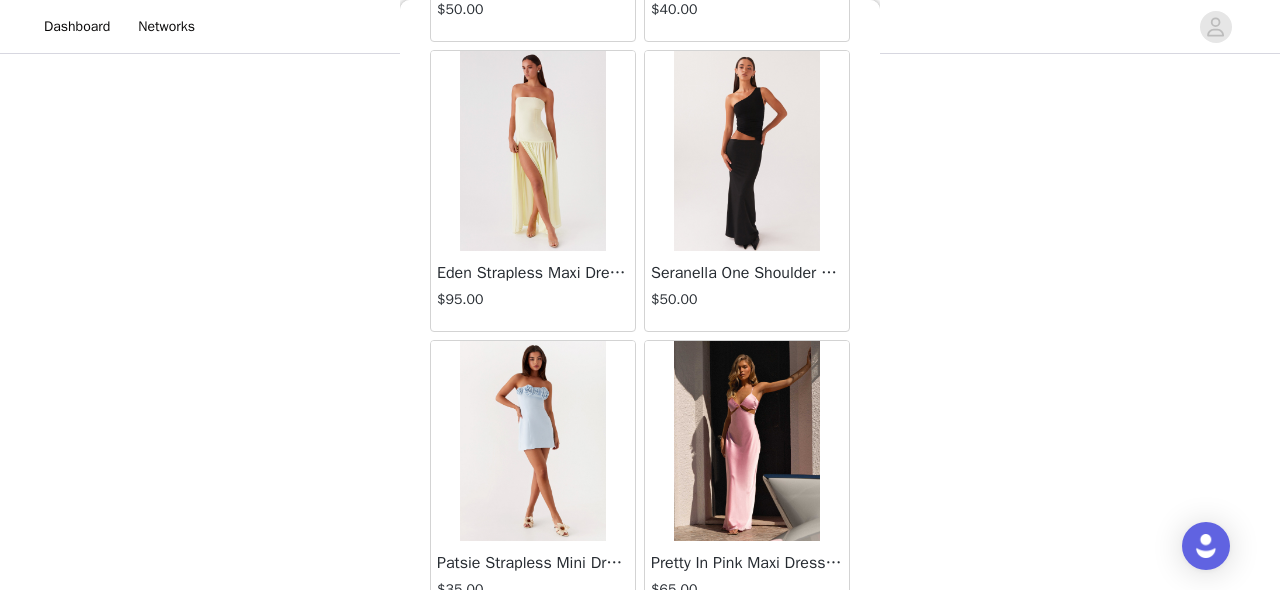 scroll, scrollTop: 5370, scrollLeft: 0, axis: vertical 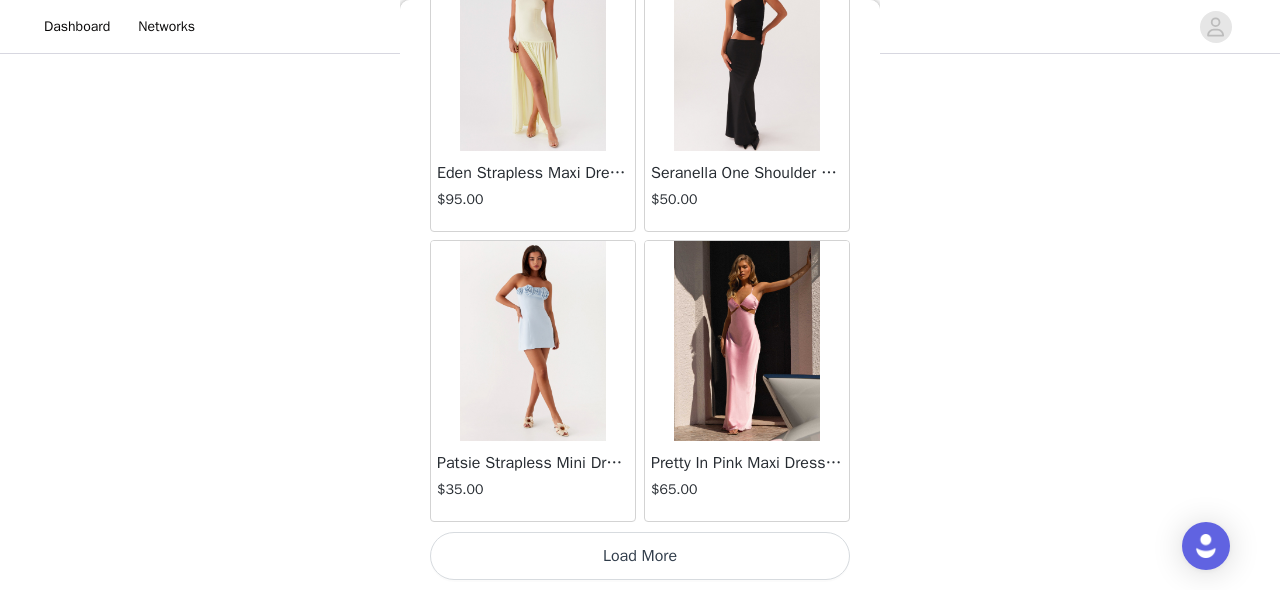 click on "Load More" at bounding box center (640, 556) 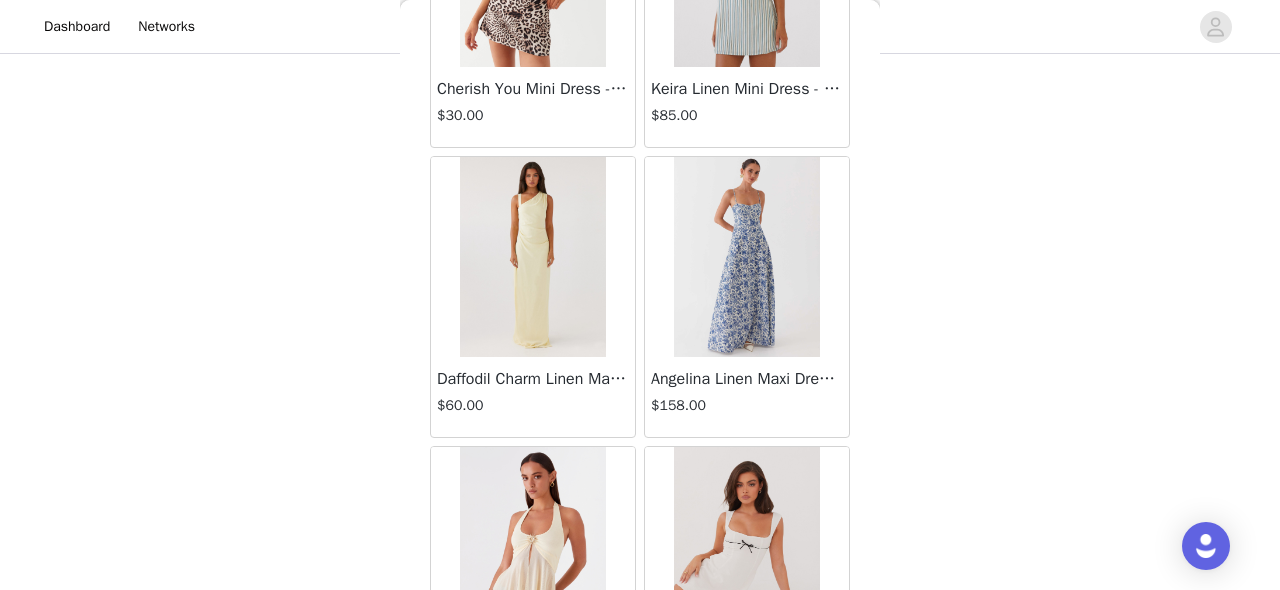 scroll, scrollTop: 8270, scrollLeft: 0, axis: vertical 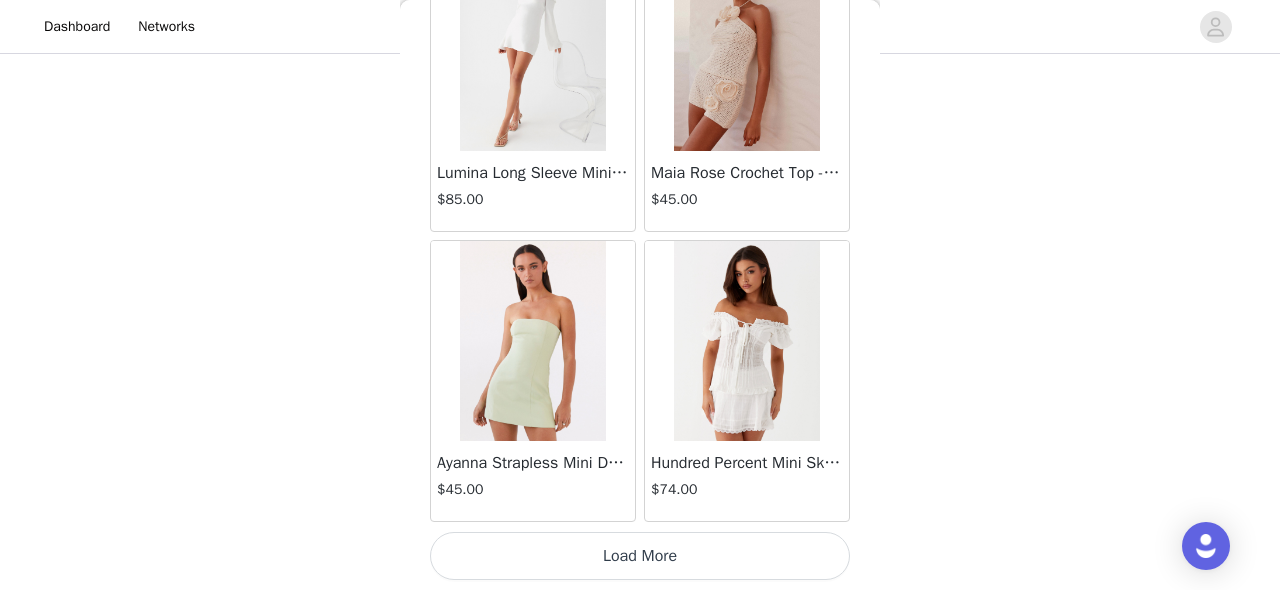 click on "Load More" at bounding box center [640, 556] 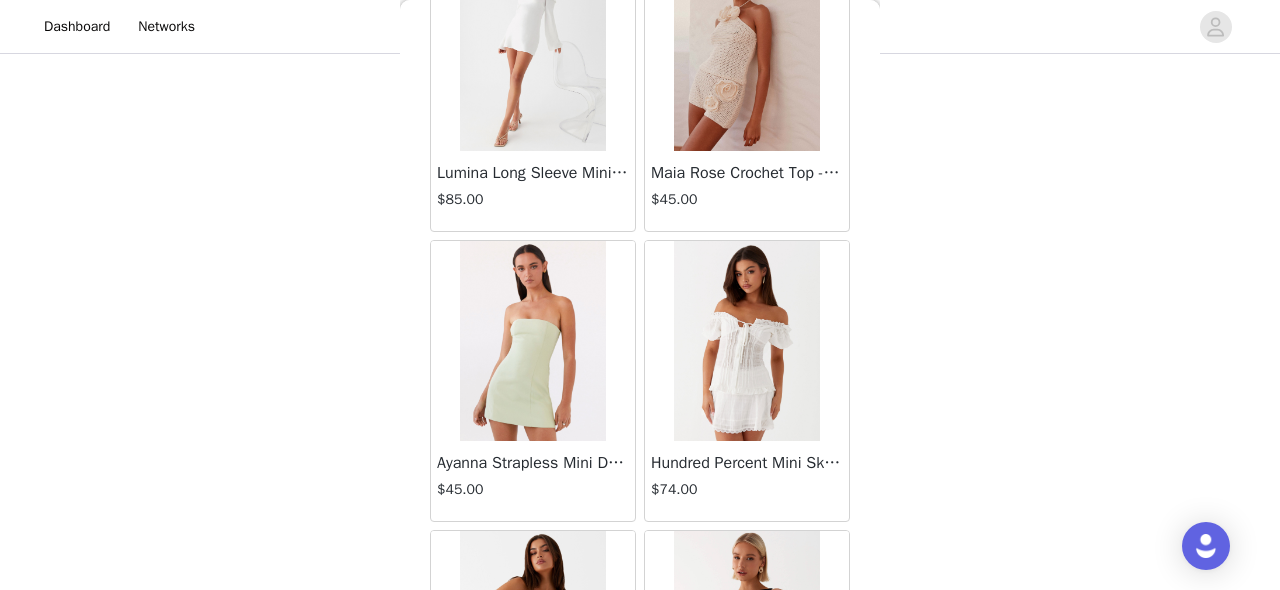 scroll, scrollTop: 11170, scrollLeft: 0, axis: vertical 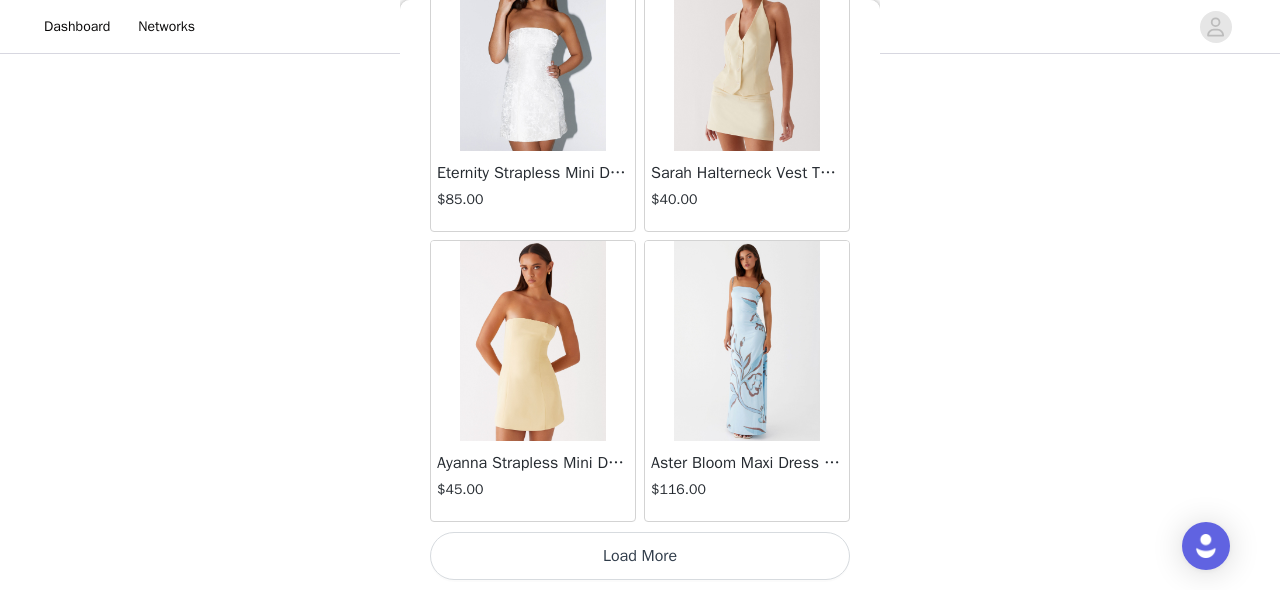 click on "Load More" at bounding box center (640, 556) 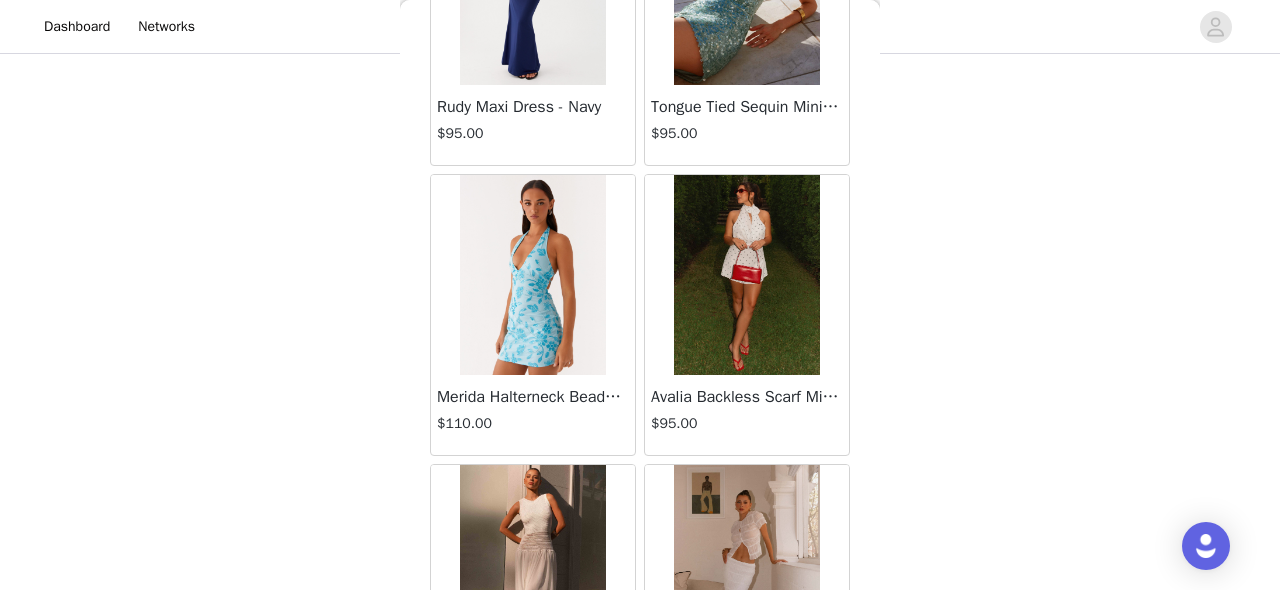 scroll, scrollTop: 14070, scrollLeft: 0, axis: vertical 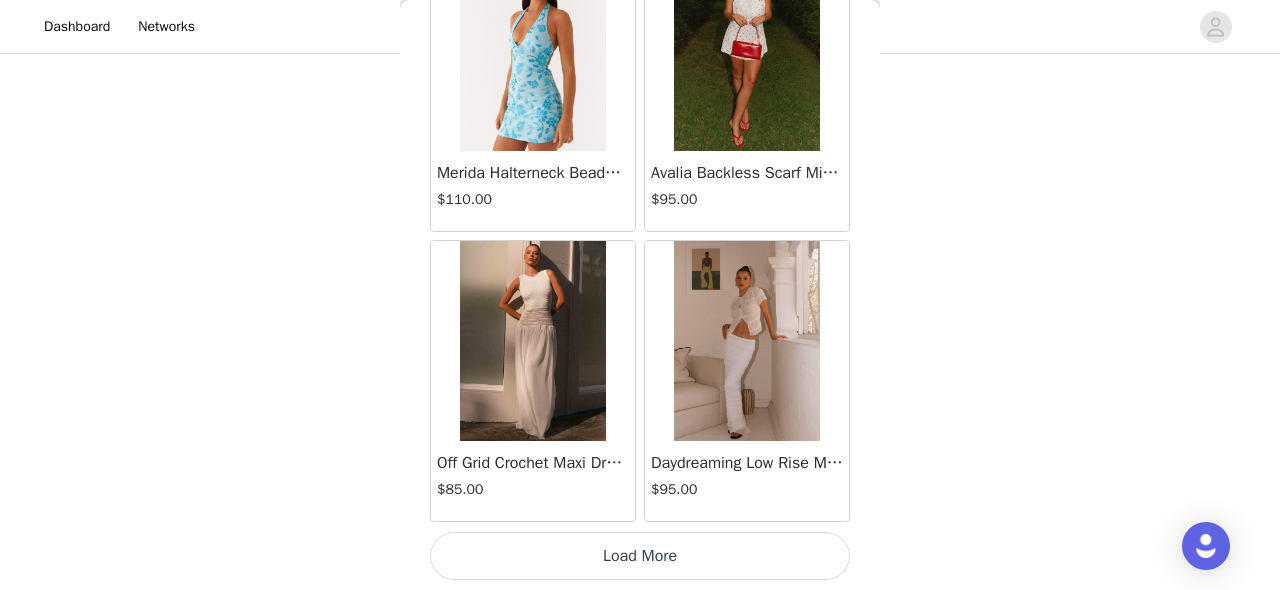 click on "Load More" at bounding box center [640, 556] 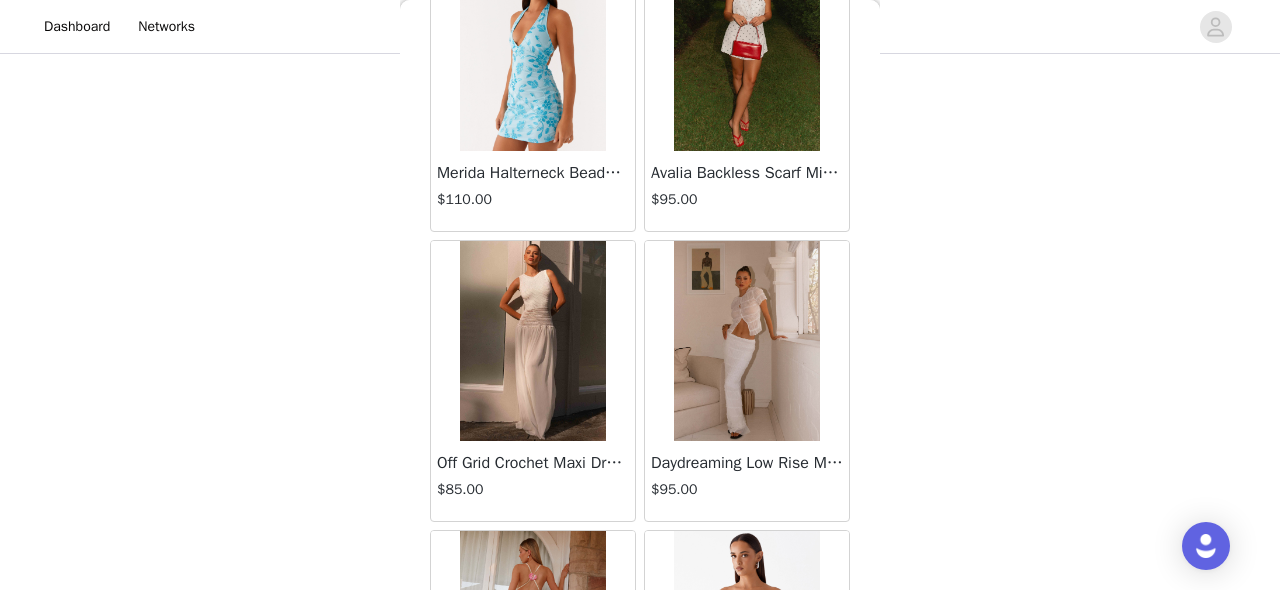 scroll, scrollTop: 16970, scrollLeft: 0, axis: vertical 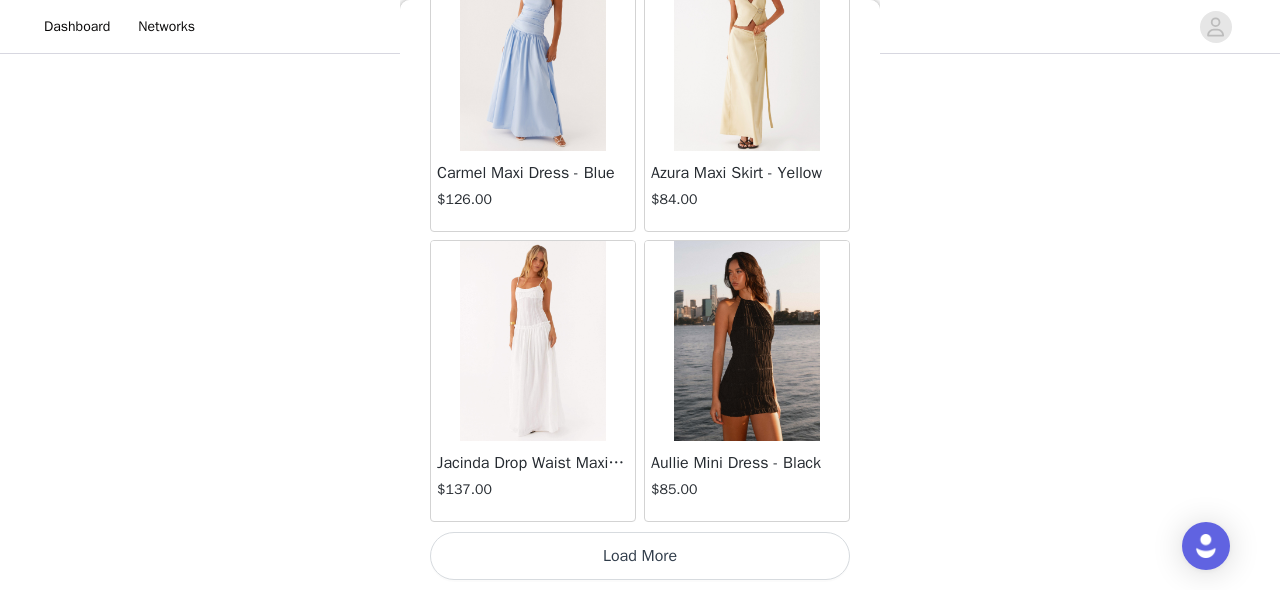 click on "Load More" at bounding box center [640, 556] 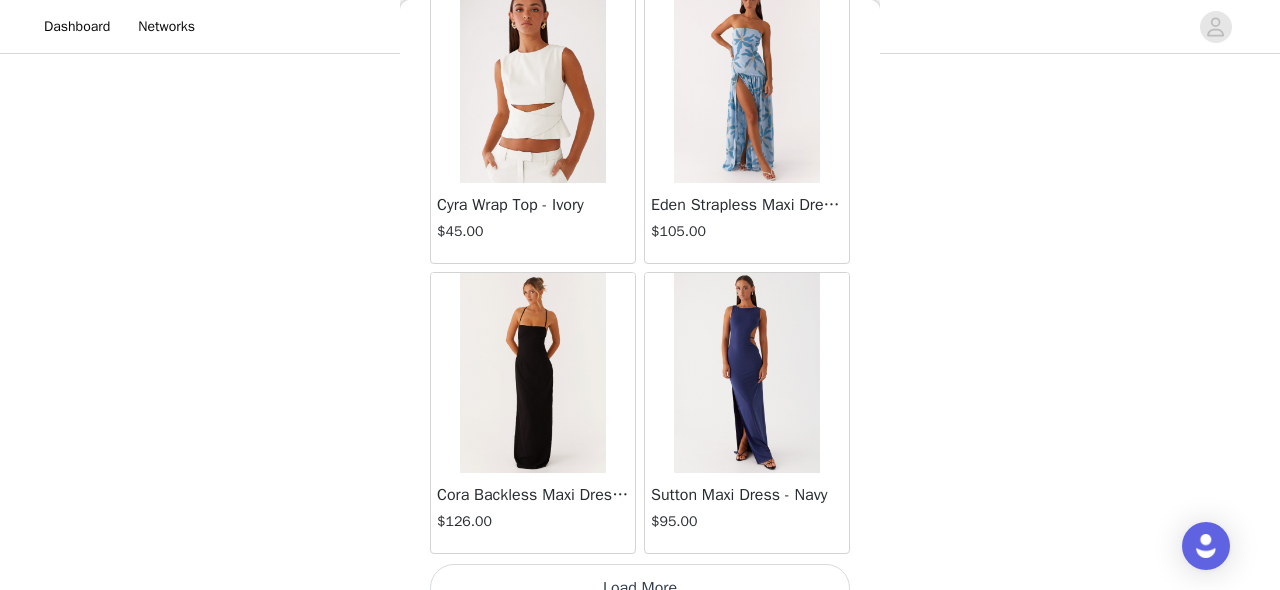 scroll, scrollTop: 19870, scrollLeft: 0, axis: vertical 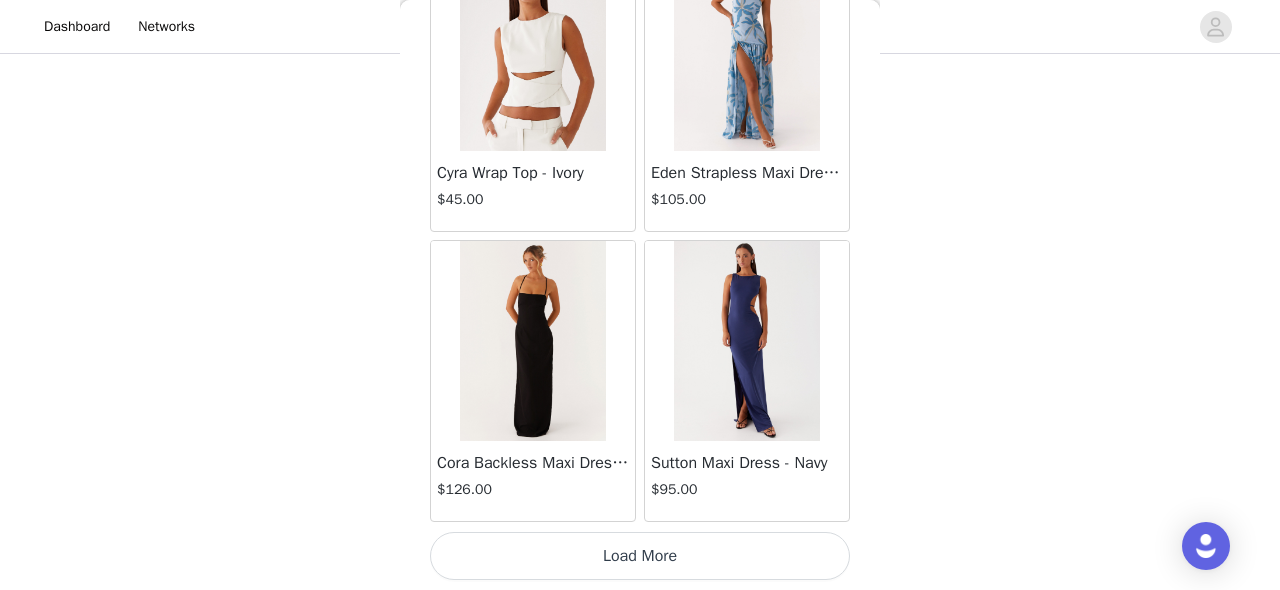 click on "Load More" at bounding box center [640, 556] 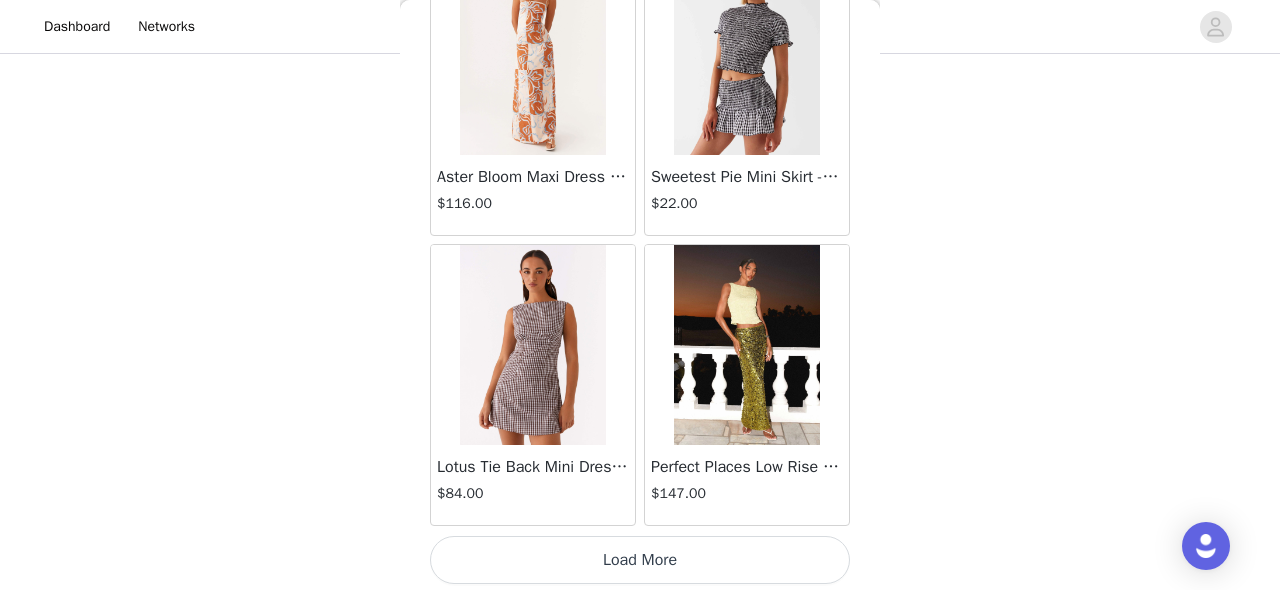 scroll, scrollTop: 22770, scrollLeft: 0, axis: vertical 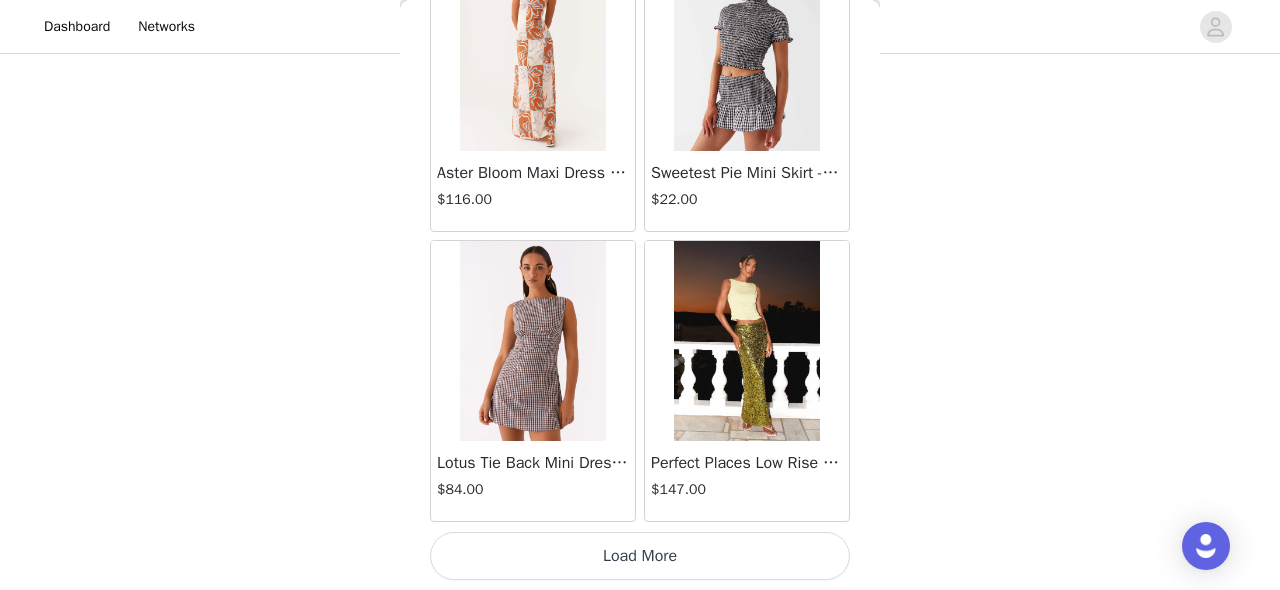 click on "Load More" at bounding box center [640, 556] 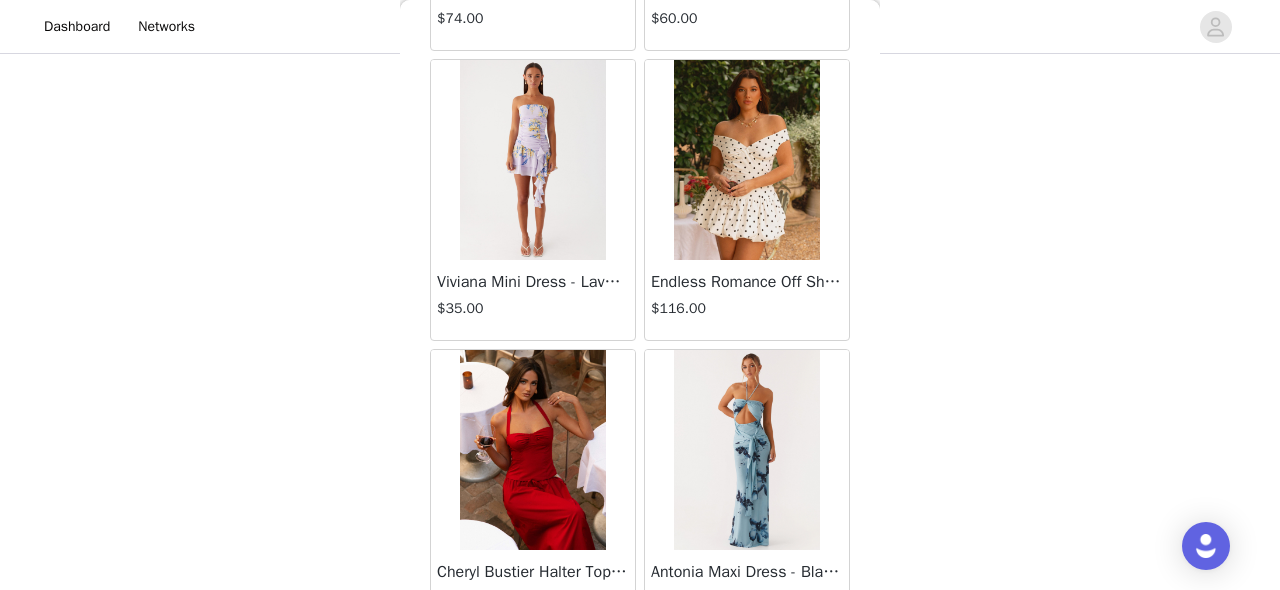 scroll, scrollTop: 25670, scrollLeft: 0, axis: vertical 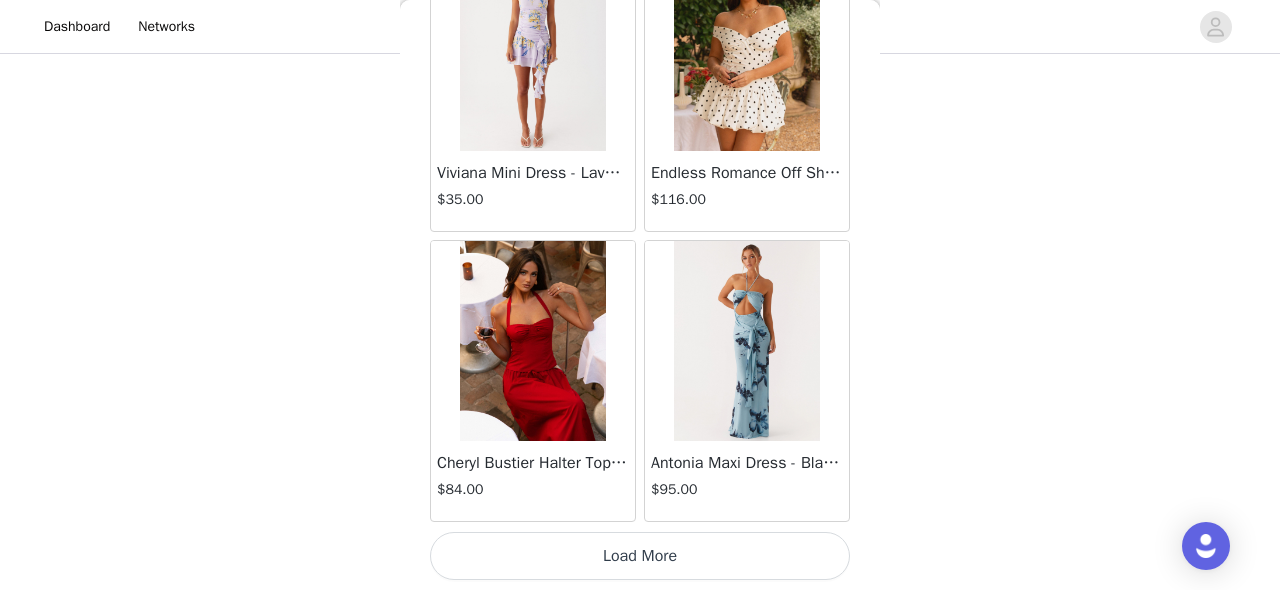 click on "Load More" at bounding box center [640, 556] 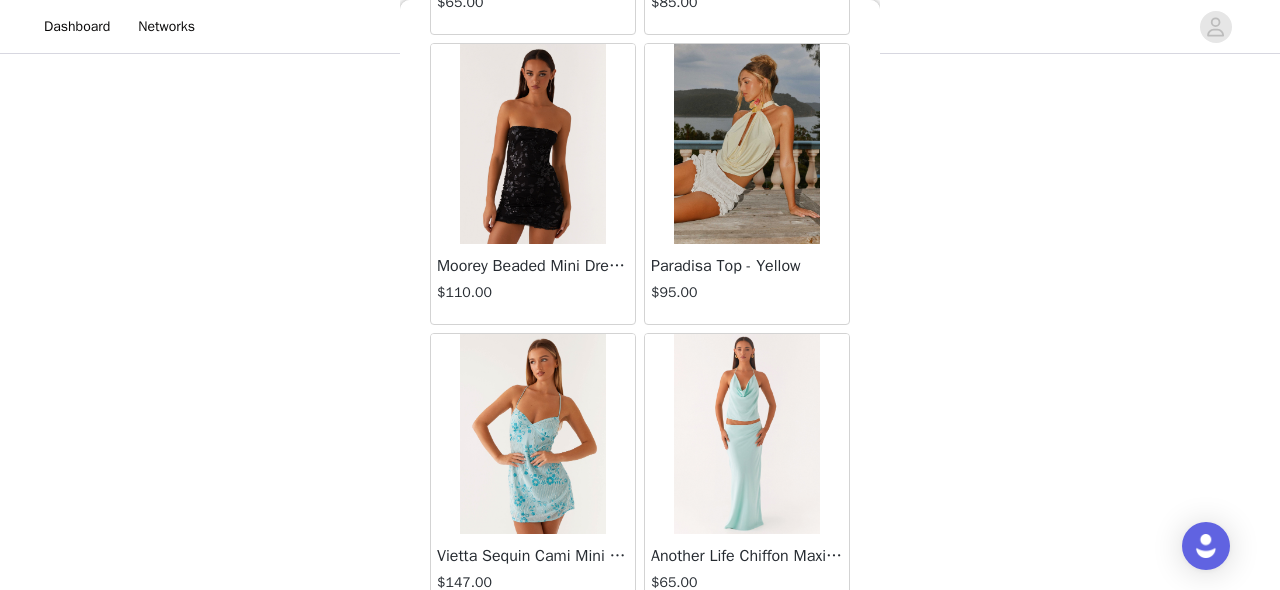 scroll, scrollTop: 28570, scrollLeft: 0, axis: vertical 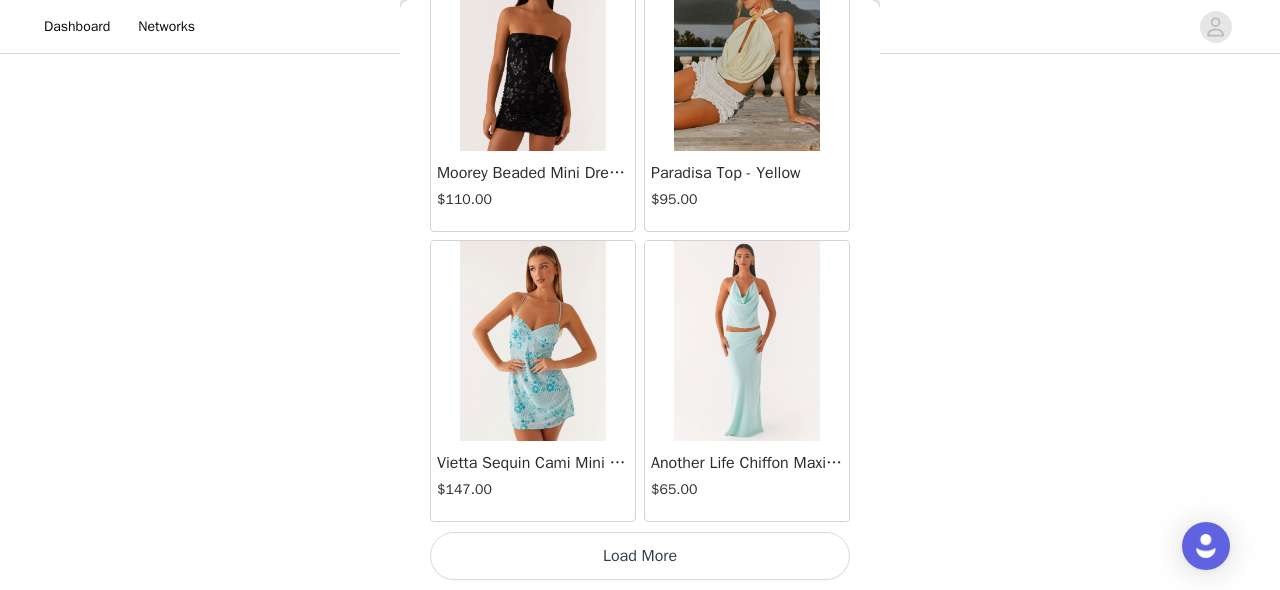 click on "Load More" at bounding box center (640, 556) 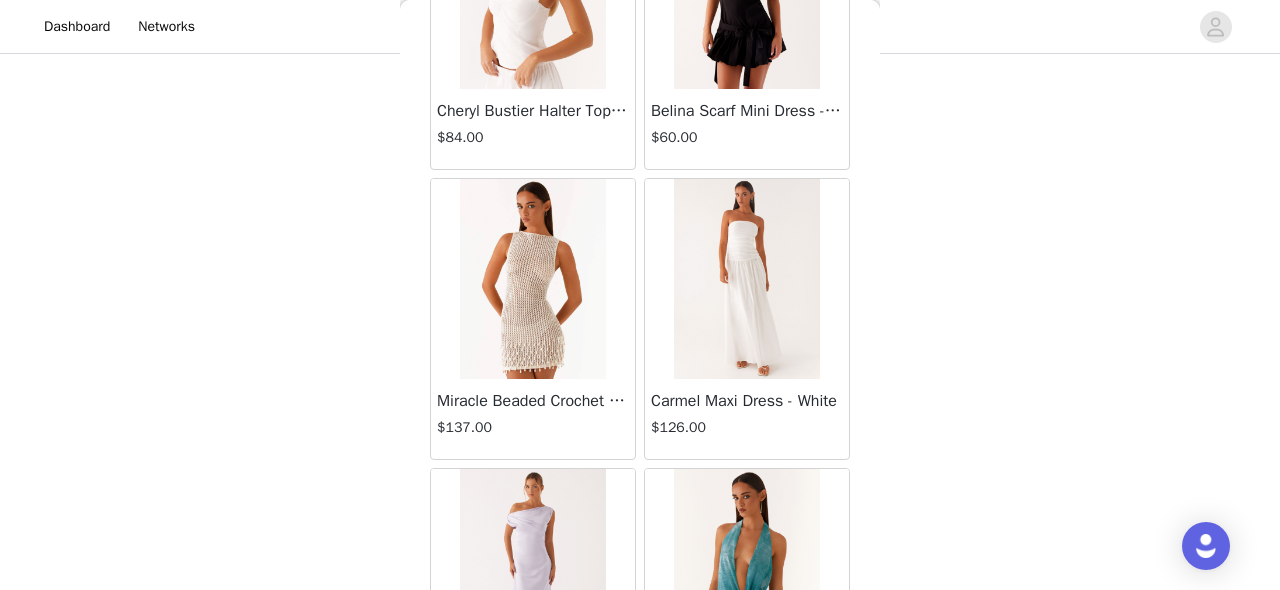 scroll, scrollTop: 29791, scrollLeft: 0, axis: vertical 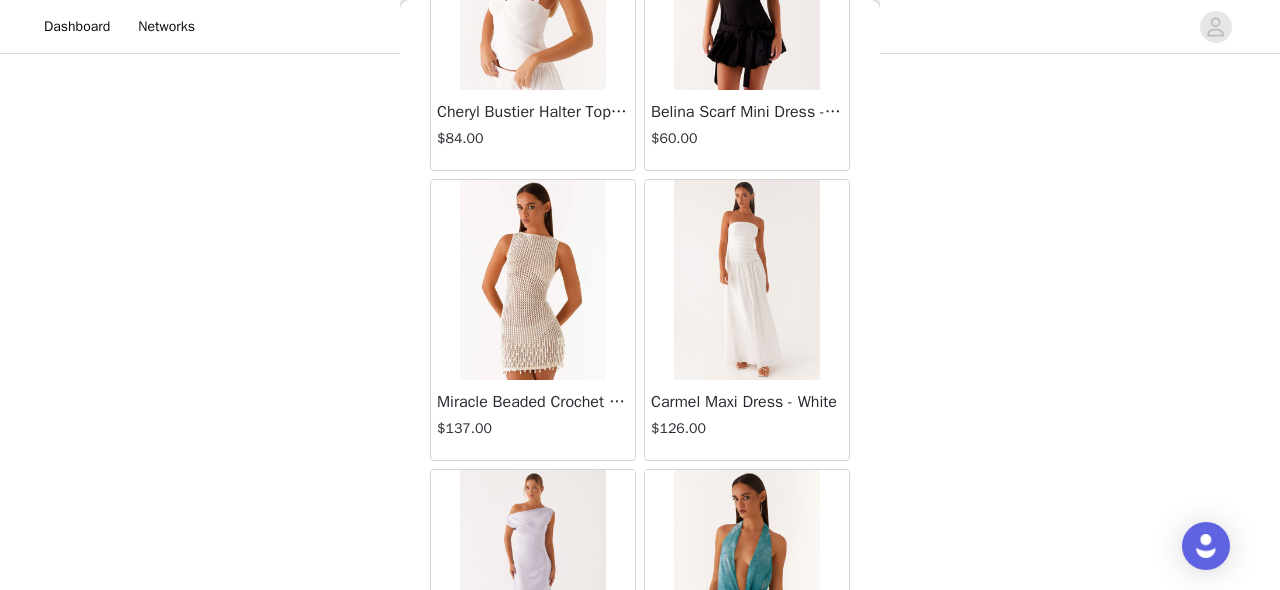 click at bounding box center (746, 280) 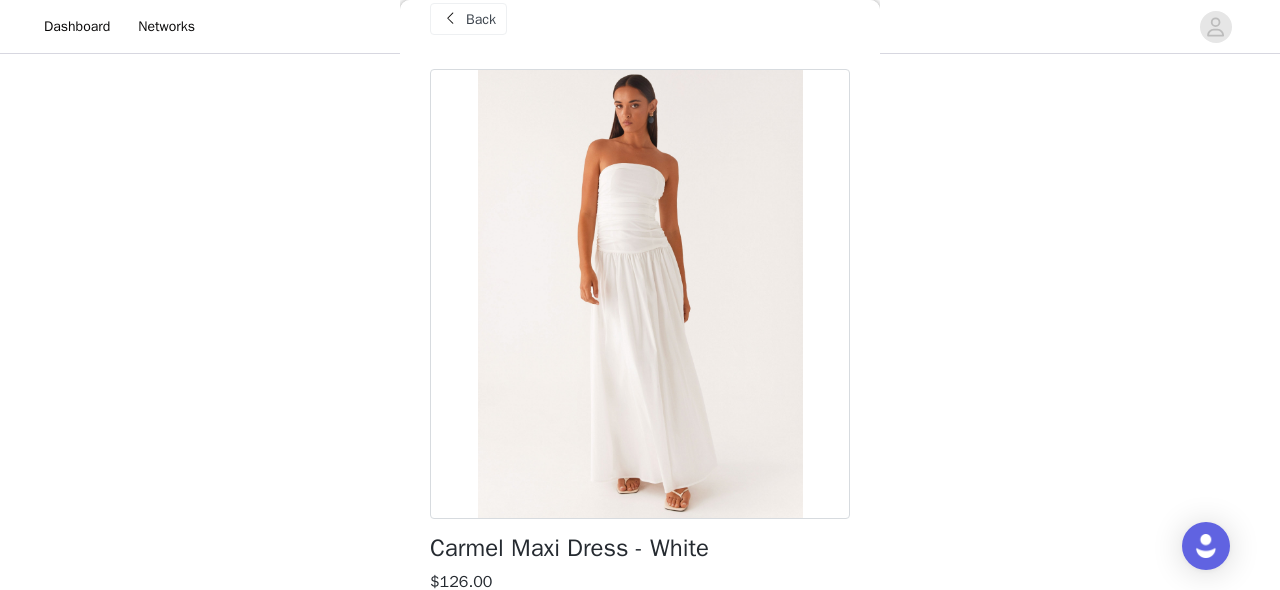 scroll, scrollTop: 21, scrollLeft: 0, axis: vertical 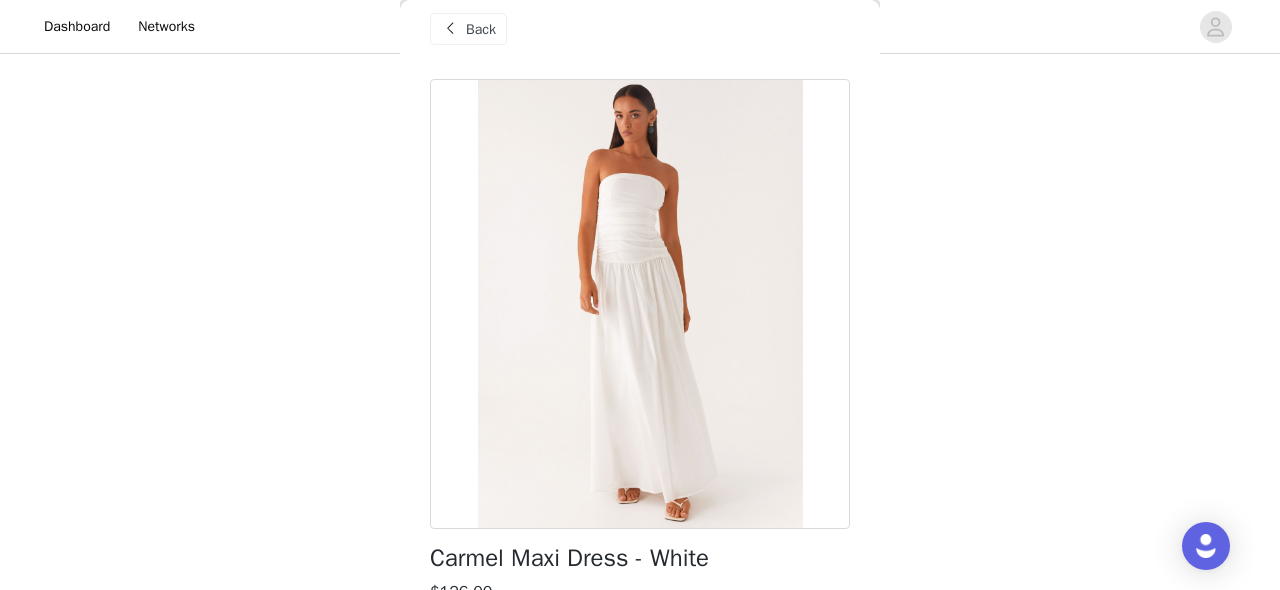 click on "Back" at bounding box center [481, 29] 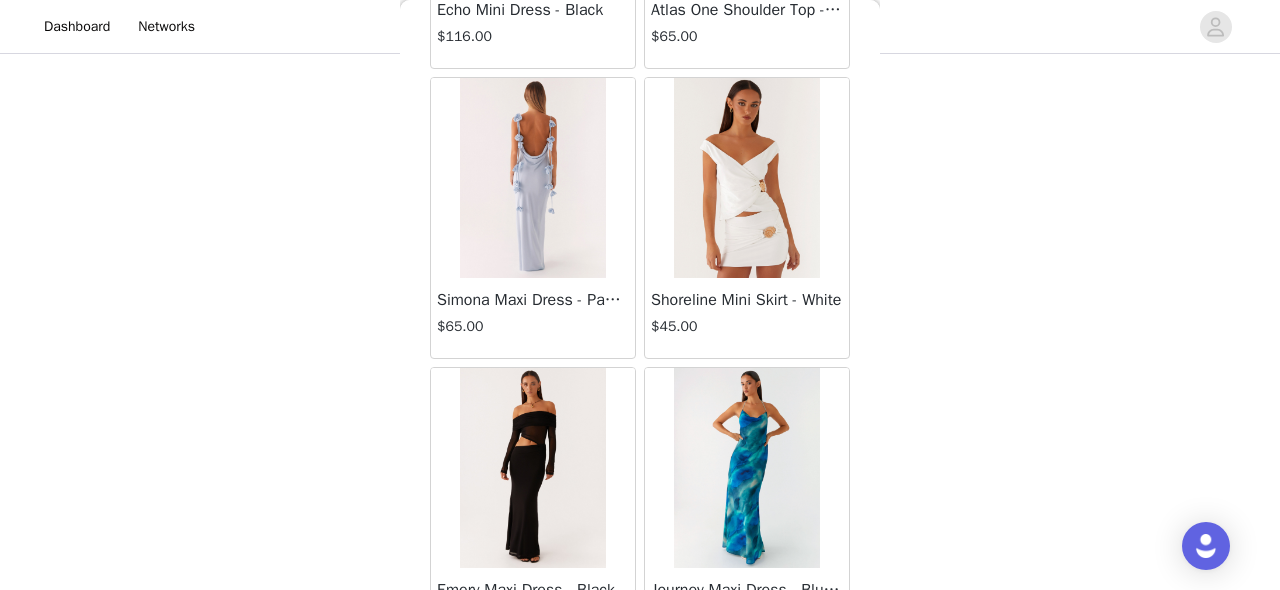 scroll, scrollTop: 31470, scrollLeft: 0, axis: vertical 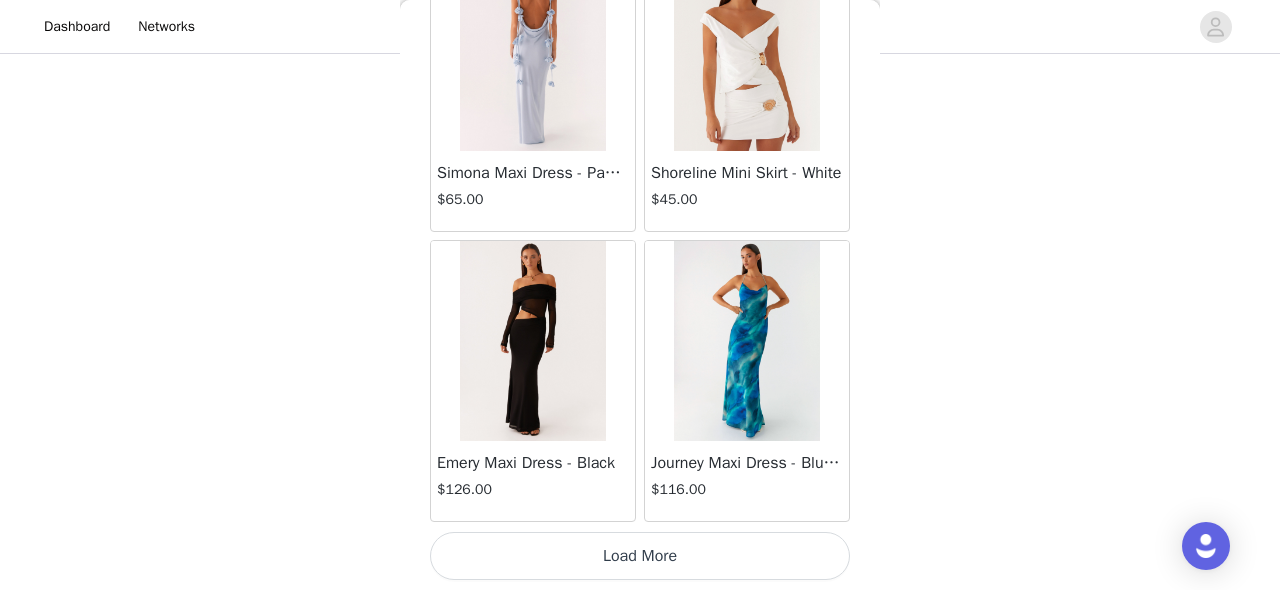 click on "Load More" at bounding box center [640, 556] 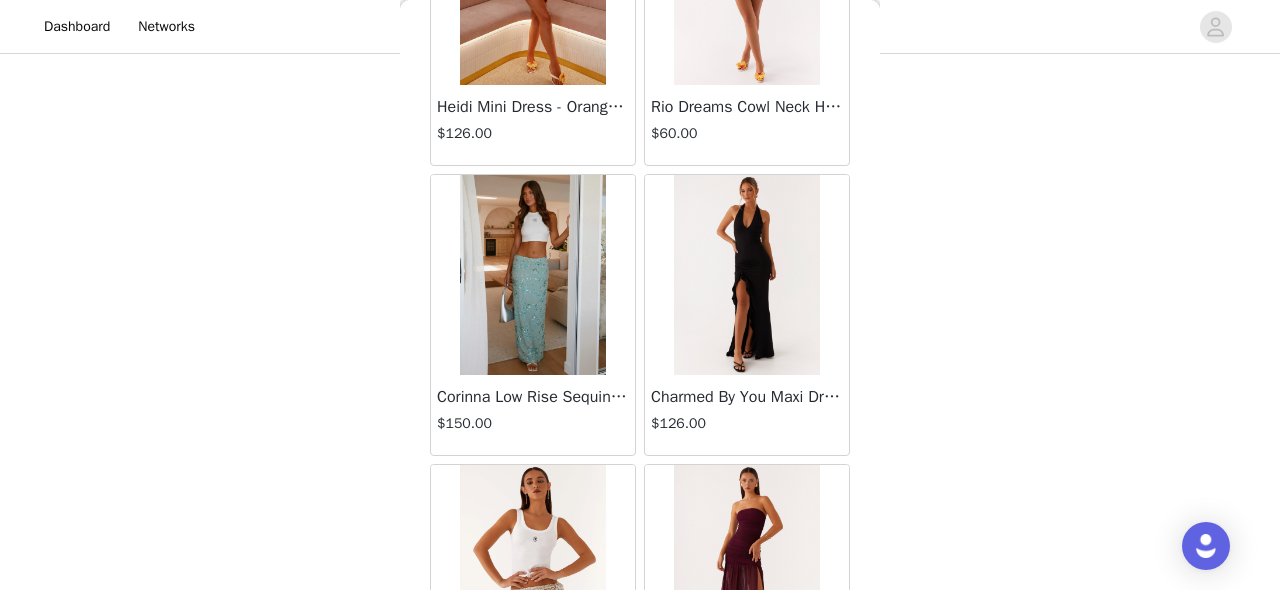 scroll, scrollTop: 34370, scrollLeft: 0, axis: vertical 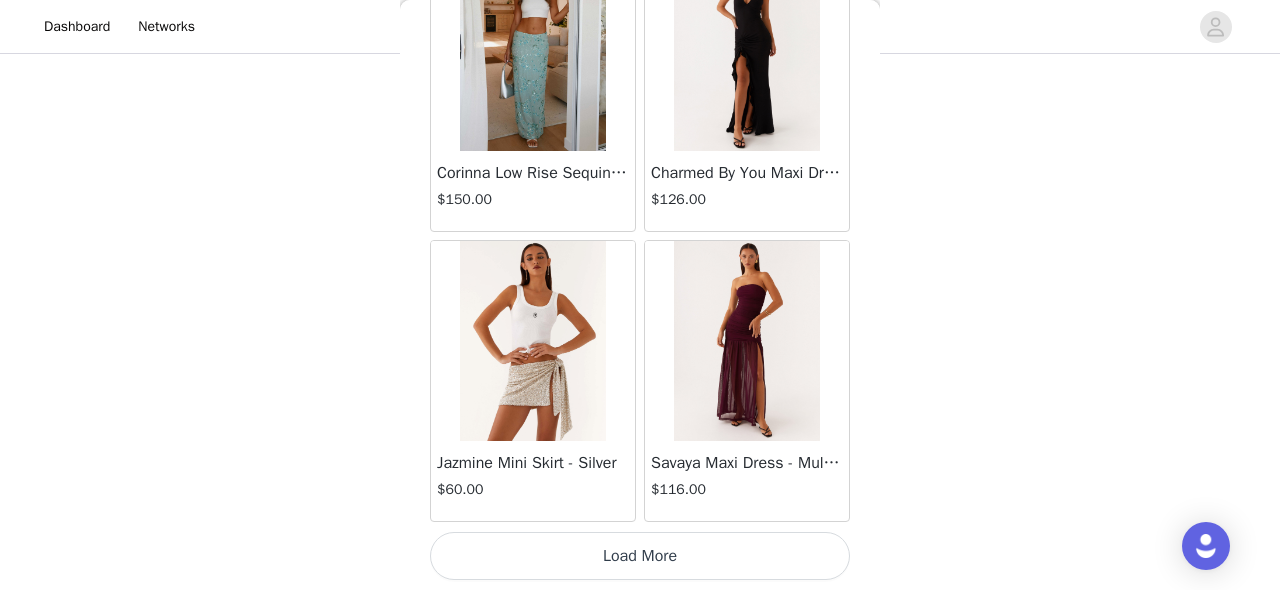 click on "Load More" at bounding box center (640, 556) 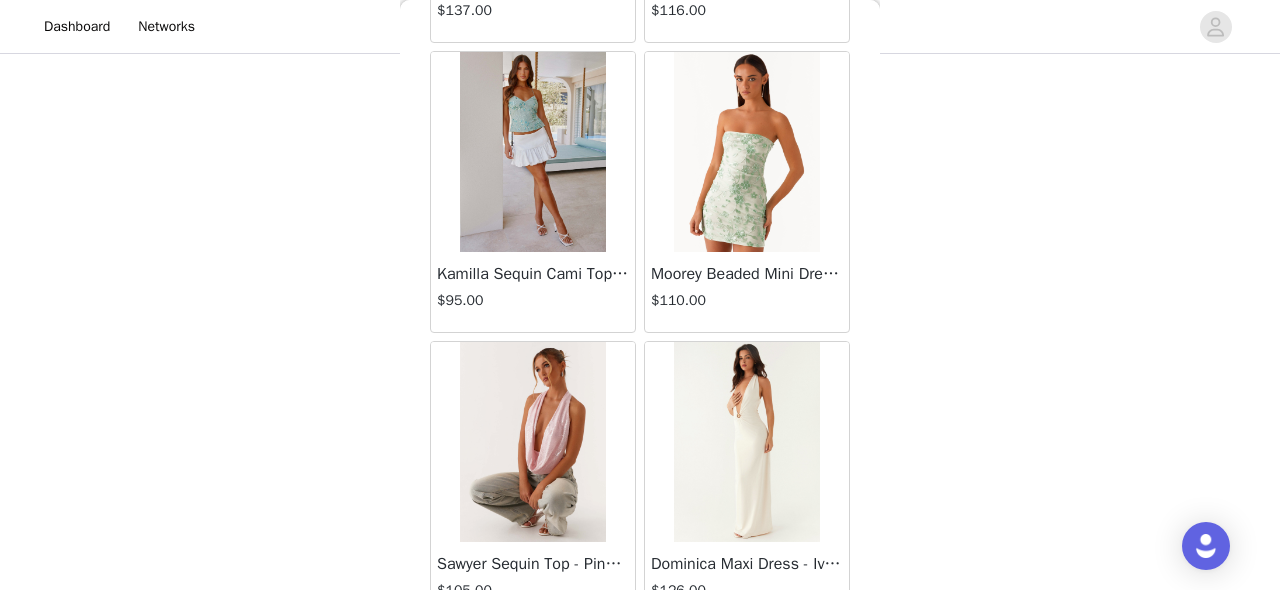 scroll, scrollTop: 37270, scrollLeft: 0, axis: vertical 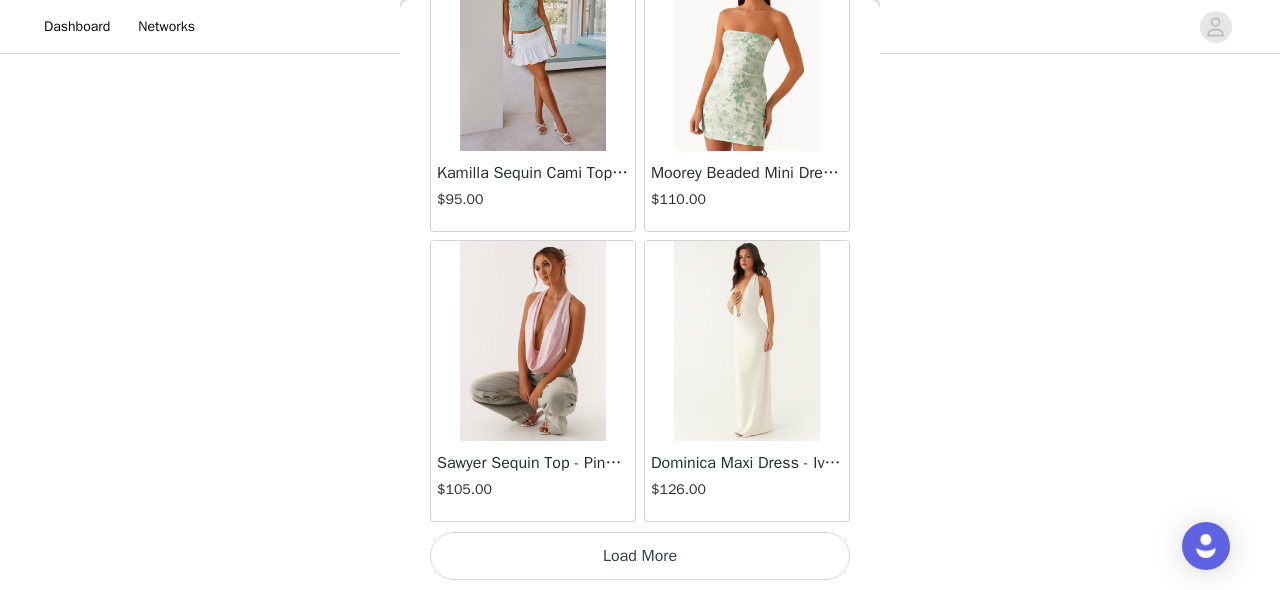 click on "Load More" at bounding box center [640, 556] 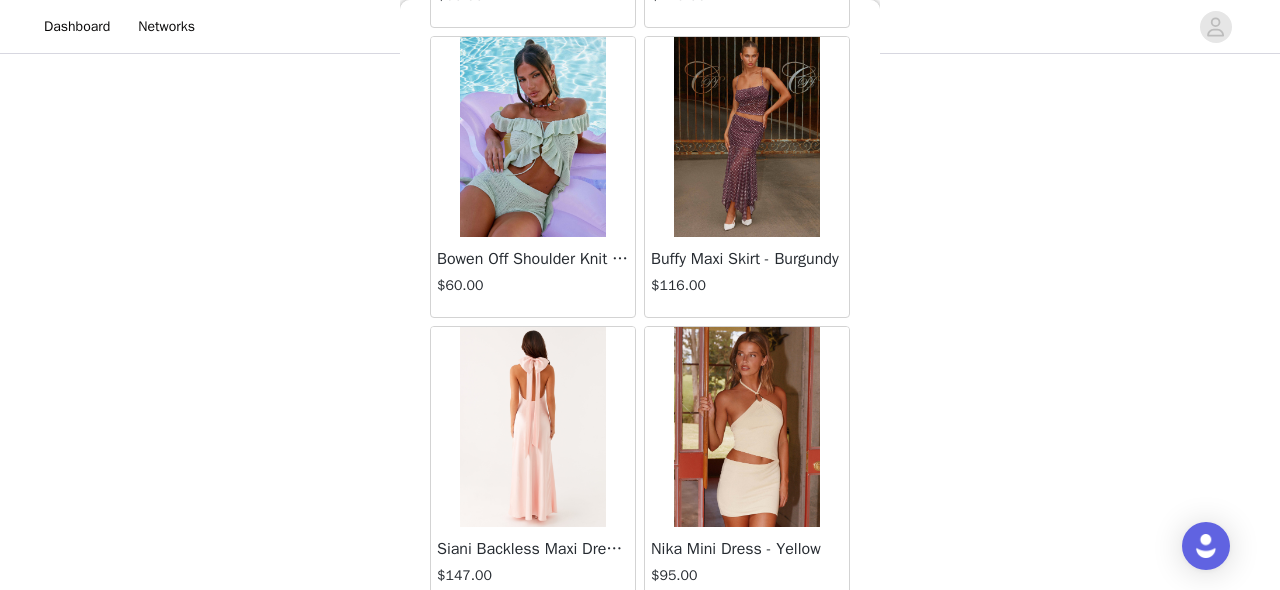 scroll, scrollTop: 40170, scrollLeft: 0, axis: vertical 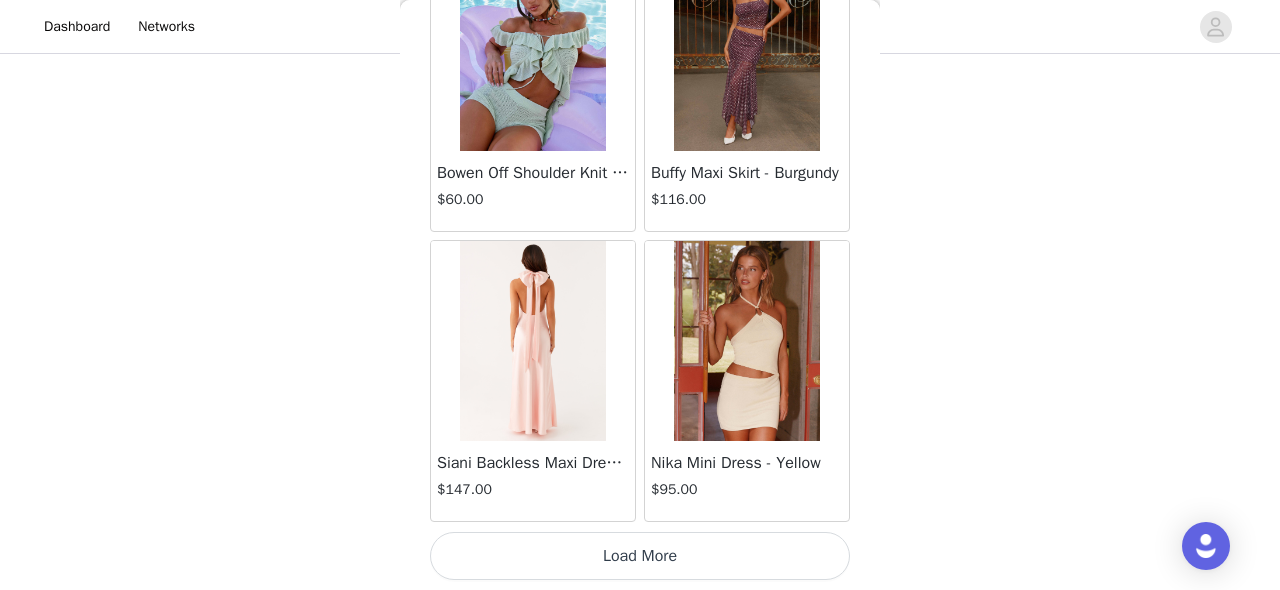 click on "Load More" at bounding box center (640, 556) 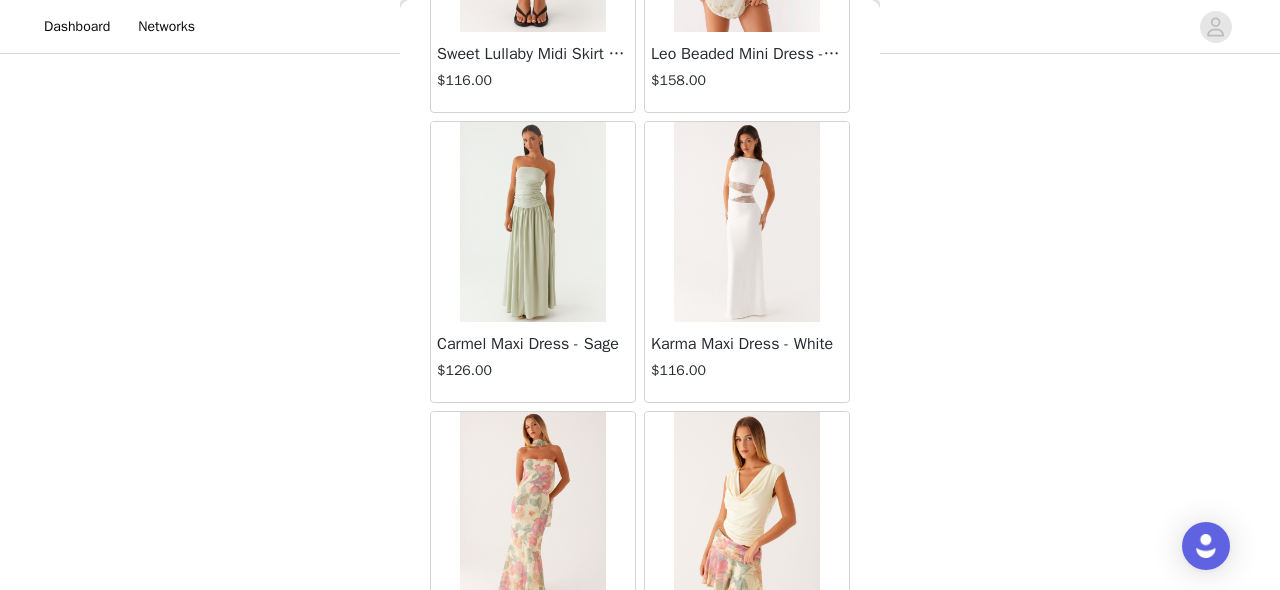 scroll, scrollTop: 41456, scrollLeft: 0, axis: vertical 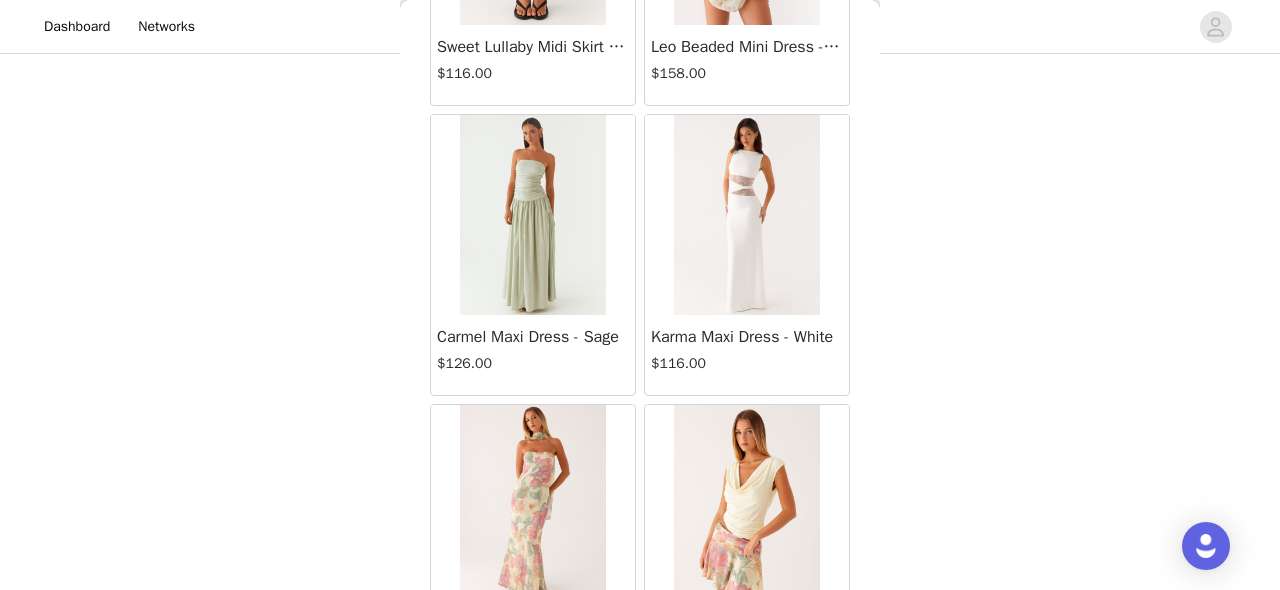 click at bounding box center [532, 215] 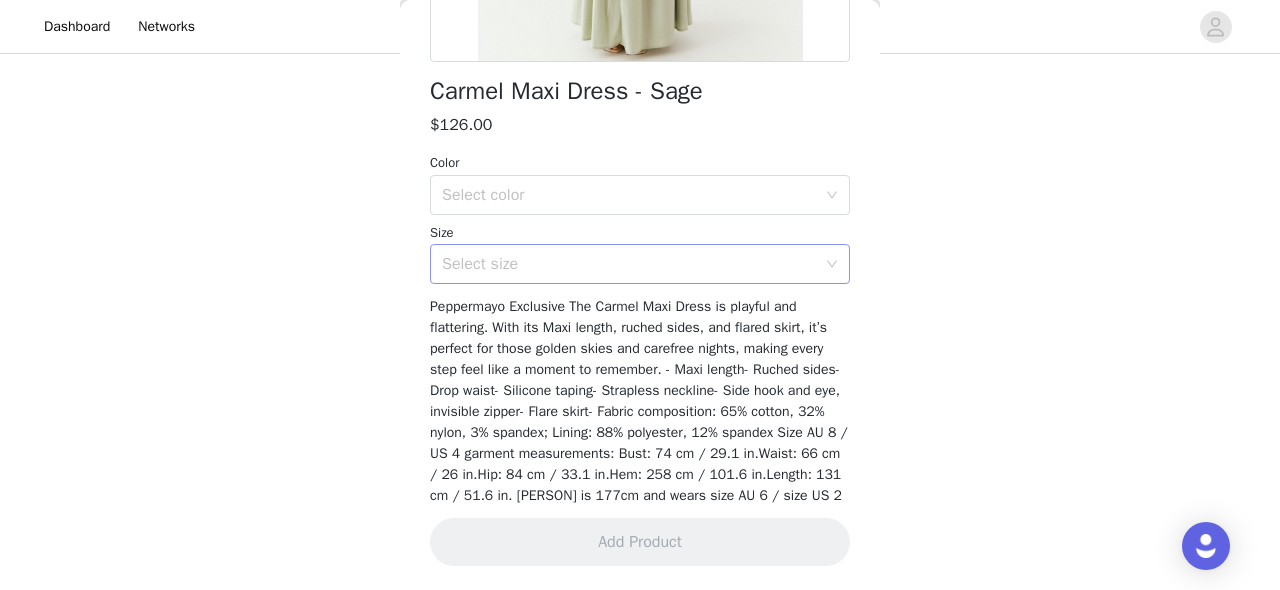 scroll, scrollTop: 509, scrollLeft: 0, axis: vertical 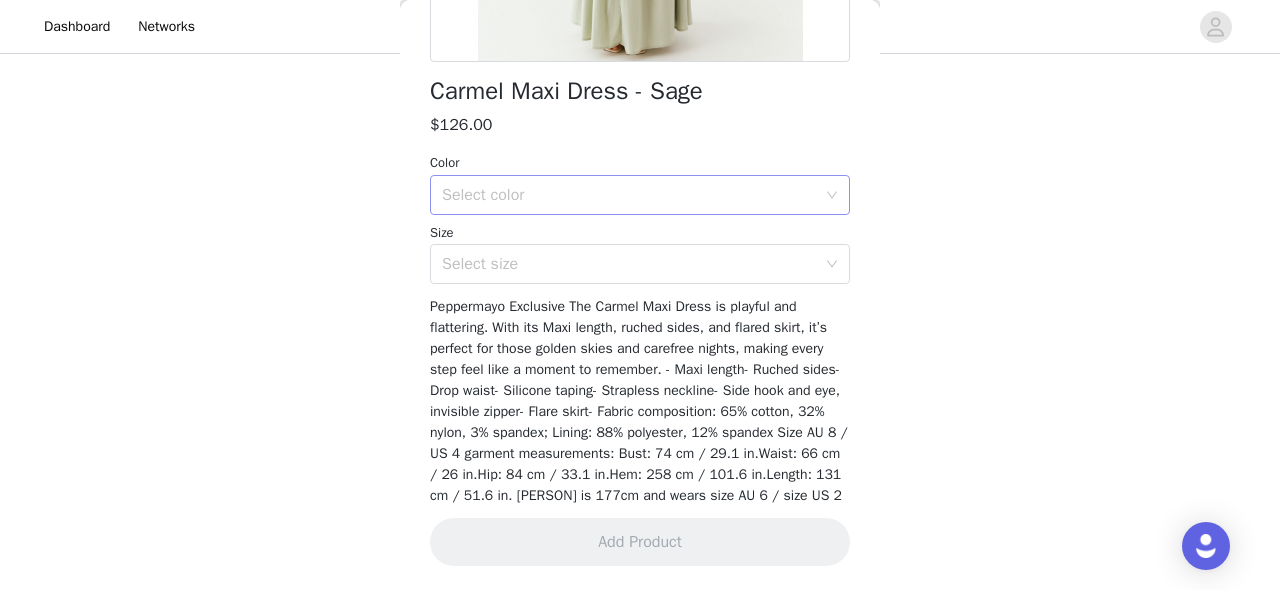 click on "Select color" at bounding box center (629, 195) 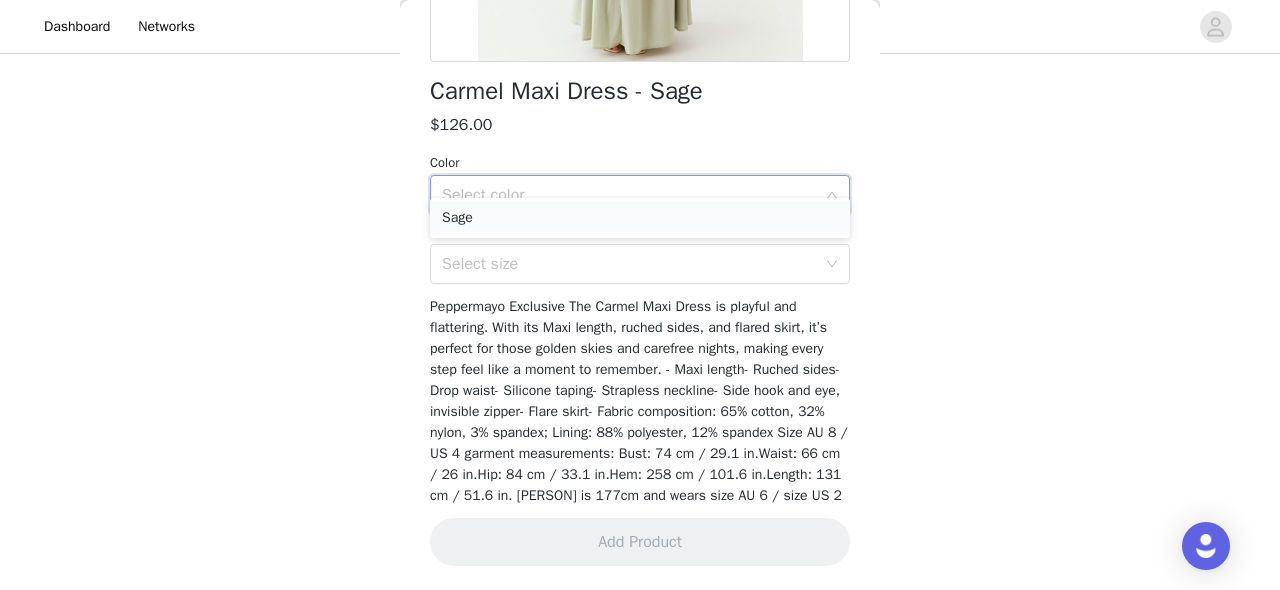 click on "Sage" at bounding box center (640, 218) 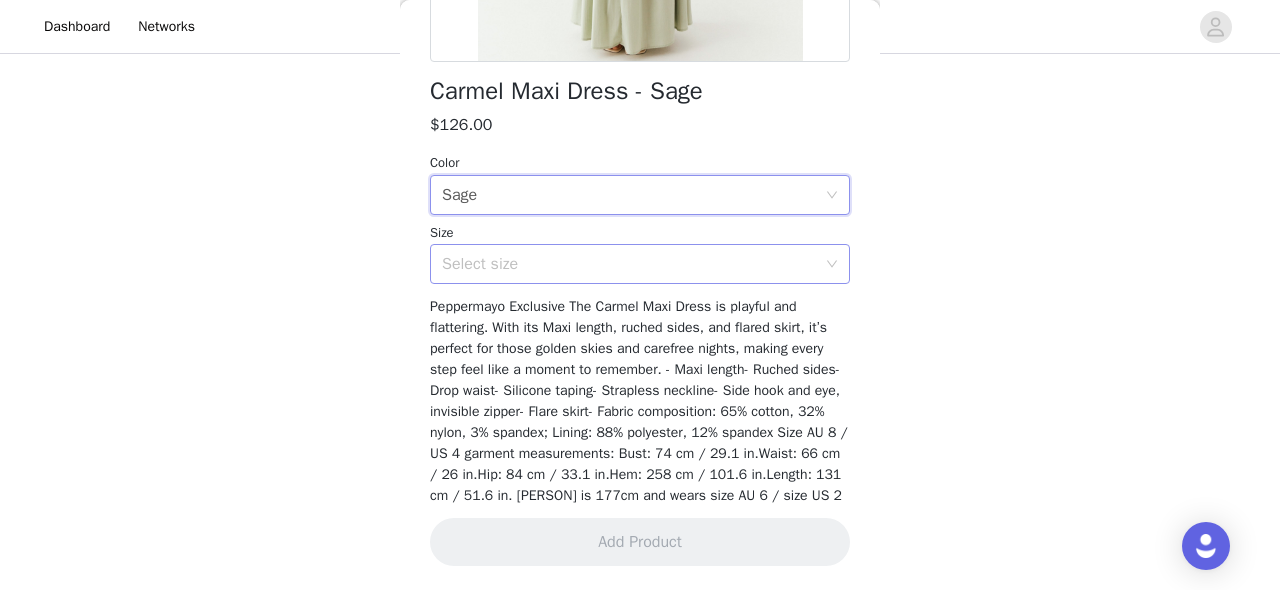 click on "Select size" at bounding box center [629, 264] 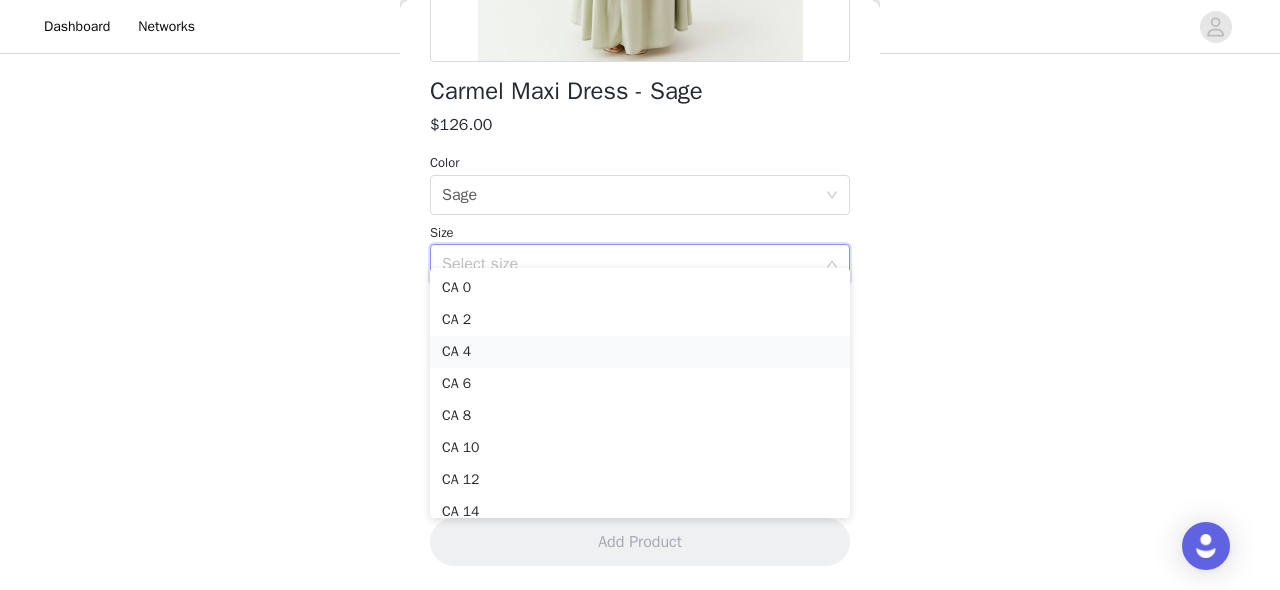 click on "CA 4" at bounding box center [640, 352] 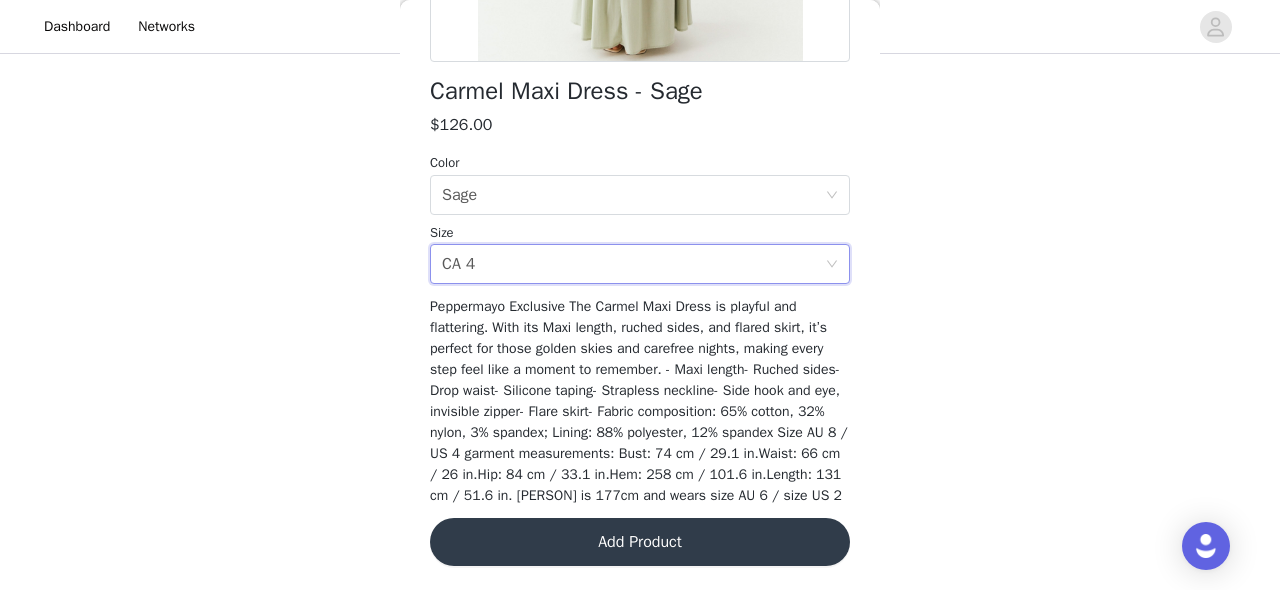 click on "Add Product" at bounding box center [640, 542] 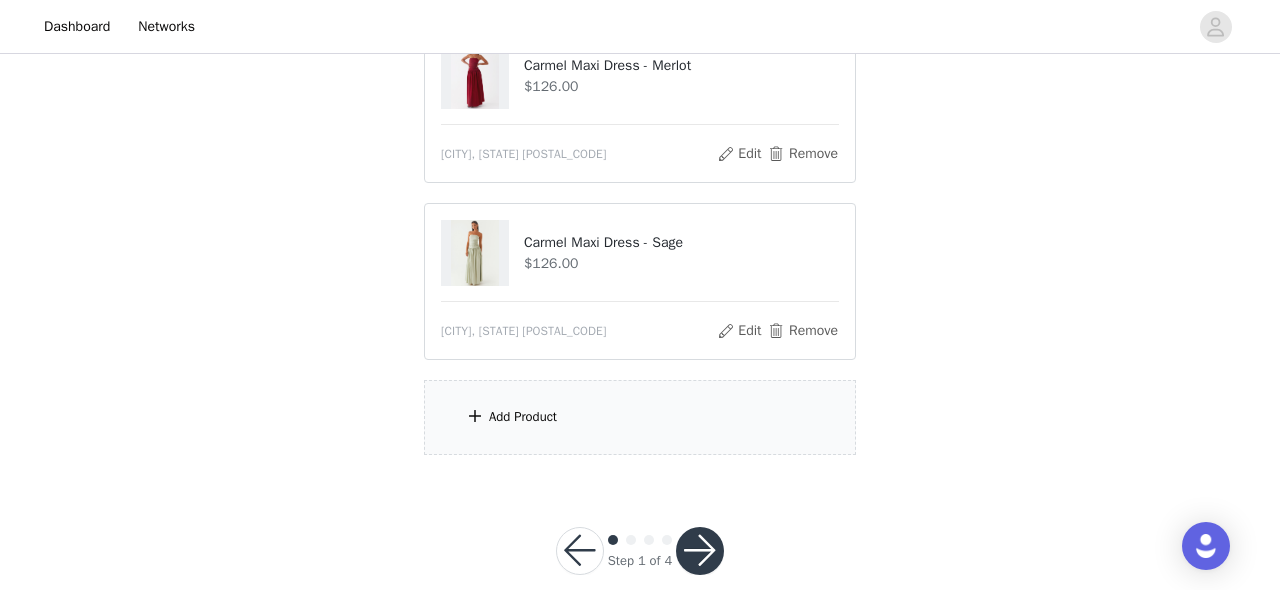 scroll, scrollTop: 456, scrollLeft: 0, axis: vertical 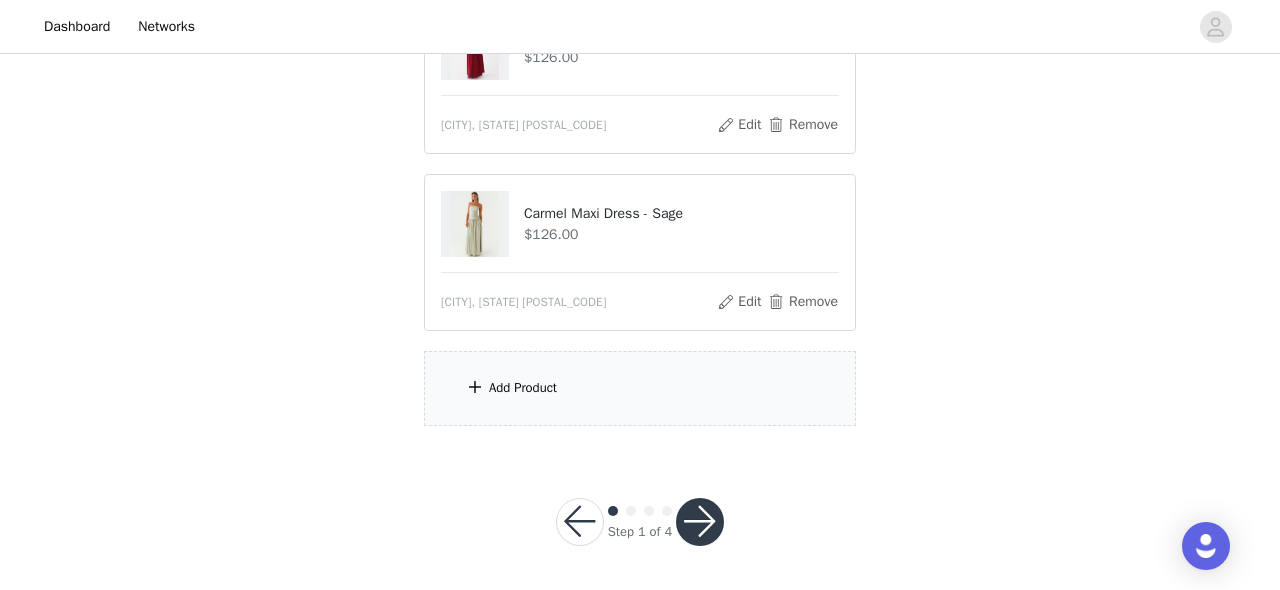 click on "Add Product" at bounding box center [640, 388] 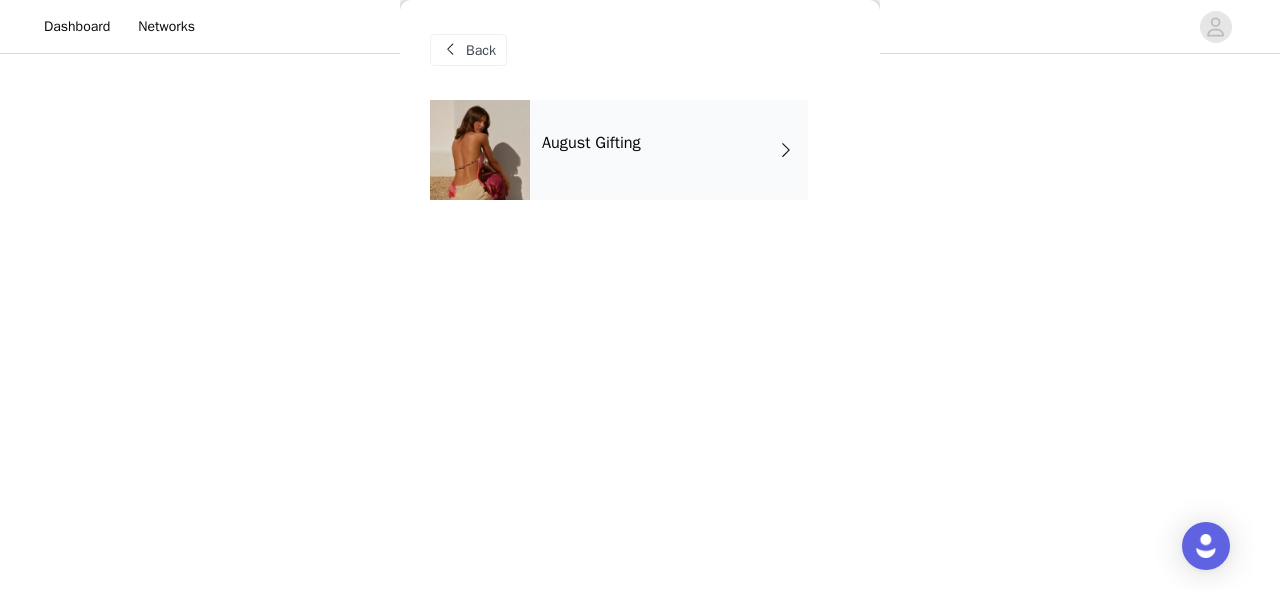 click on "August Gifting" at bounding box center (669, 150) 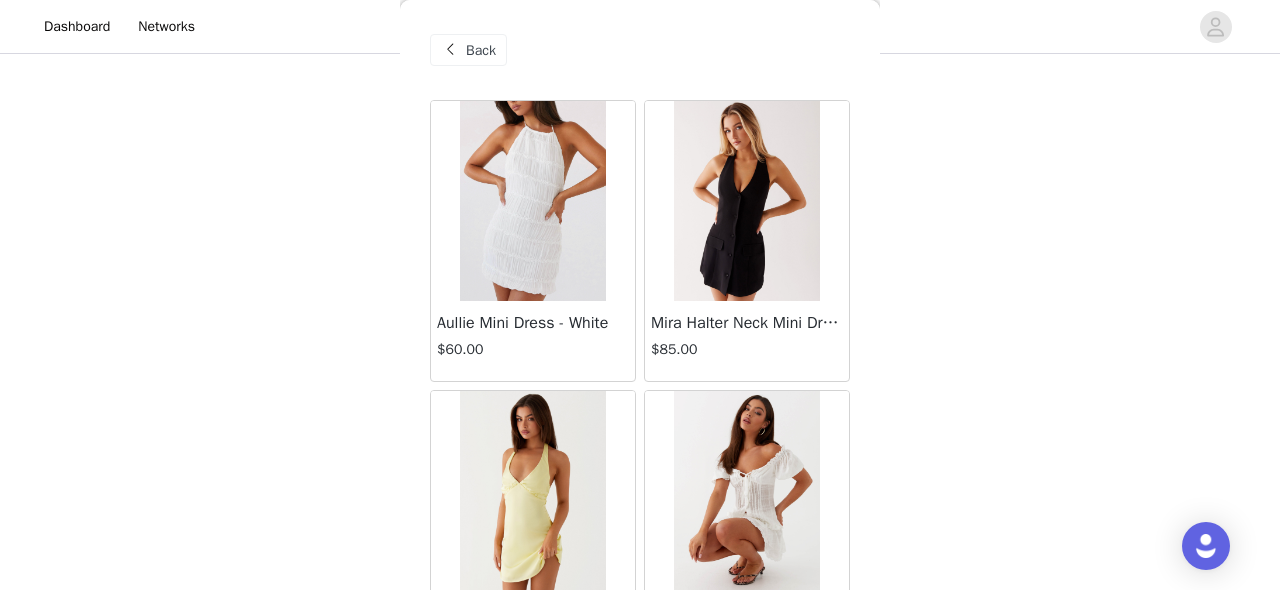 scroll, scrollTop: 2470, scrollLeft: 0, axis: vertical 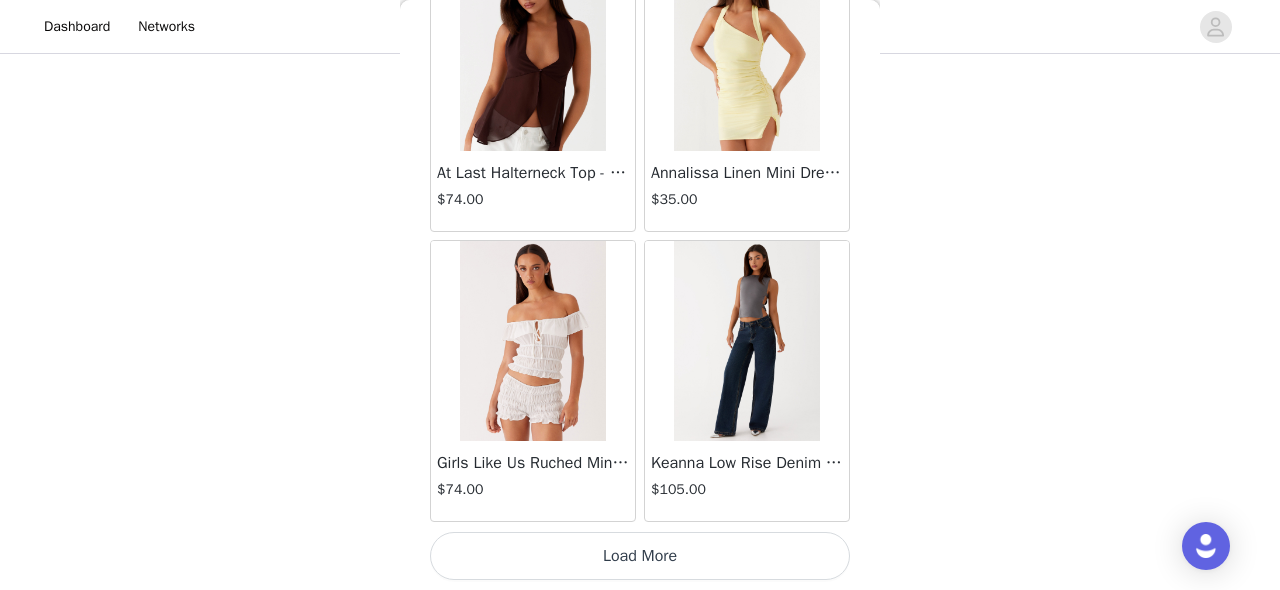click on "Load More" at bounding box center [640, 556] 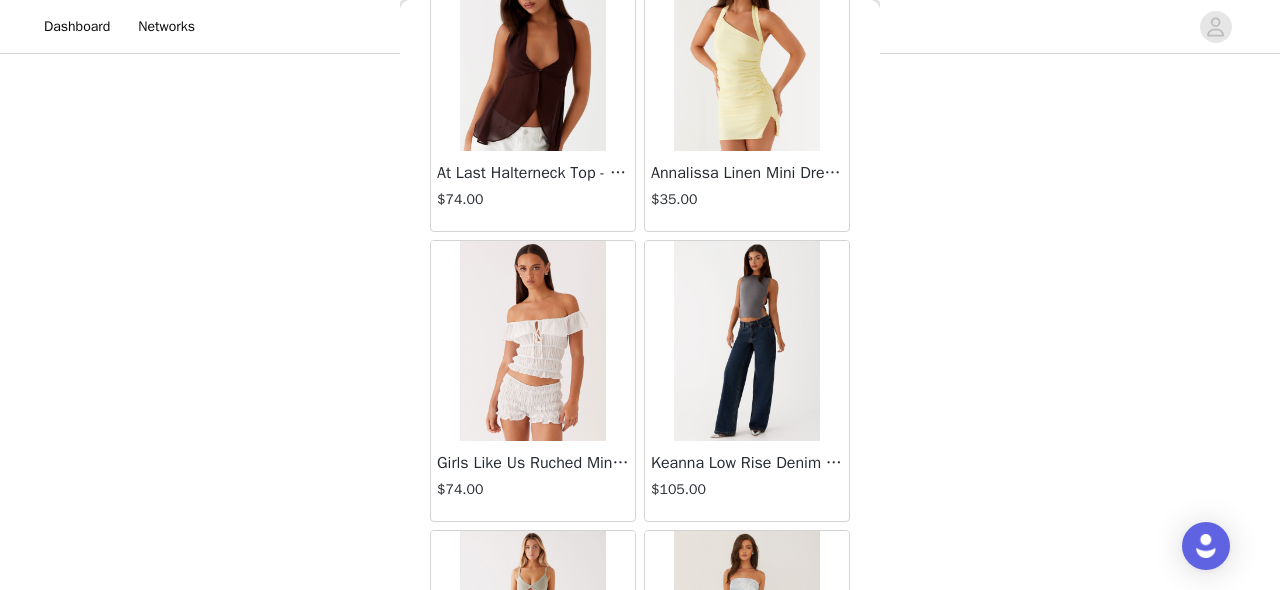 scroll, scrollTop: 5370, scrollLeft: 0, axis: vertical 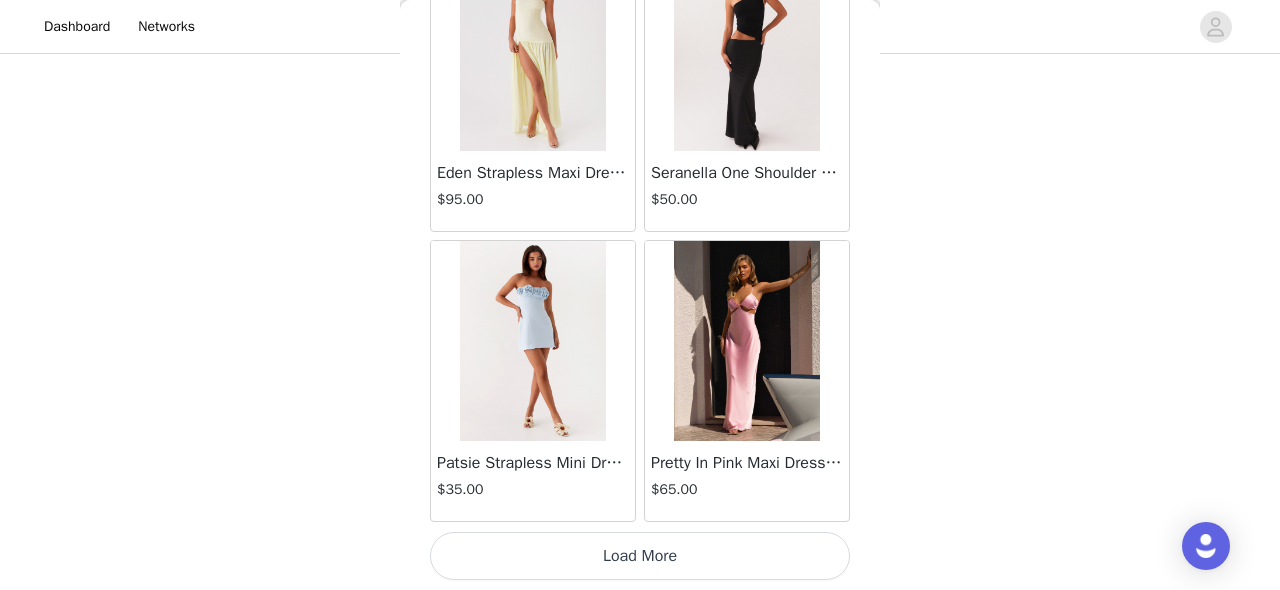 click on "Load More" at bounding box center (640, 556) 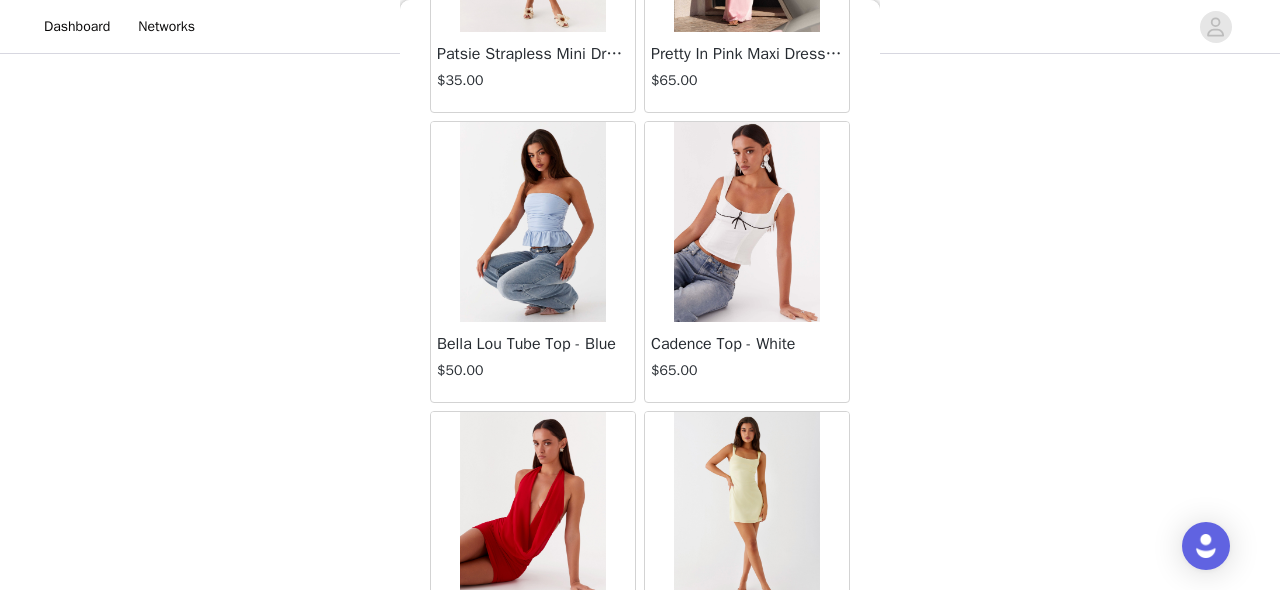 scroll, scrollTop: 8270, scrollLeft: 0, axis: vertical 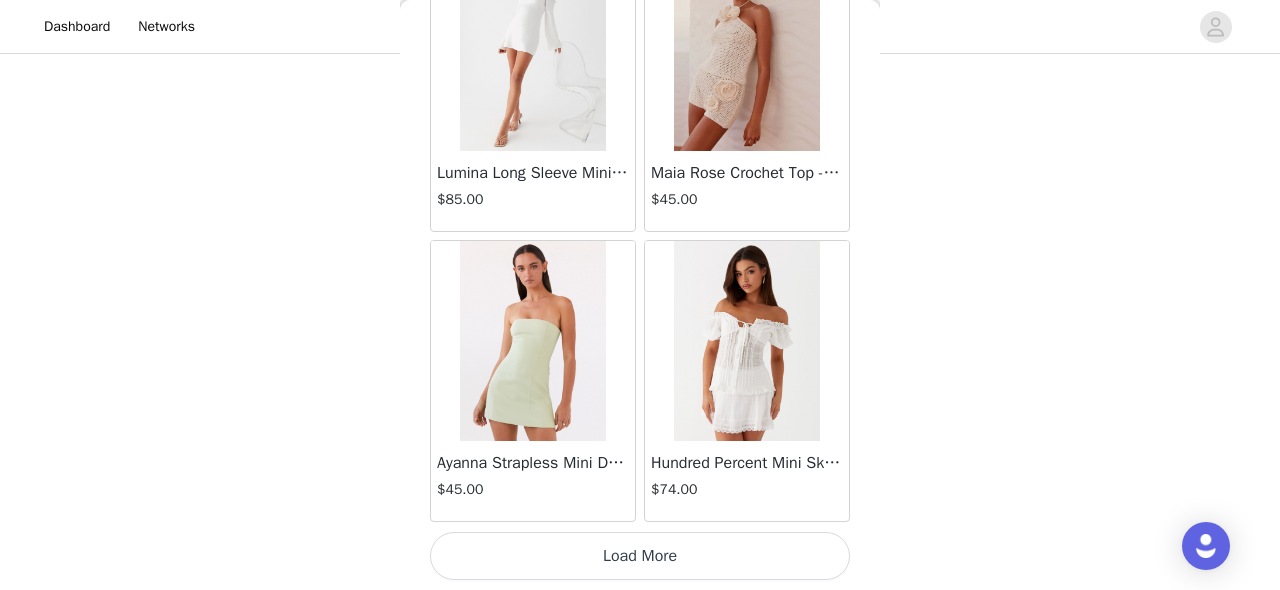 click on "Load More" at bounding box center (640, 556) 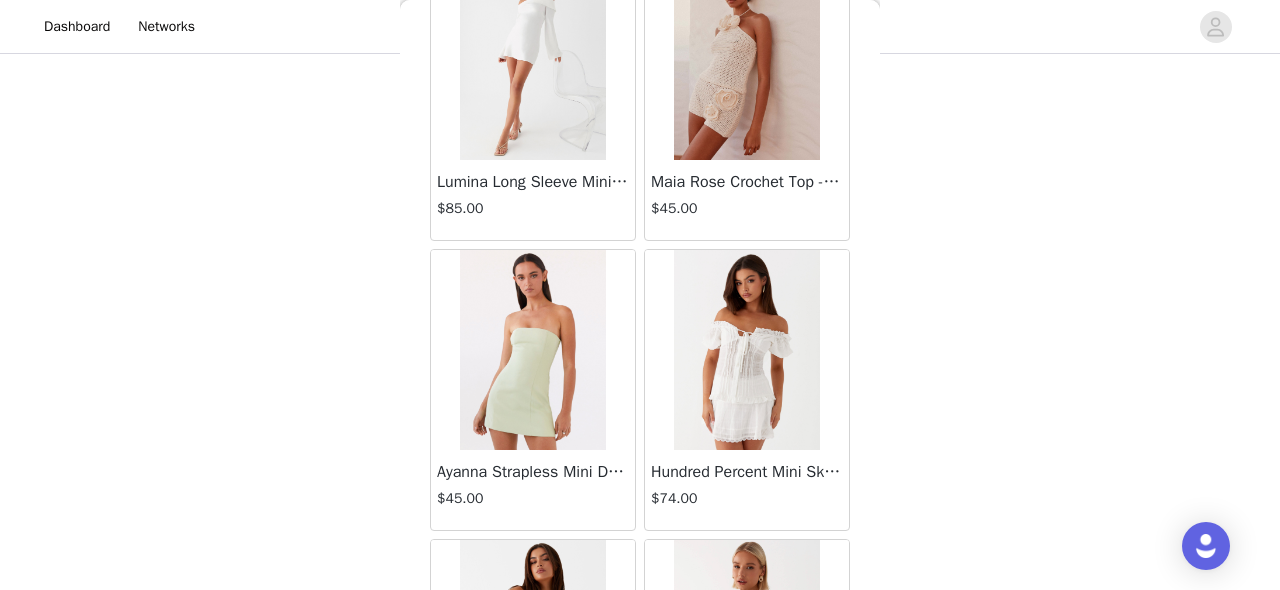 scroll, scrollTop: 8270, scrollLeft: 0, axis: vertical 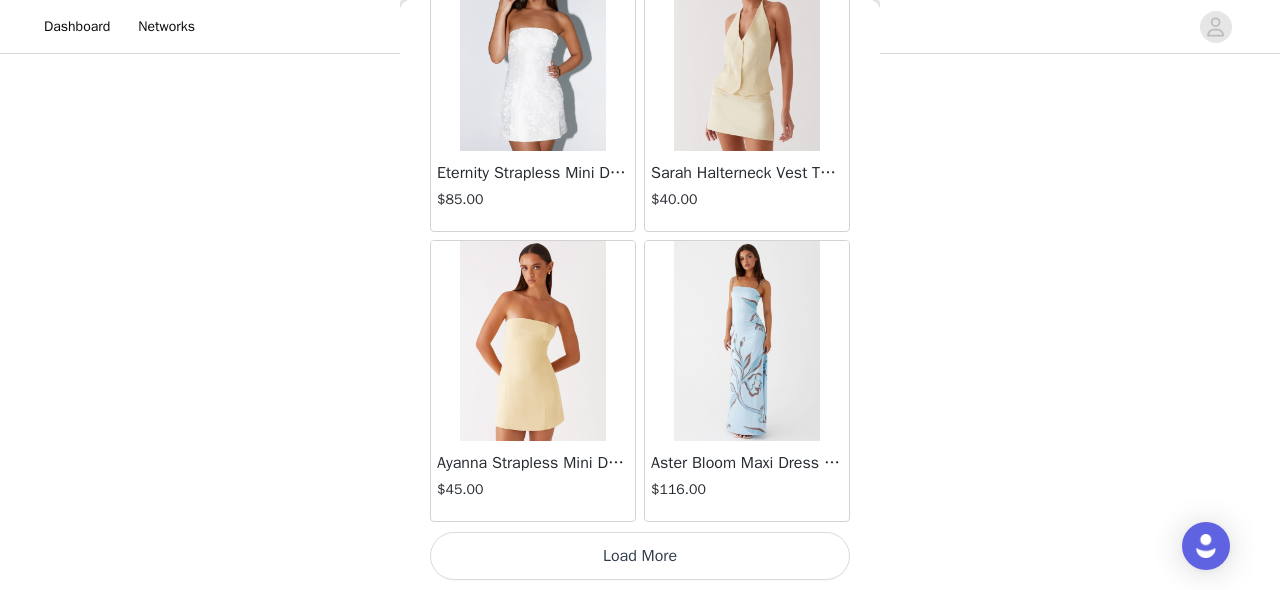 click on "Load More" at bounding box center [640, 556] 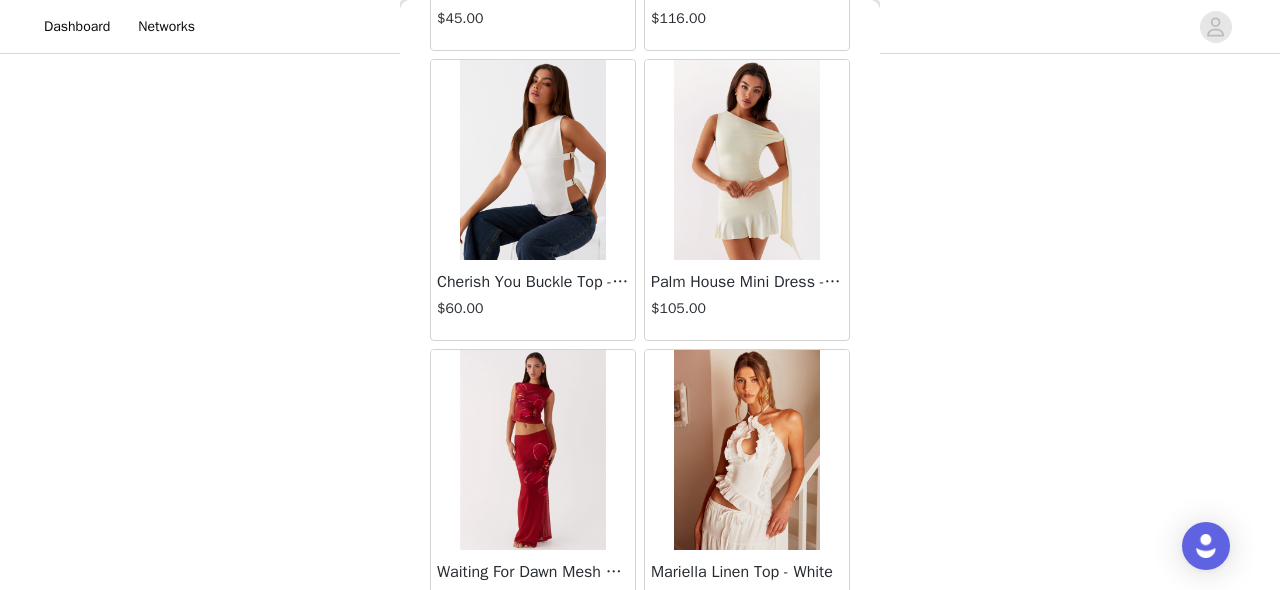 scroll, scrollTop: 14070, scrollLeft: 0, axis: vertical 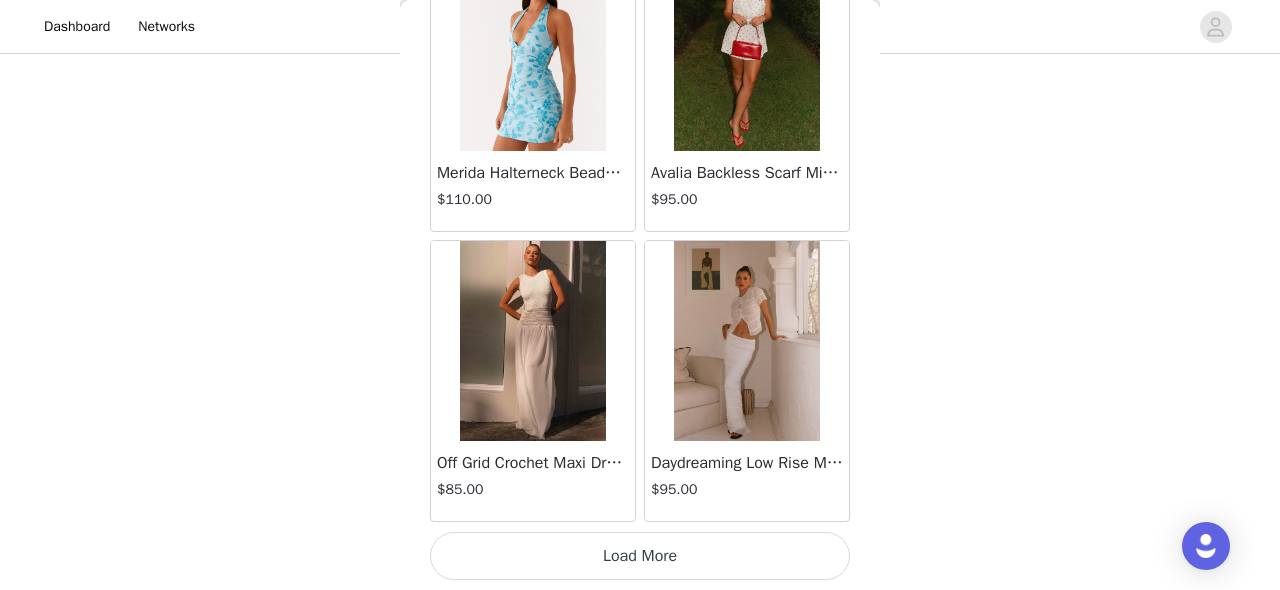 click on "Load More" at bounding box center [640, 556] 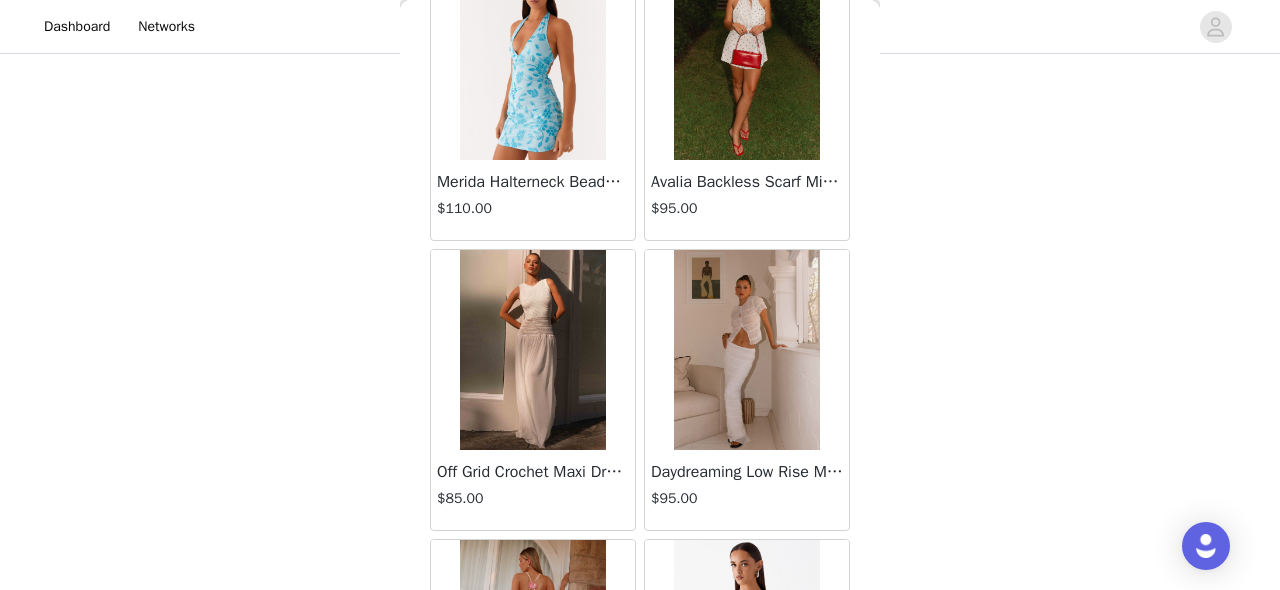 scroll, scrollTop: 14070, scrollLeft: 0, axis: vertical 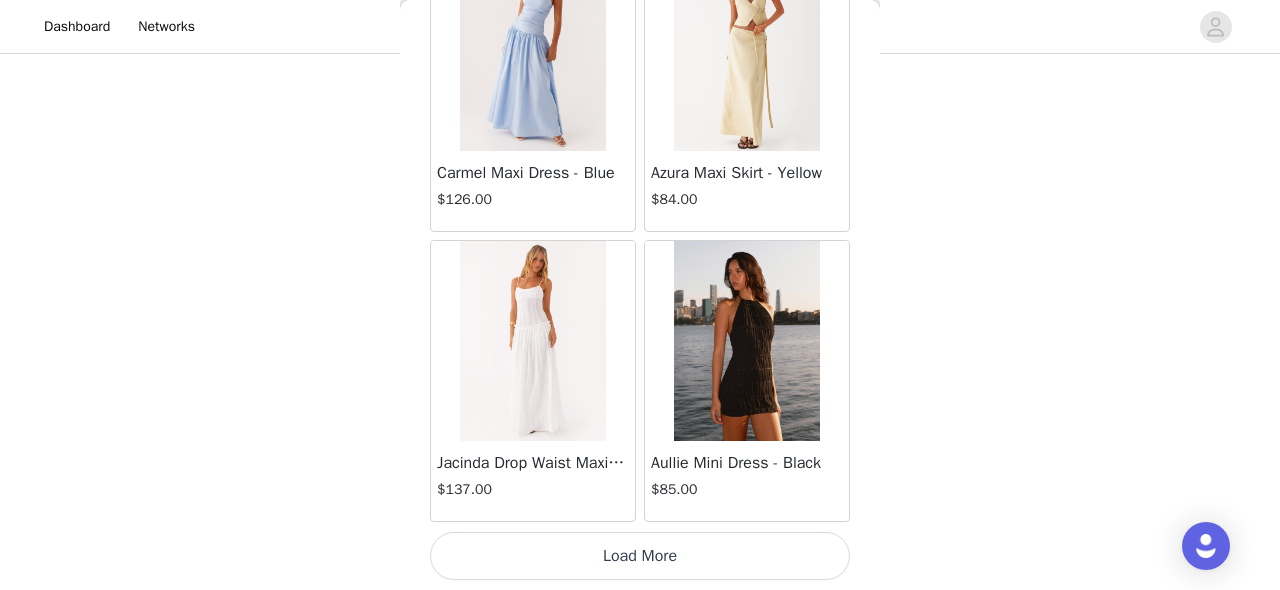 click on "Load More" at bounding box center (640, 556) 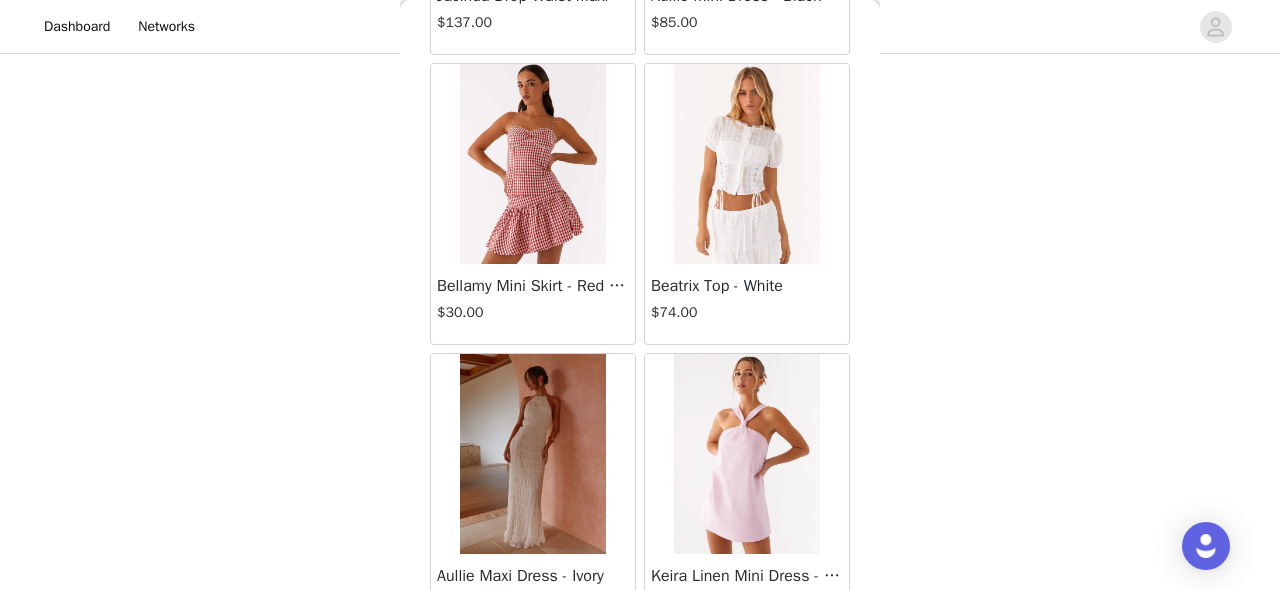 scroll, scrollTop: 19870, scrollLeft: 0, axis: vertical 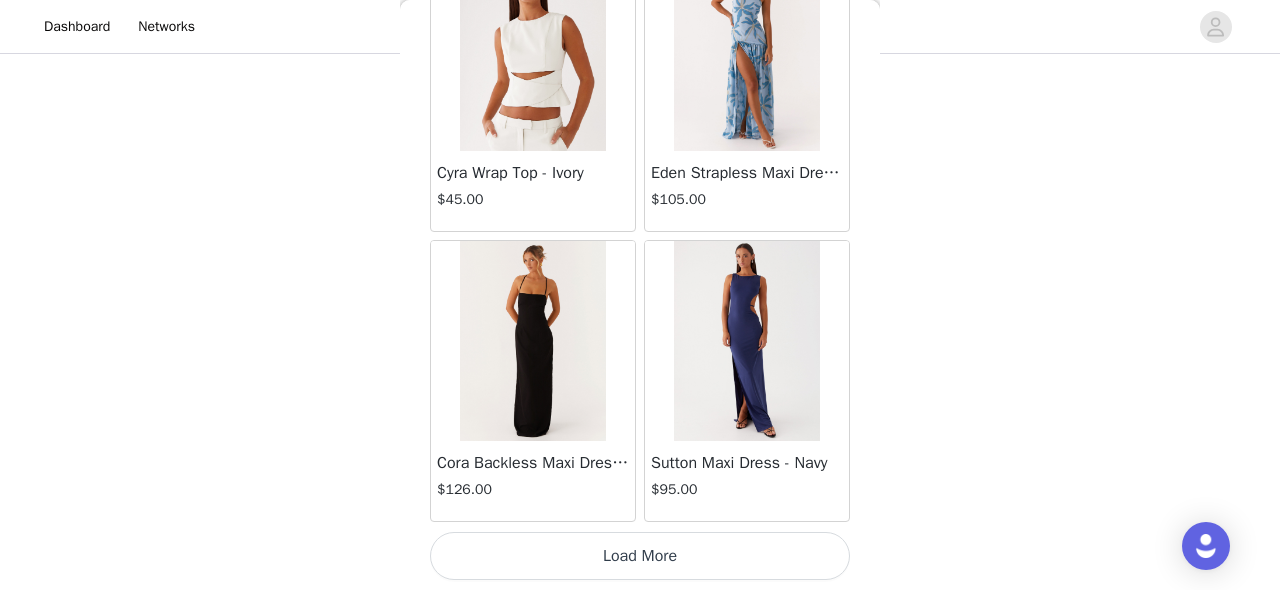 click on "Load More" at bounding box center [640, 556] 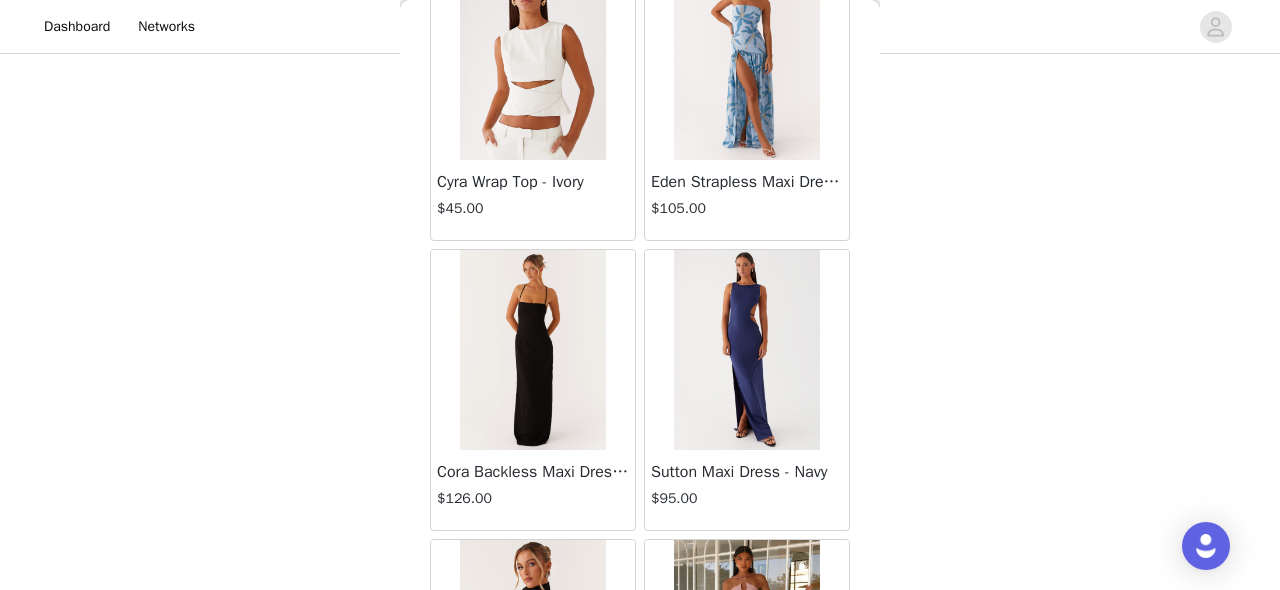 scroll, scrollTop: 19870, scrollLeft: 0, axis: vertical 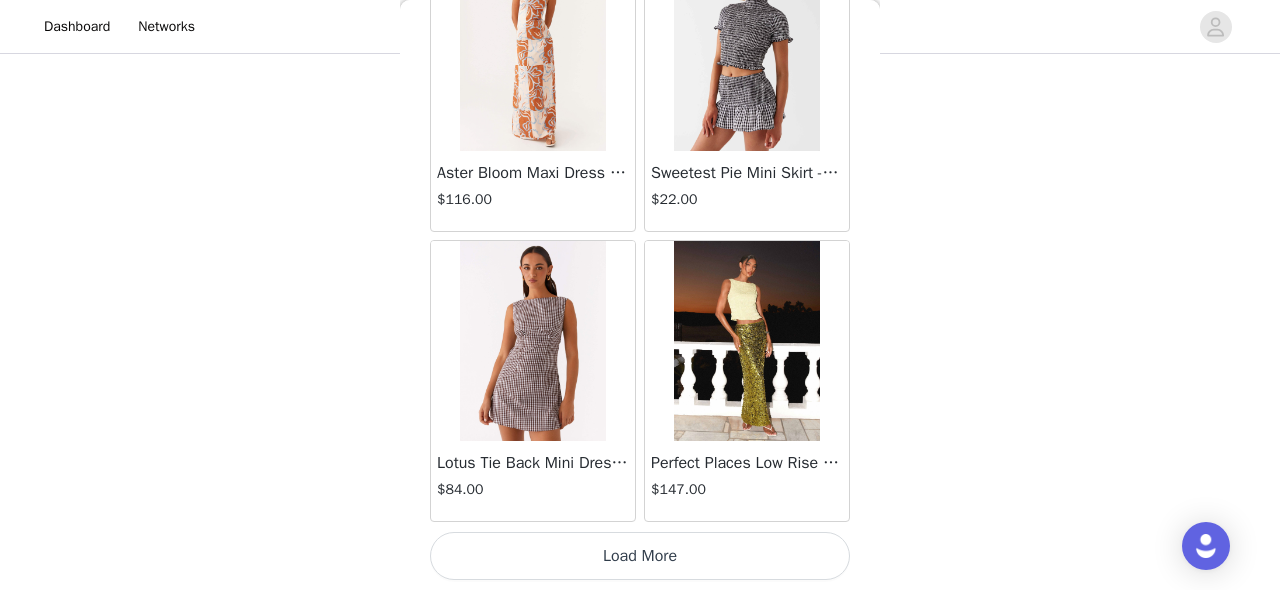 click on "Load More" at bounding box center (640, 556) 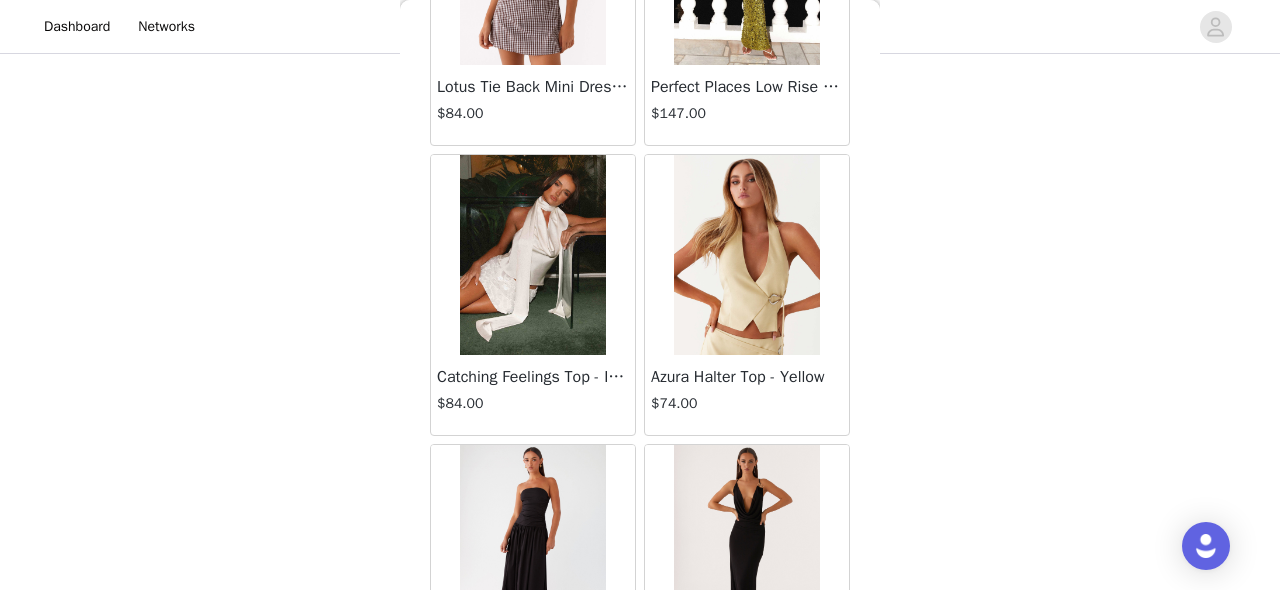 scroll, scrollTop: 25670, scrollLeft: 0, axis: vertical 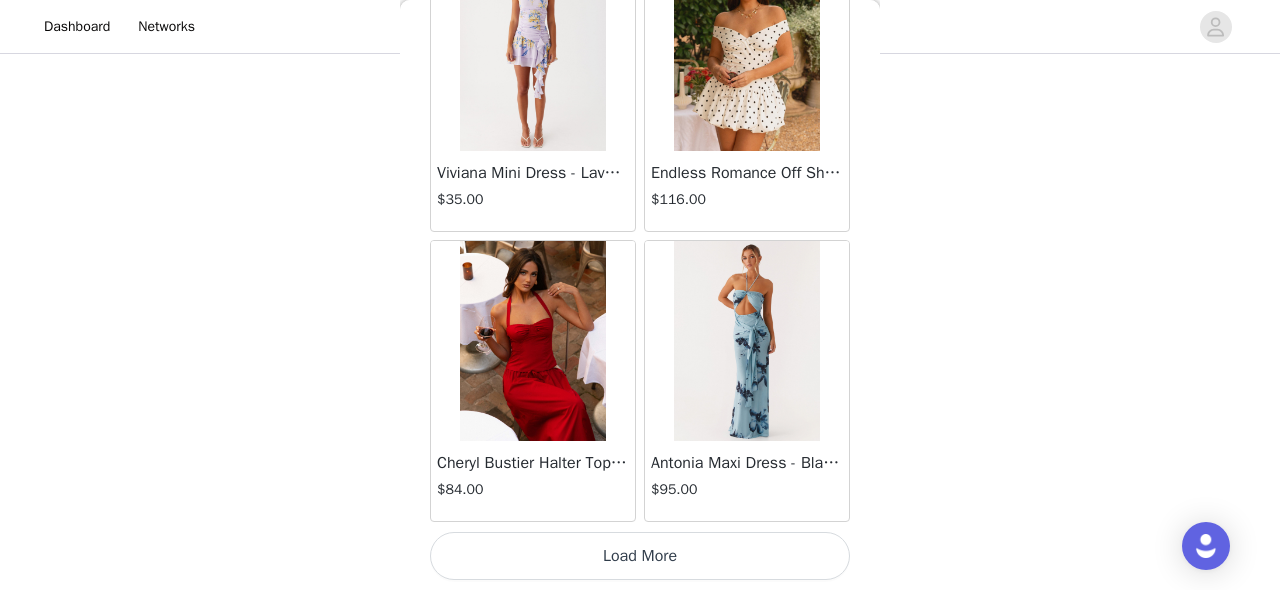 click on "Load More" at bounding box center (640, 556) 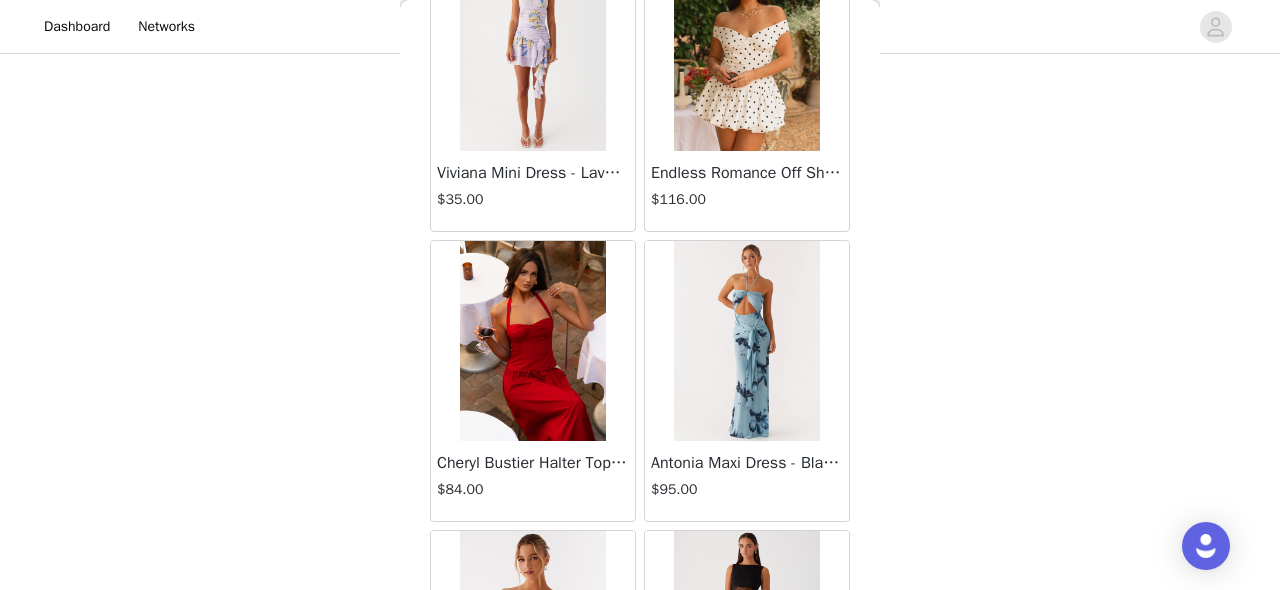 scroll, scrollTop: 28570, scrollLeft: 0, axis: vertical 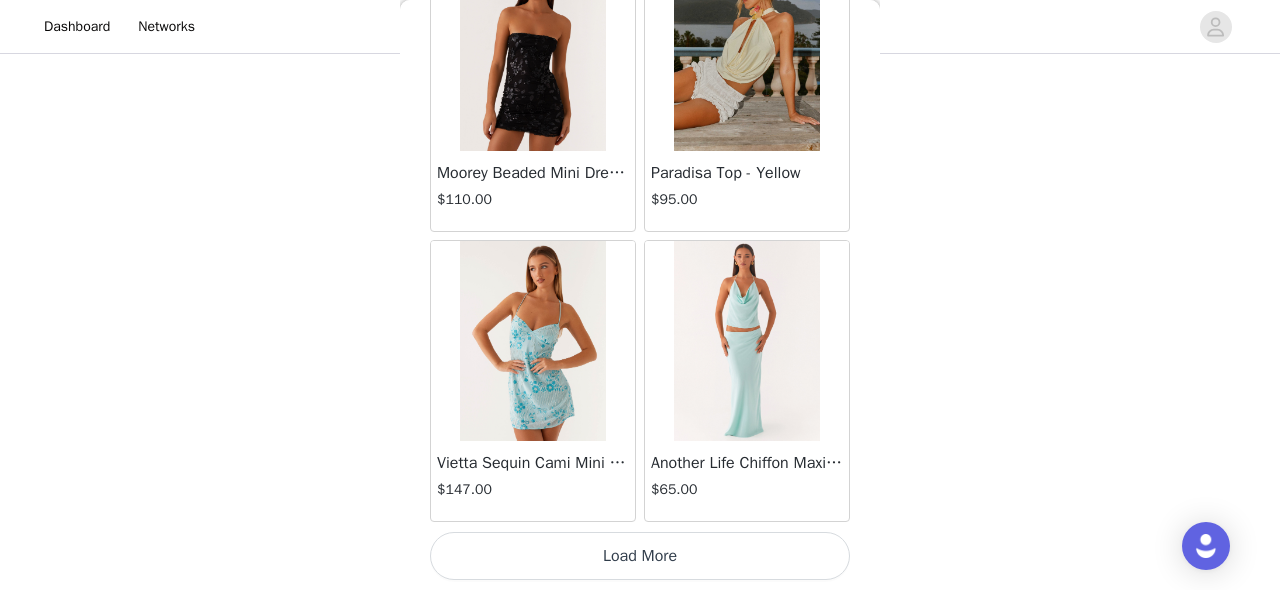 click on "Load More" at bounding box center [640, 556] 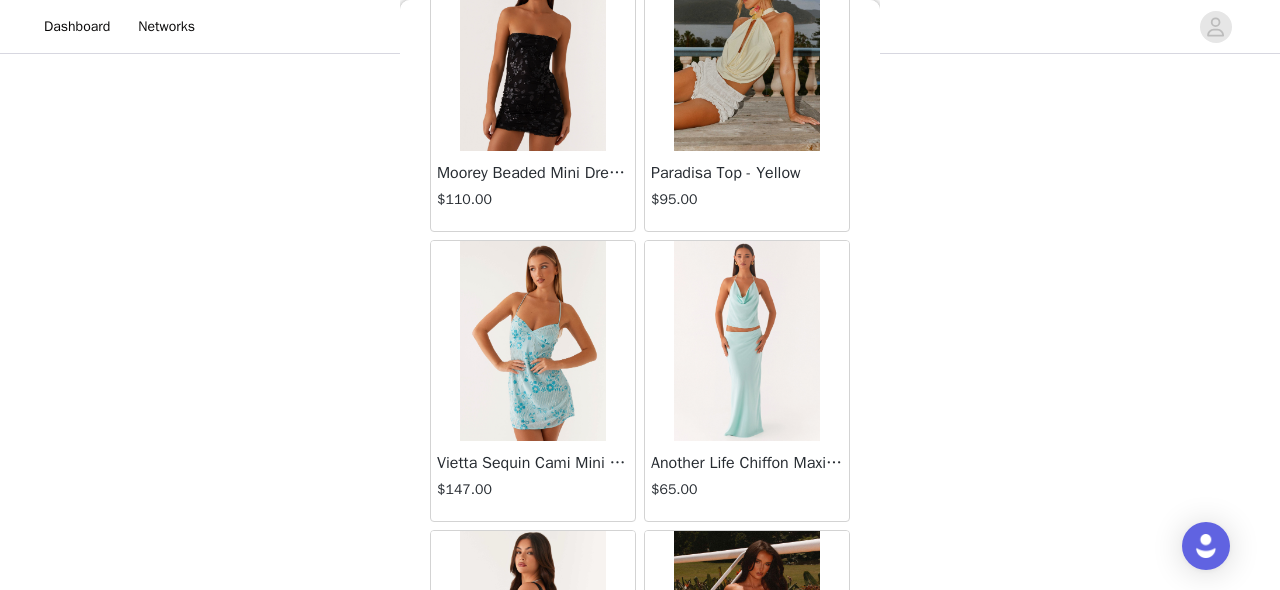 scroll, scrollTop: 31470, scrollLeft: 0, axis: vertical 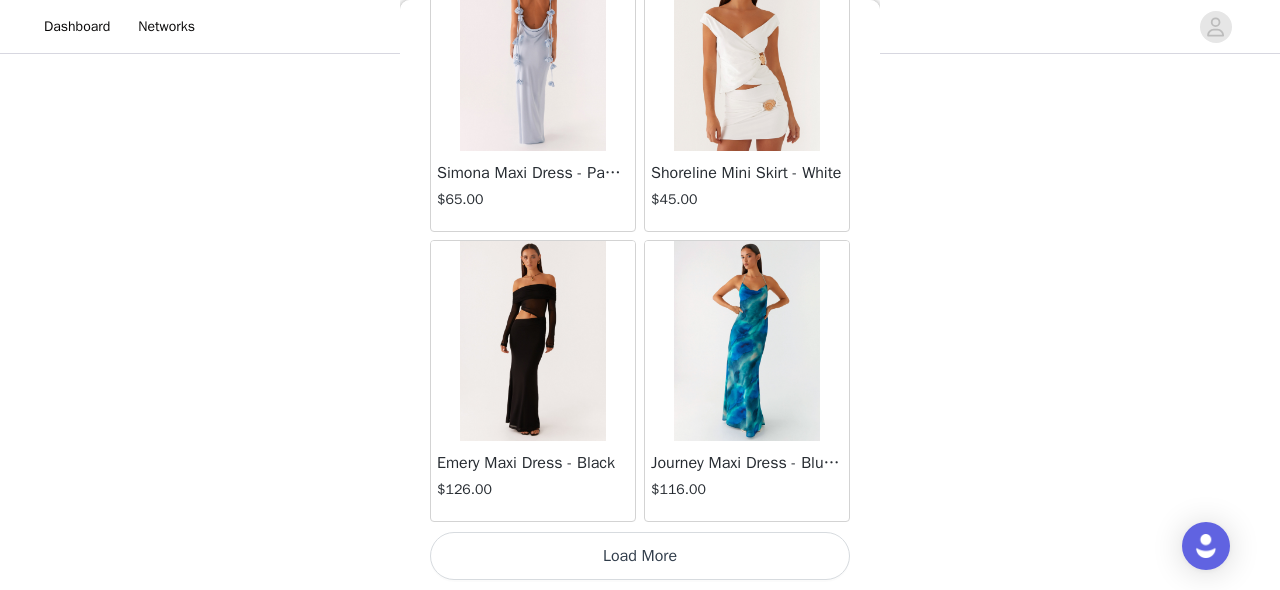click on "Load More" at bounding box center [640, 556] 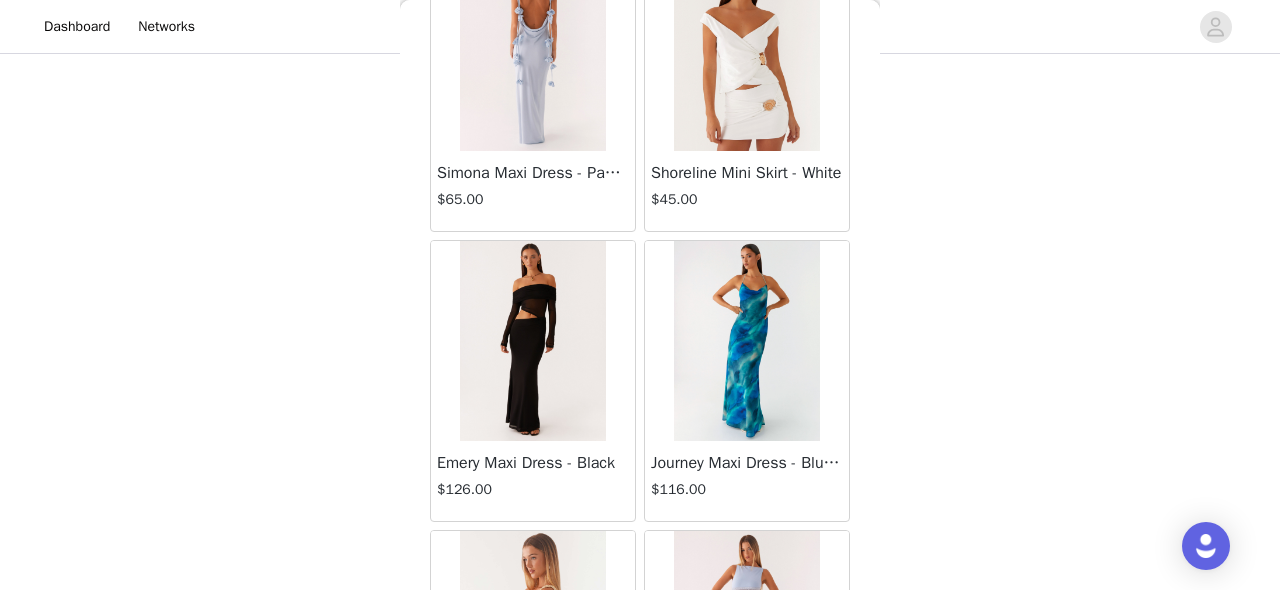 scroll, scrollTop: 34370, scrollLeft: 0, axis: vertical 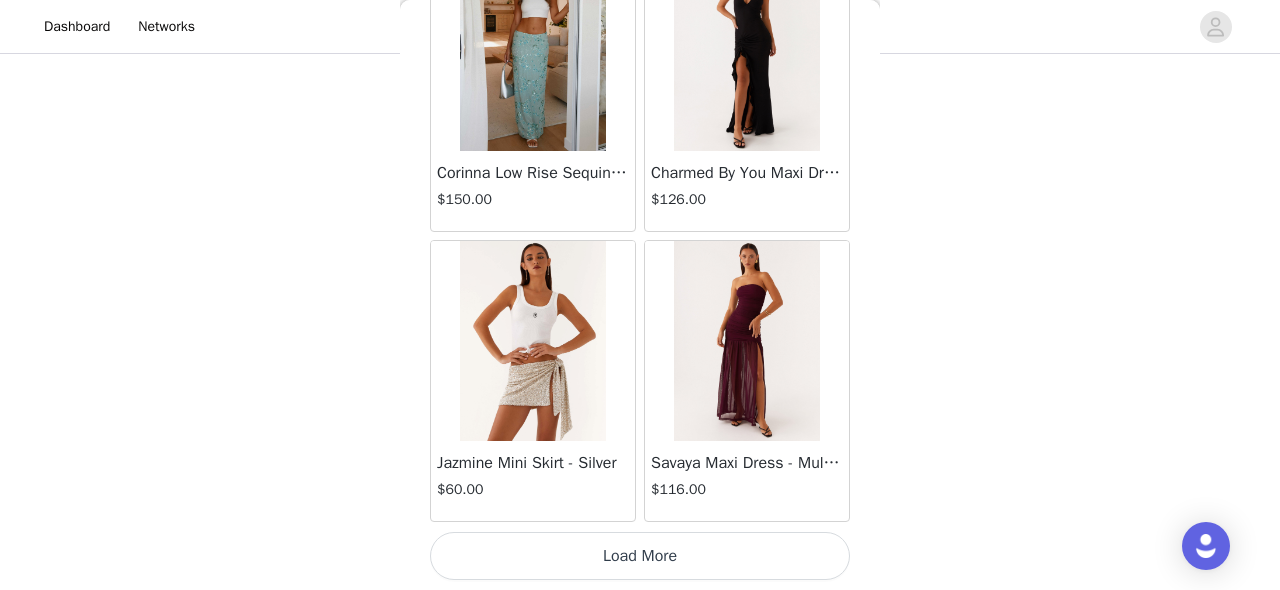 click on "Load More" at bounding box center (640, 556) 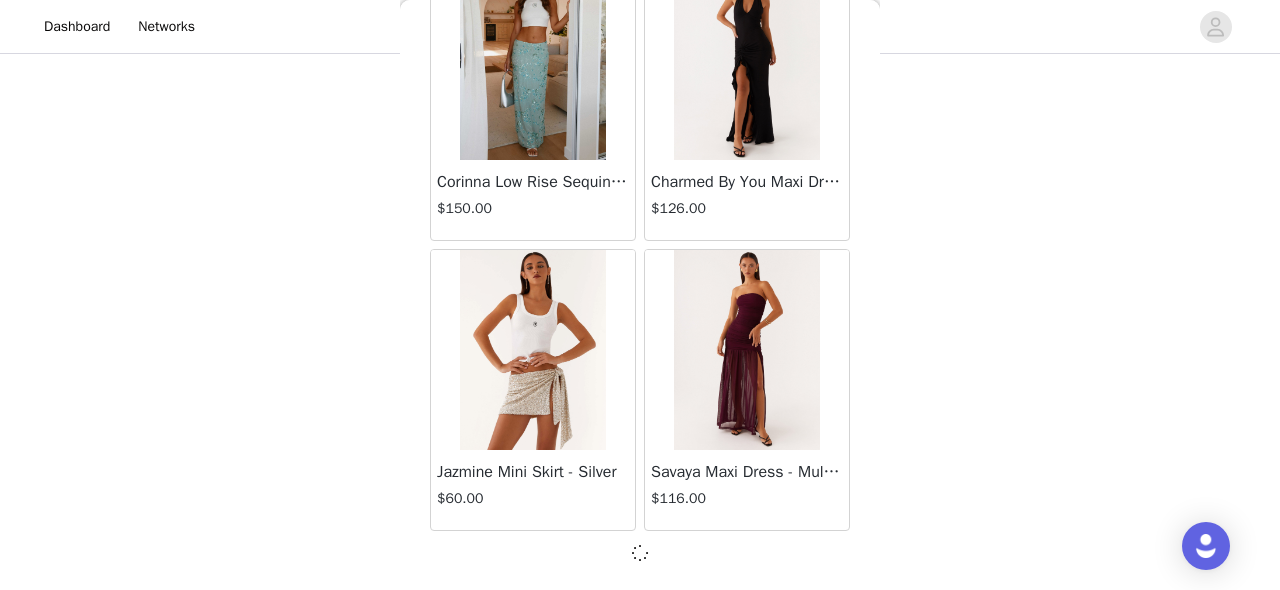 scroll, scrollTop: 34361, scrollLeft: 0, axis: vertical 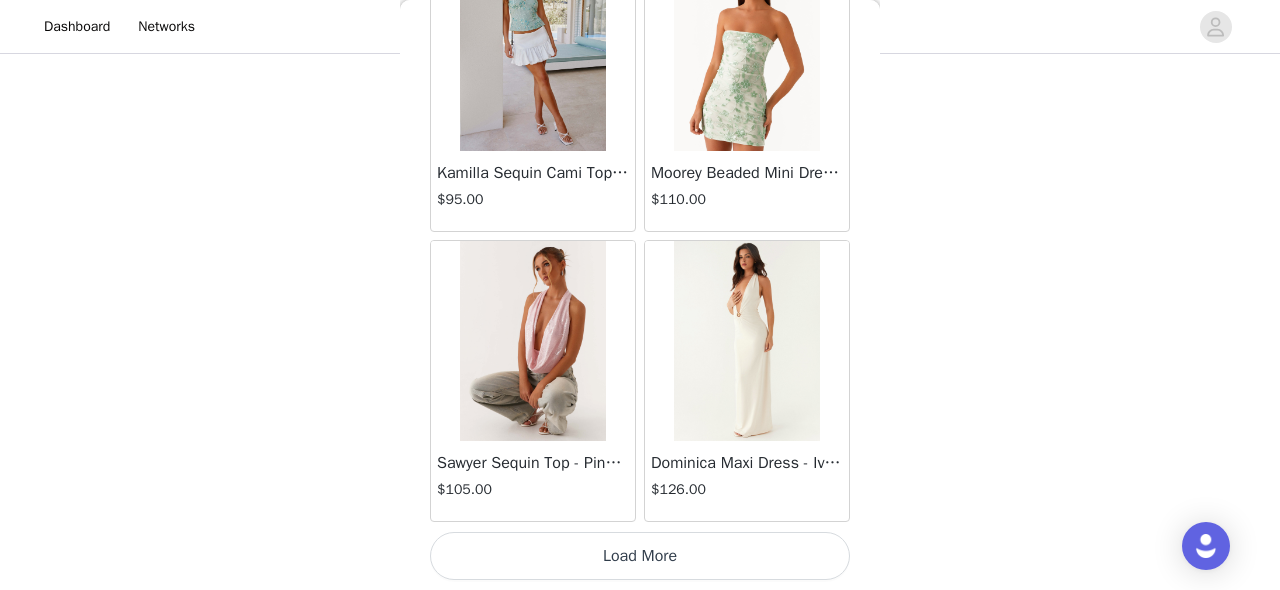 click on "Load More" at bounding box center (640, 556) 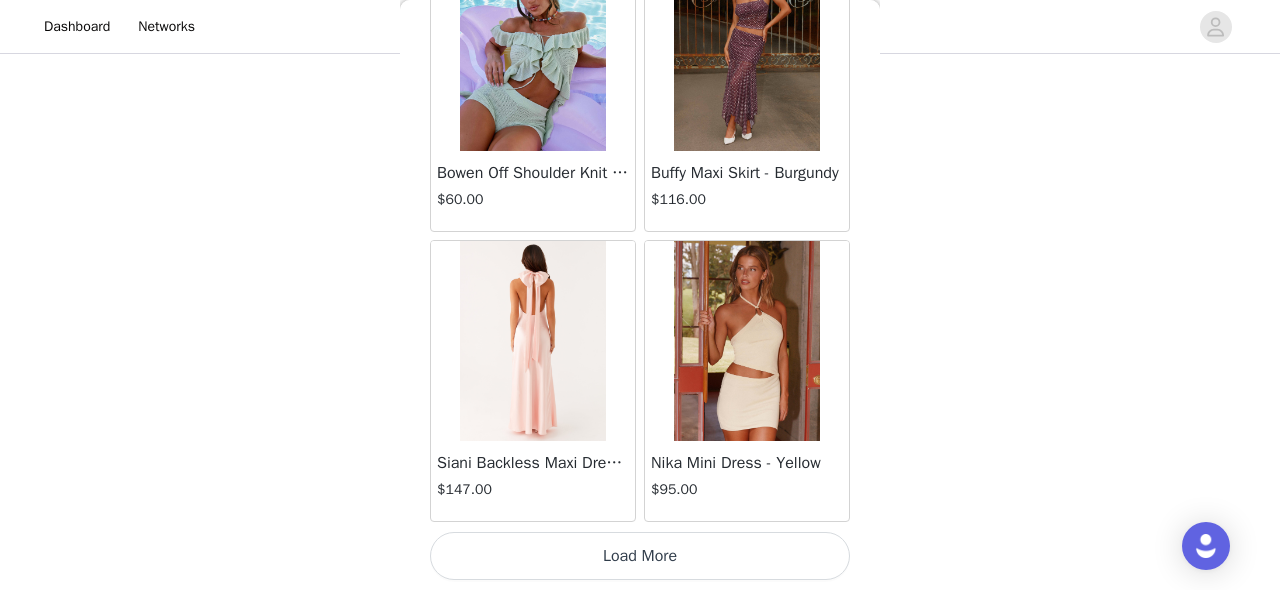 click on "Load More" at bounding box center [640, 556] 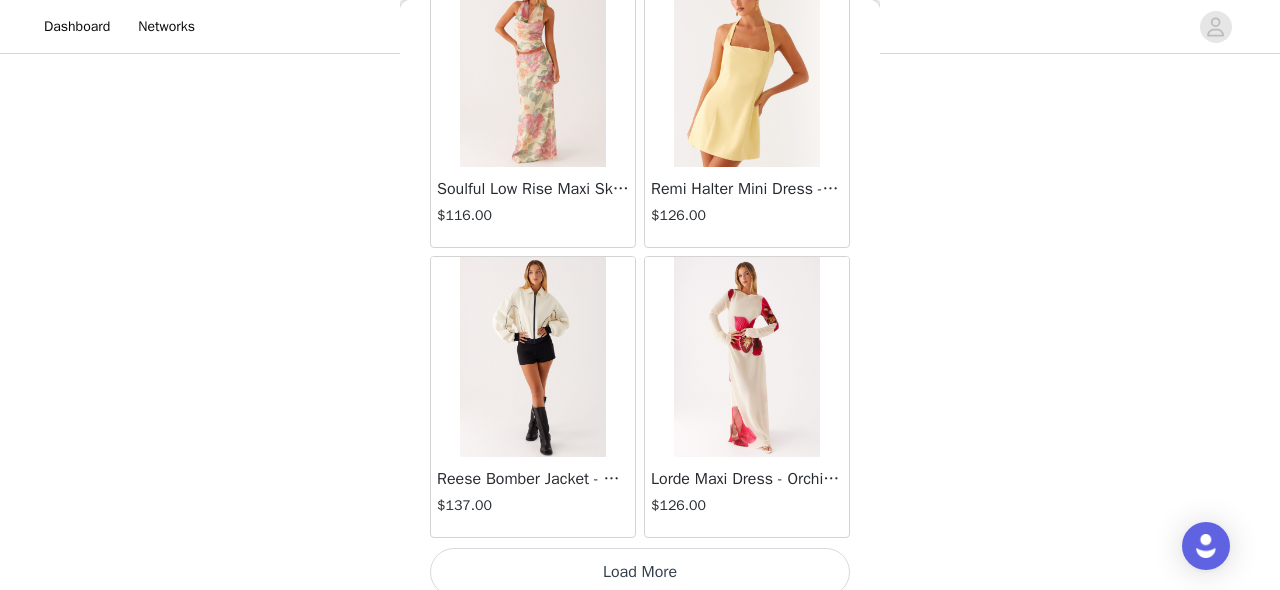 scroll, scrollTop: 43070, scrollLeft: 0, axis: vertical 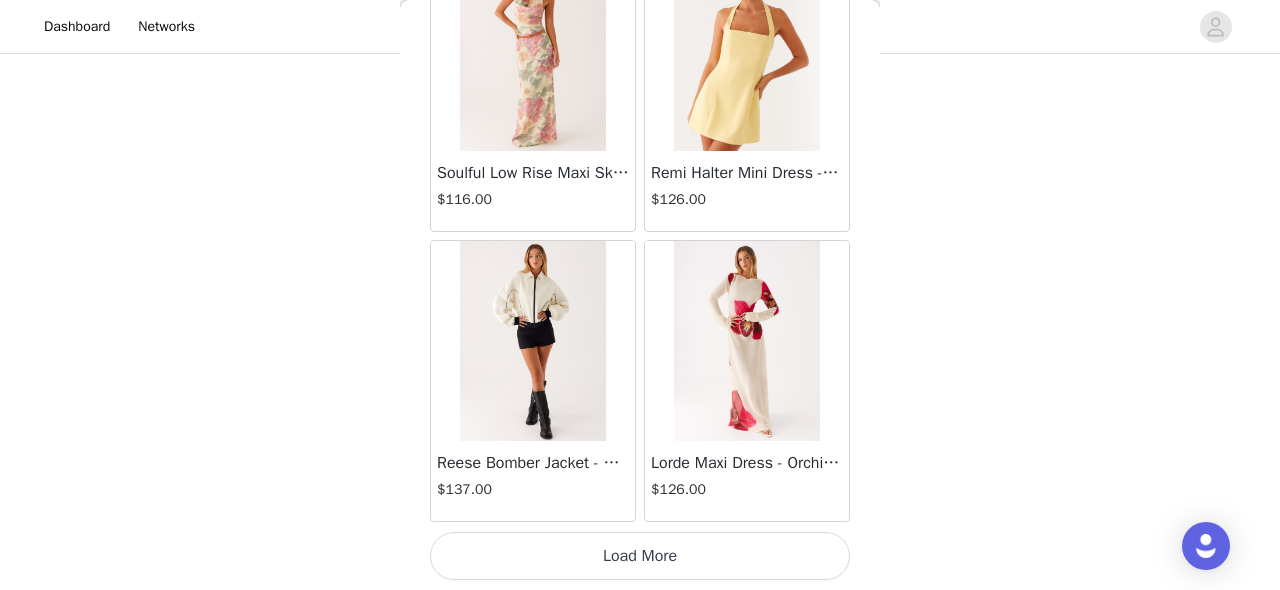 click on "Load More" at bounding box center [640, 556] 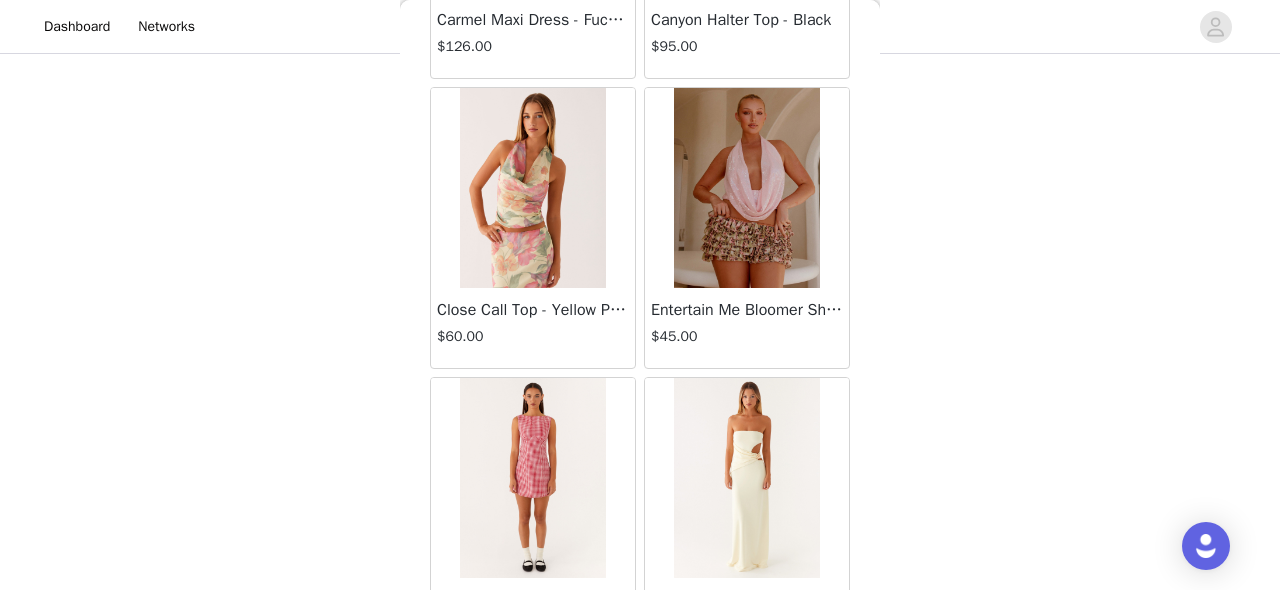 scroll, scrollTop: 45970, scrollLeft: 0, axis: vertical 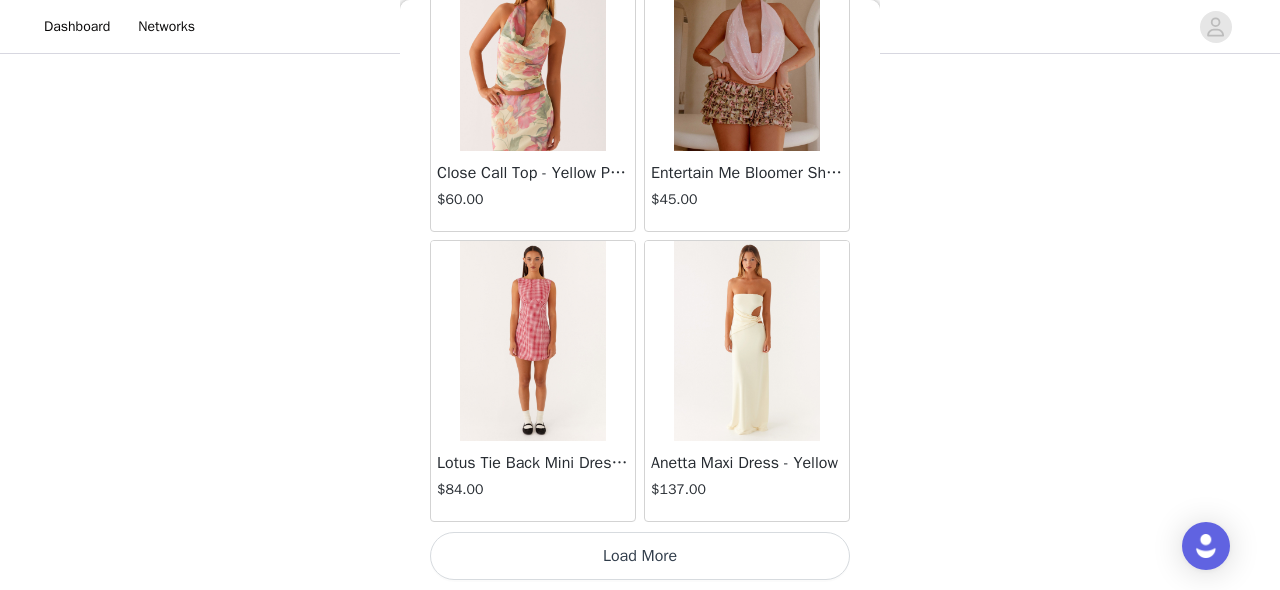 click on "Load More" at bounding box center (640, 556) 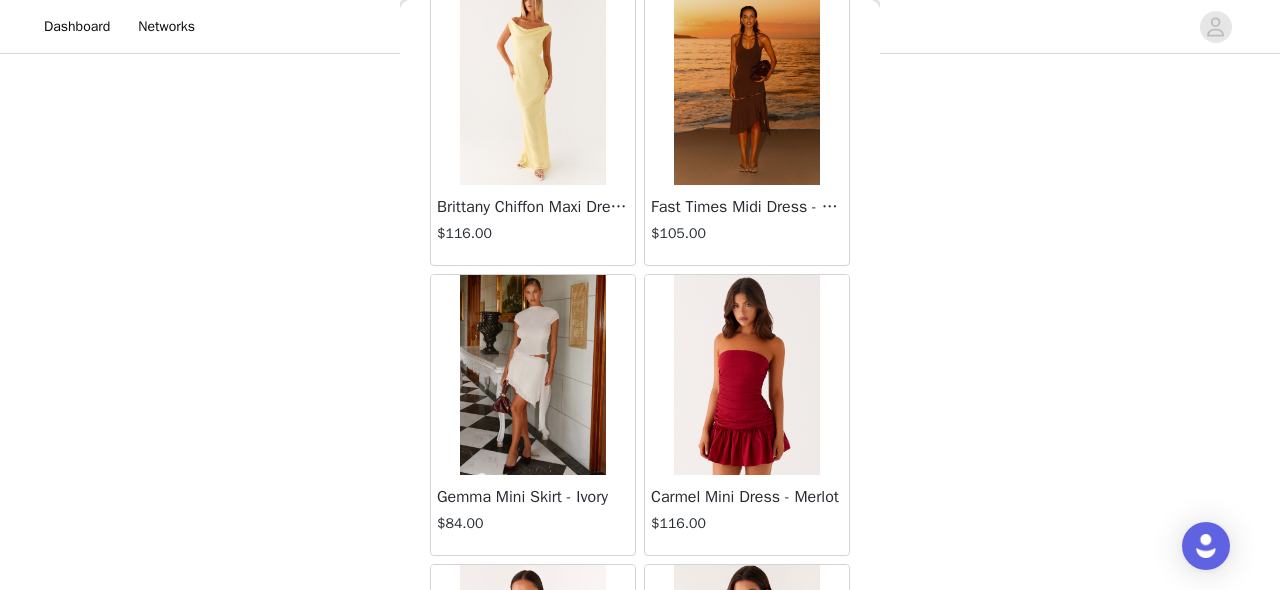 scroll, scrollTop: 48870, scrollLeft: 0, axis: vertical 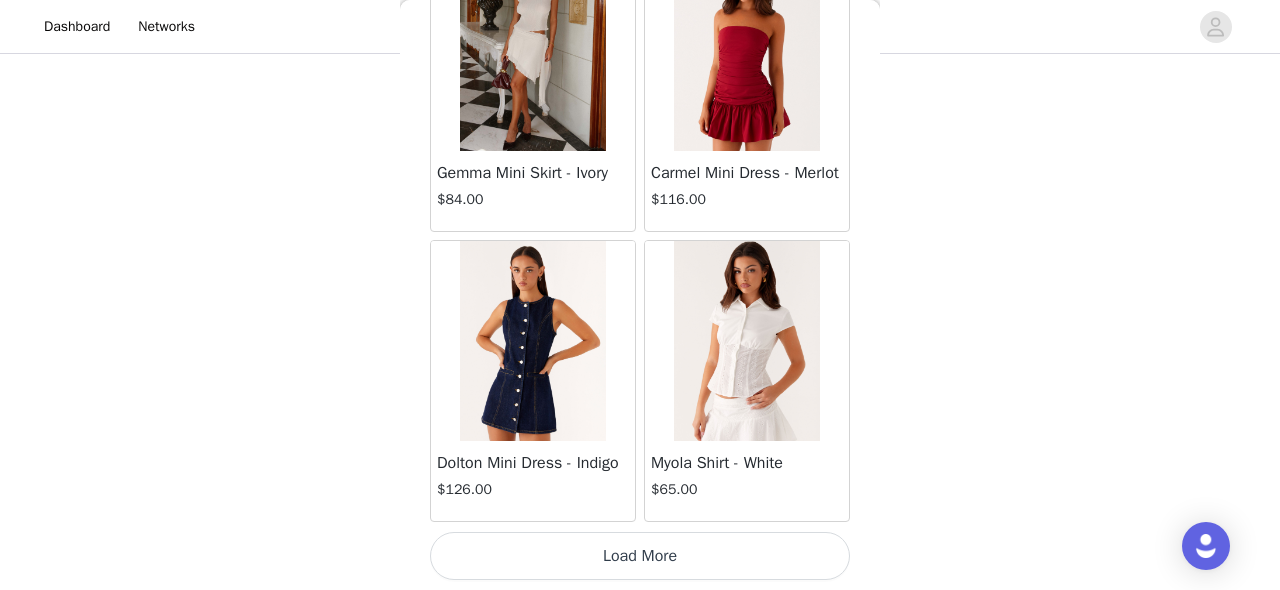 click on "Load More" at bounding box center (640, 556) 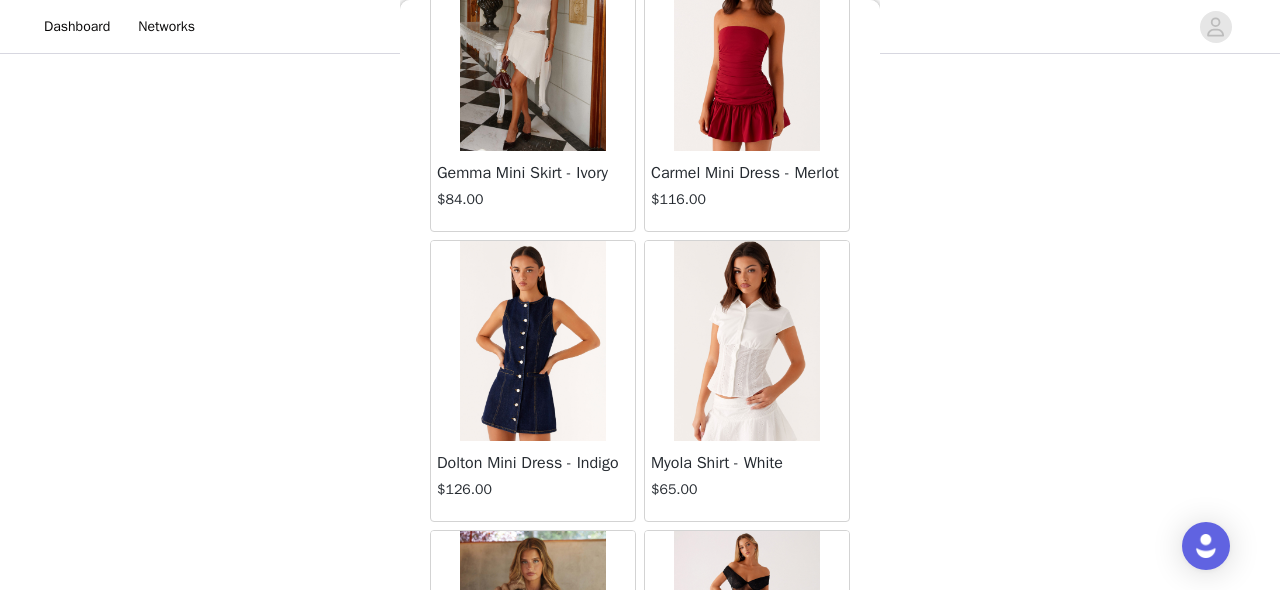 scroll, scrollTop: 49481, scrollLeft: 0, axis: vertical 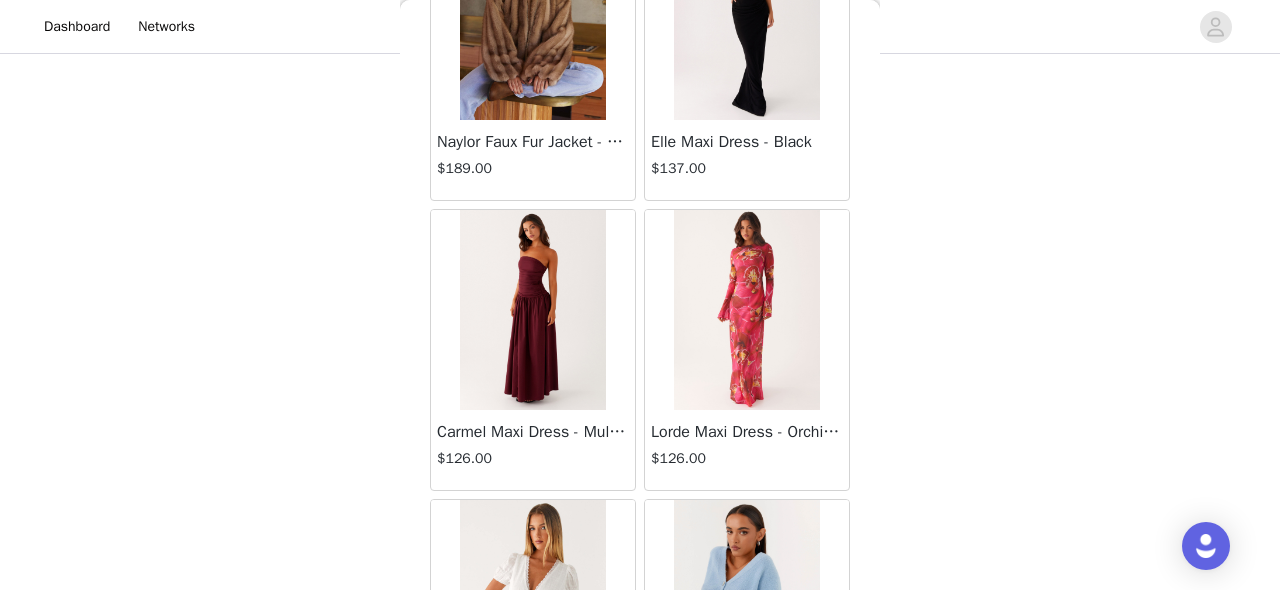 click at bounding box center [532, 310] 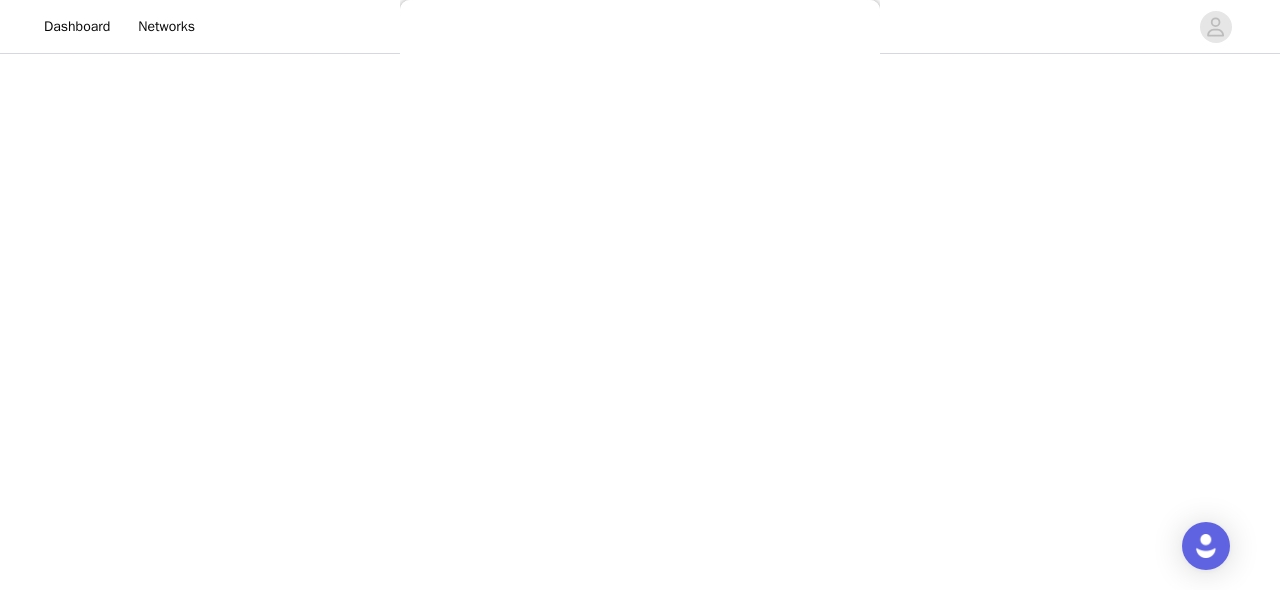 scroll, scrollTop: 488, scrollLeft: 0, axis: vertical 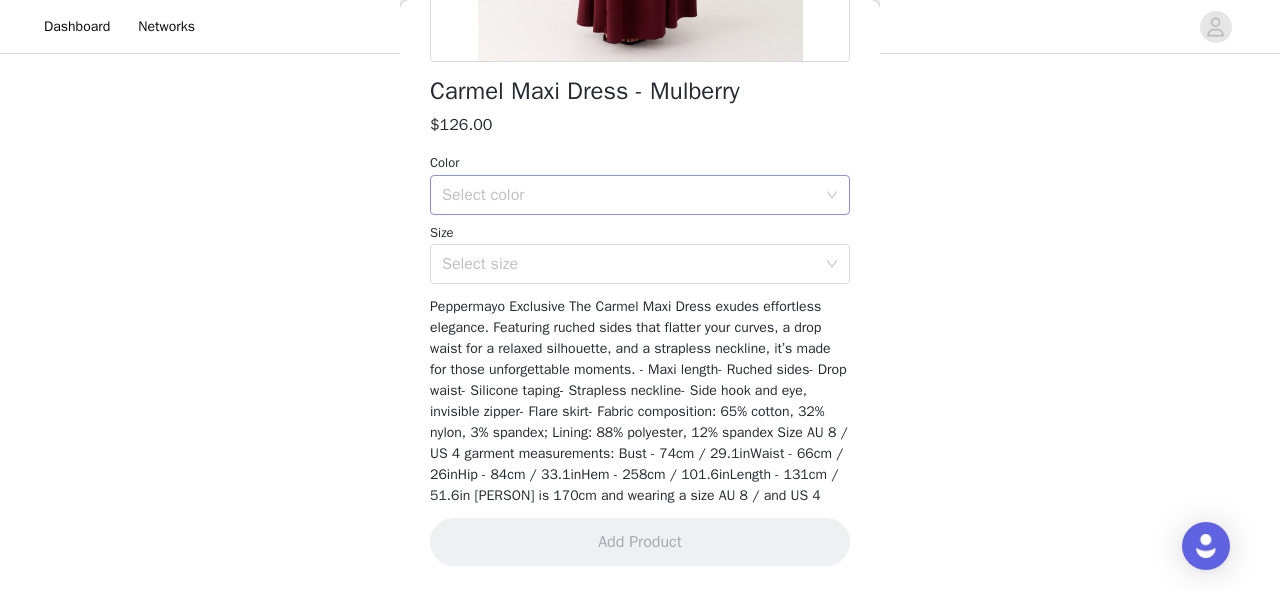 click on "Select color" at bounding box center [629, 195] 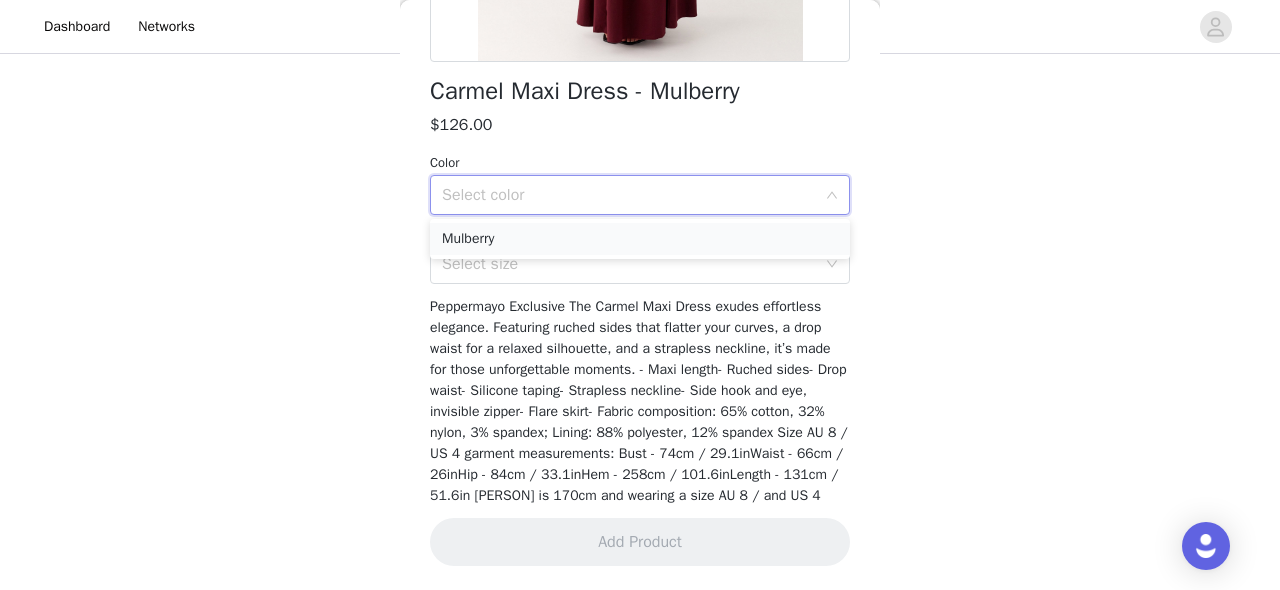 click on "Mulberry" at bounding box center (640, 239) 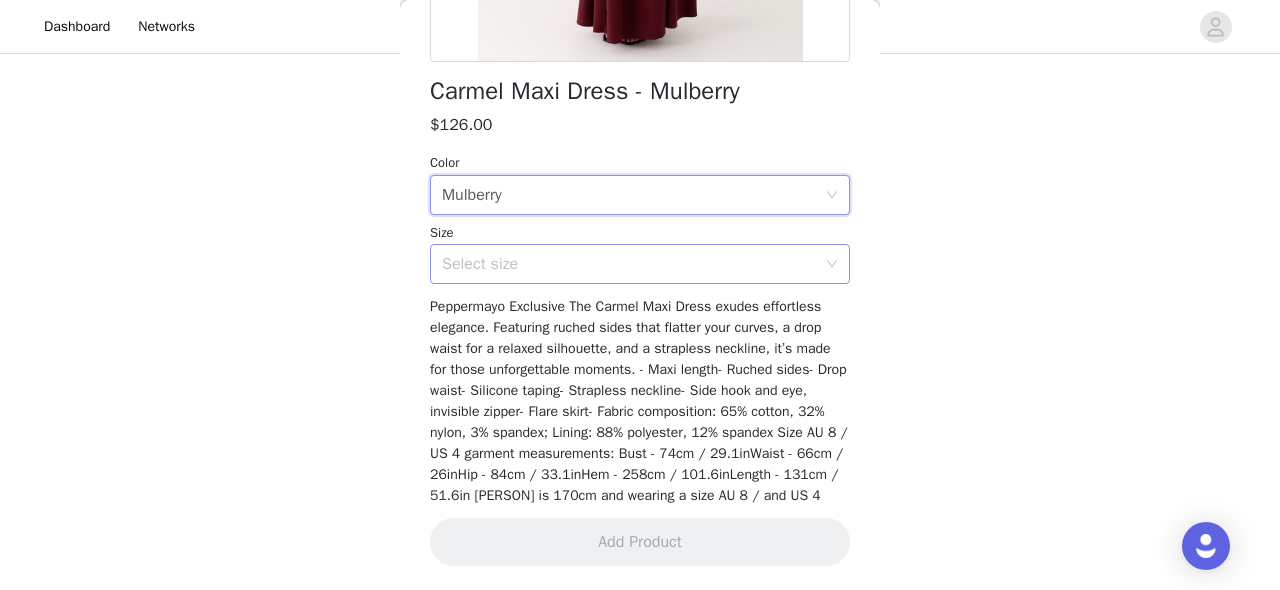 click on "Select size" at bounding box center [629, 264] 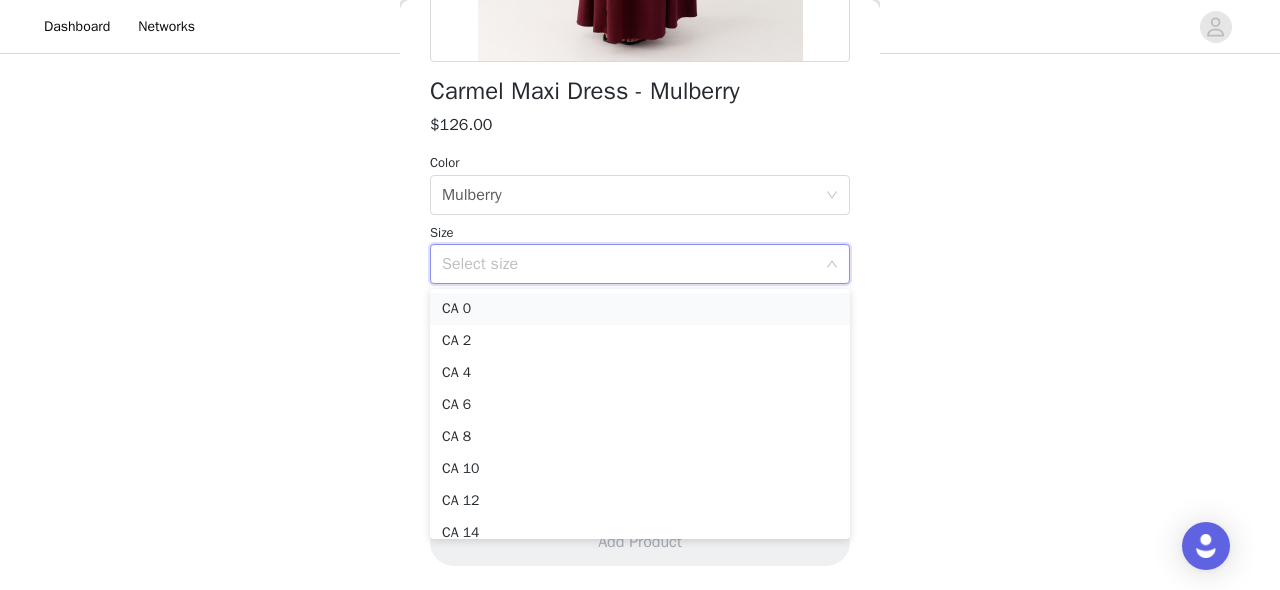 click on "CA 0" at bounding box center [640, 309] 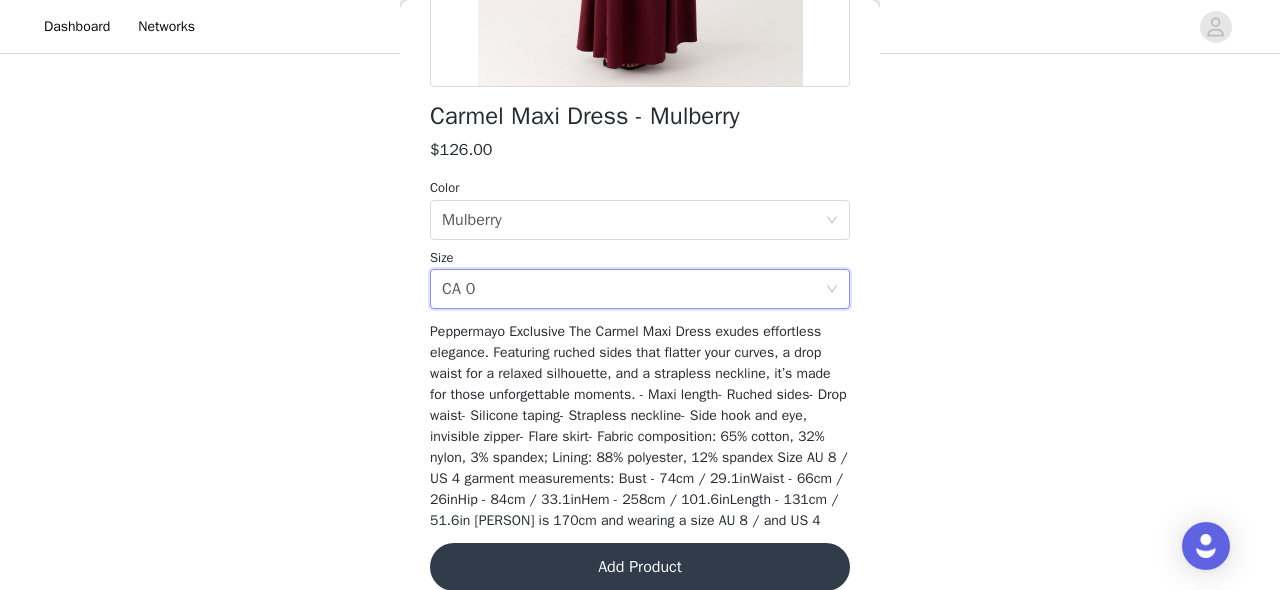 scroll, scrollTop: 488, scrollLeft: 0, axis: vertical 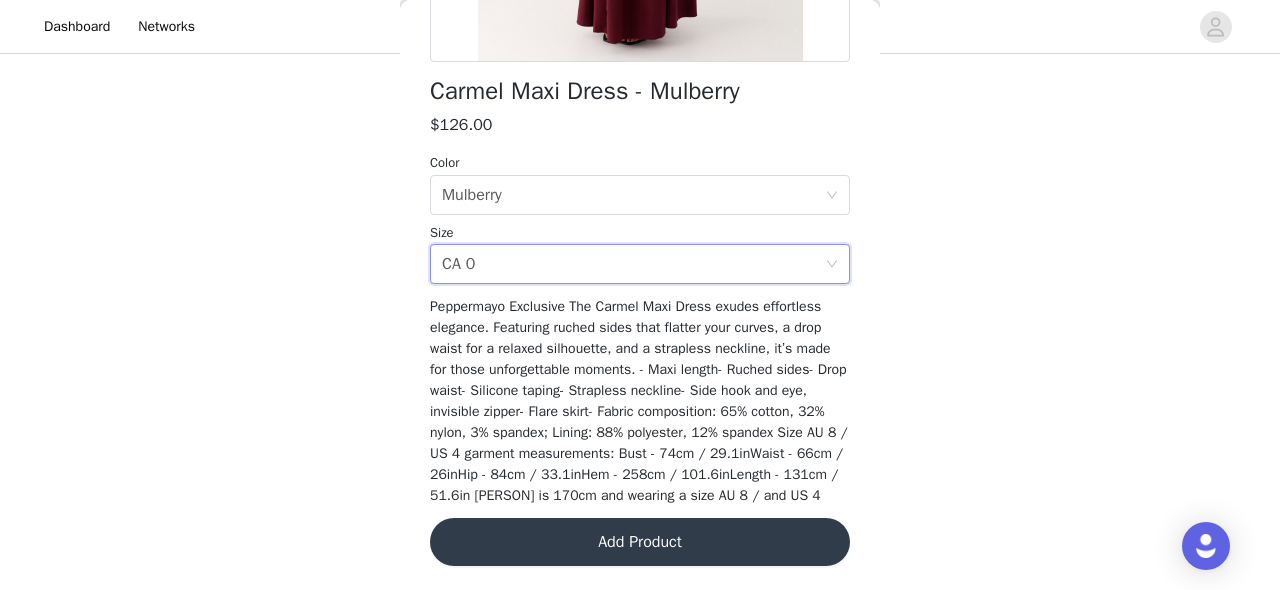 click on "Add Product" at bounding box center [640, 542] 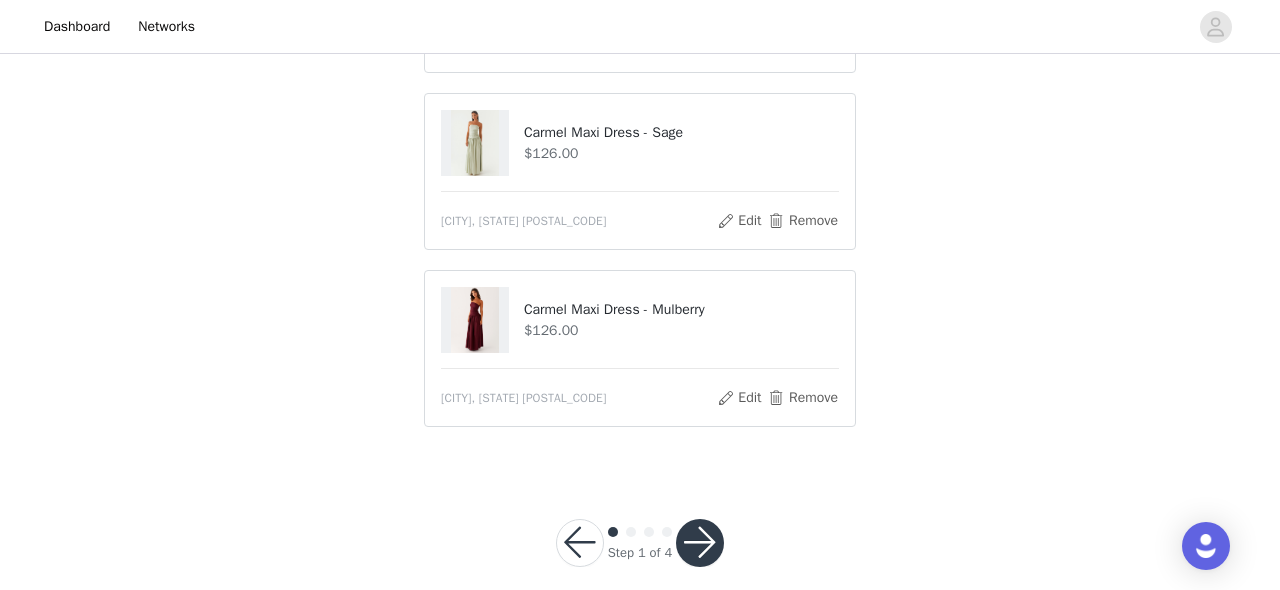 scroll, scrollTop: 507, scrollLeft: 0, axis: vertical 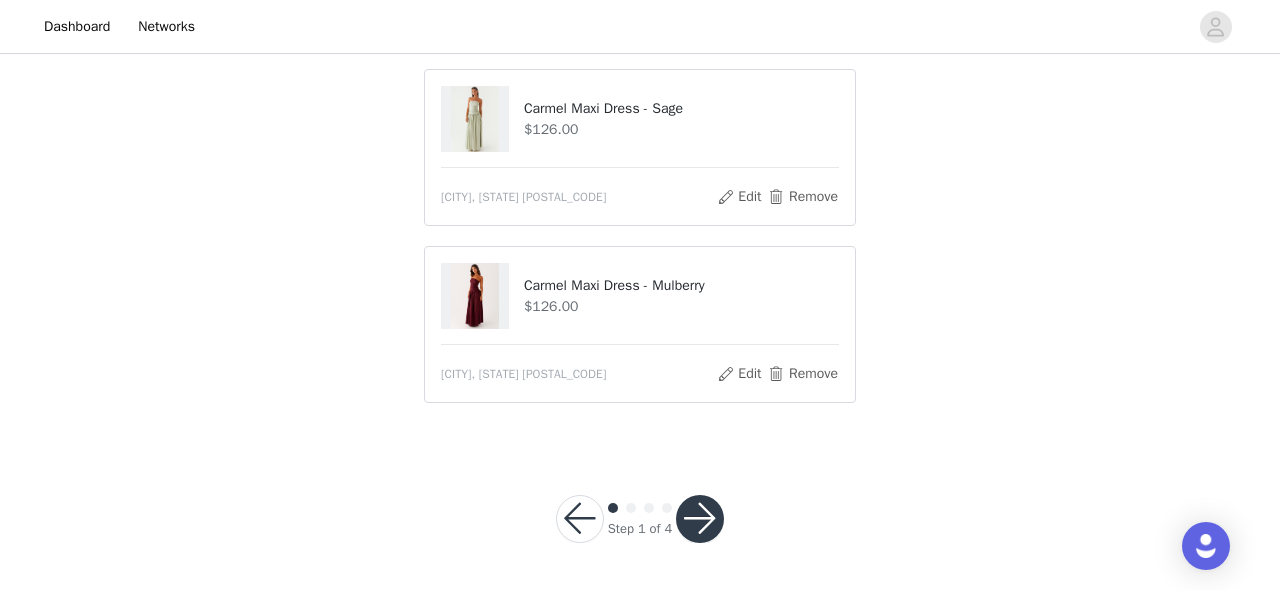 click at bounding box center (700, 519) 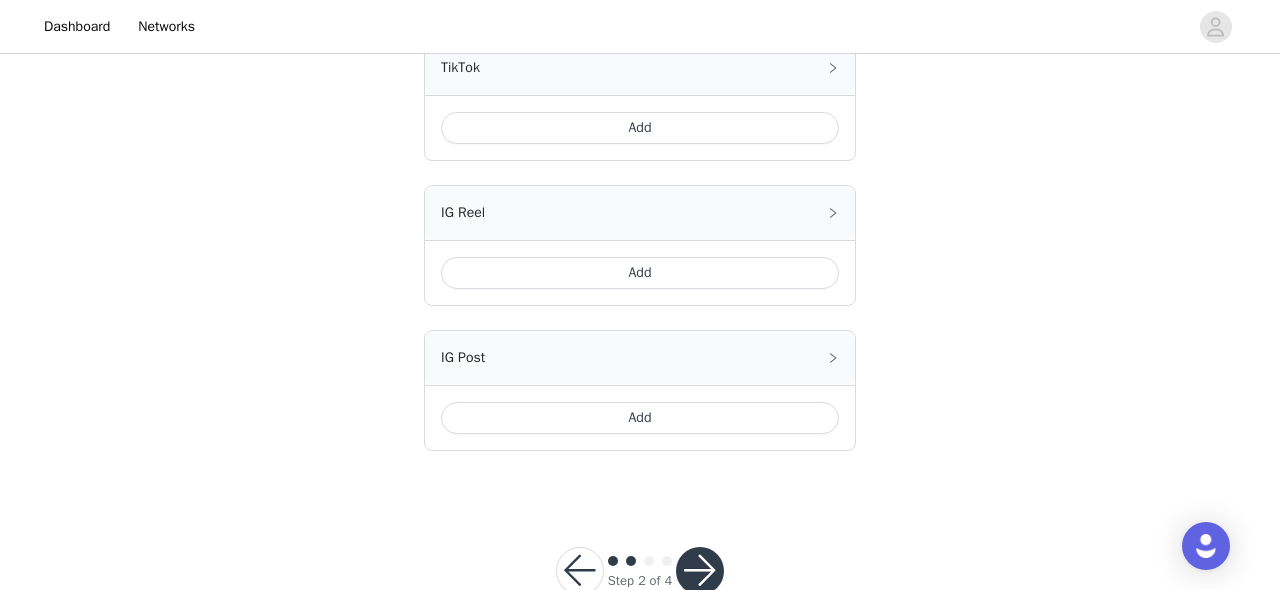 scroll, scrollTop: 1358, scrollLeft: 0, axis: vertical 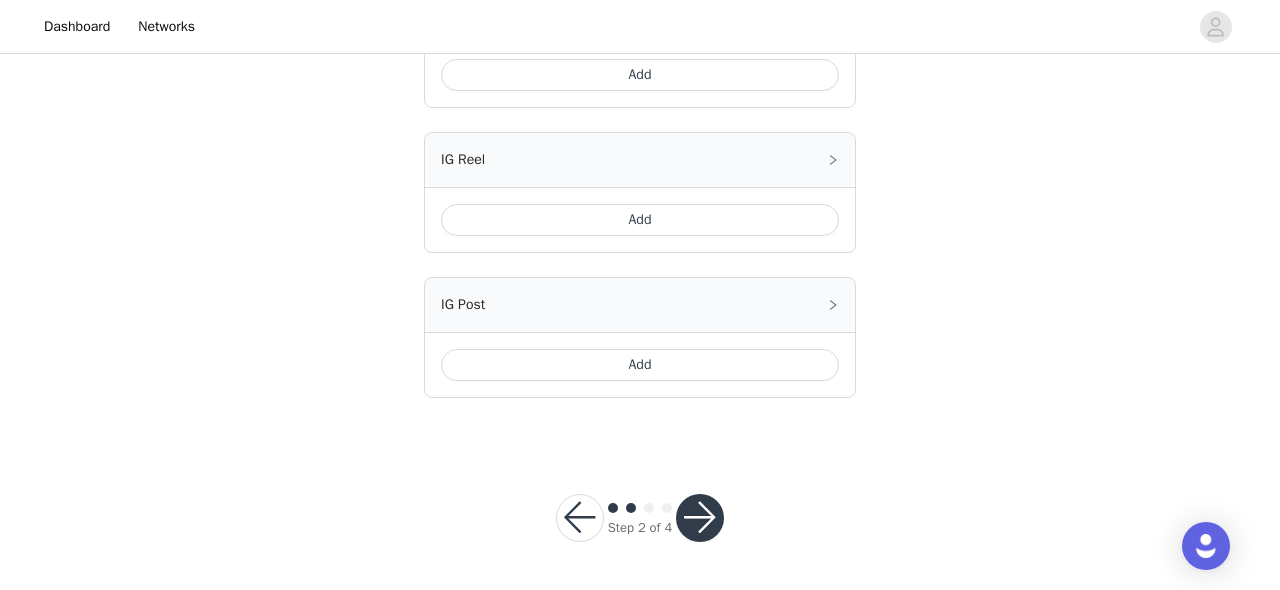 click at bounding box center [700, 518] 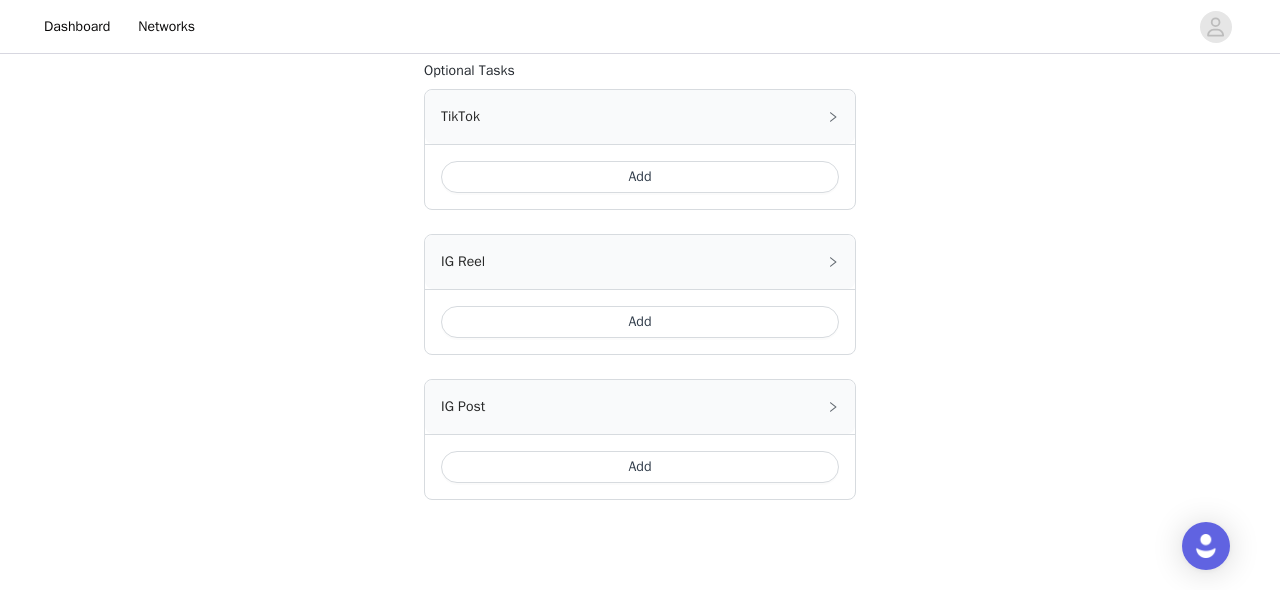 scroll, scrollTop: 1273, scrollLeft: 0, axis: vertical 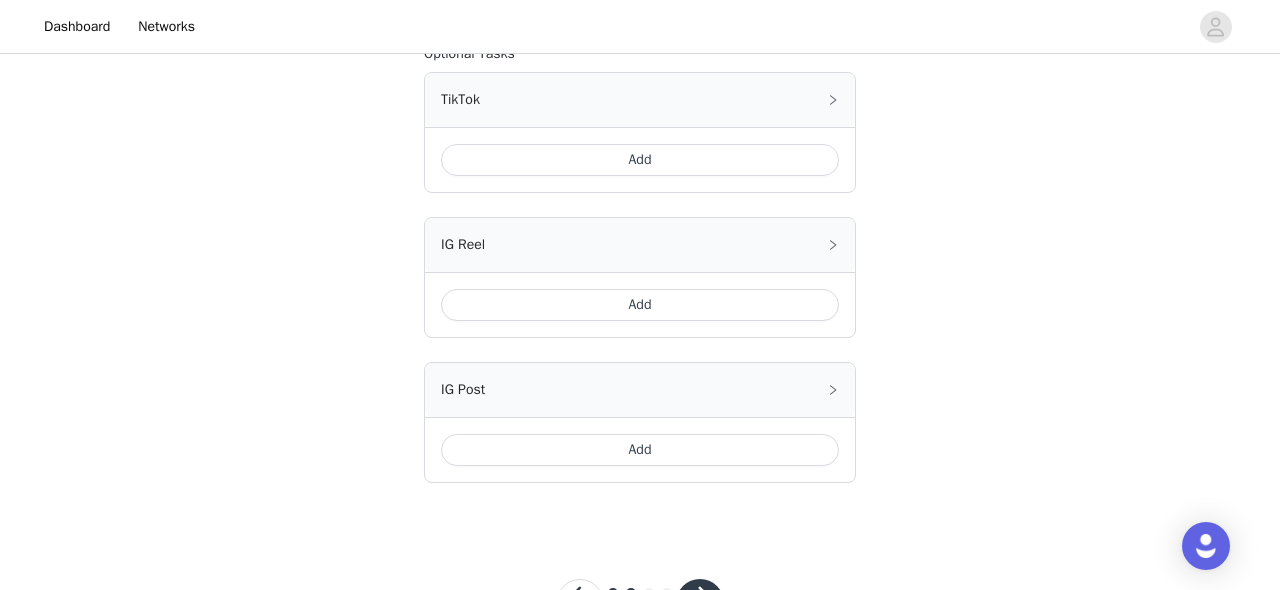 click on "Add" at bounding box center (640, 305) 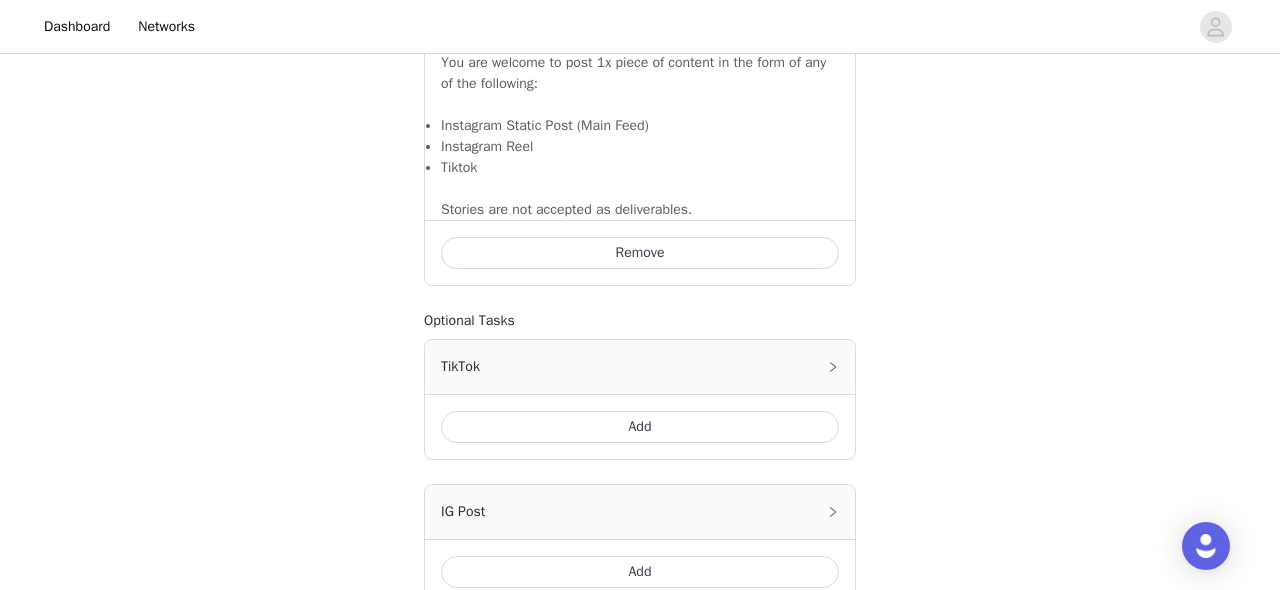 scroll, scrollTop: 1630, scrollLeft: 0, axis: vertical 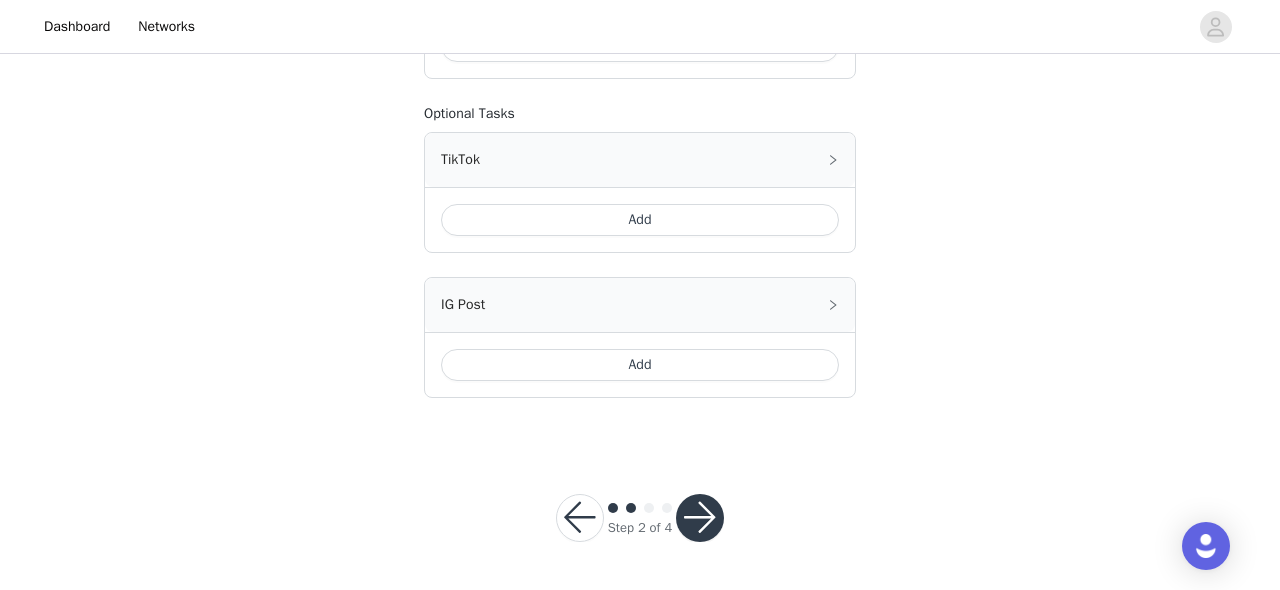 click at bounding box center (700, 518) 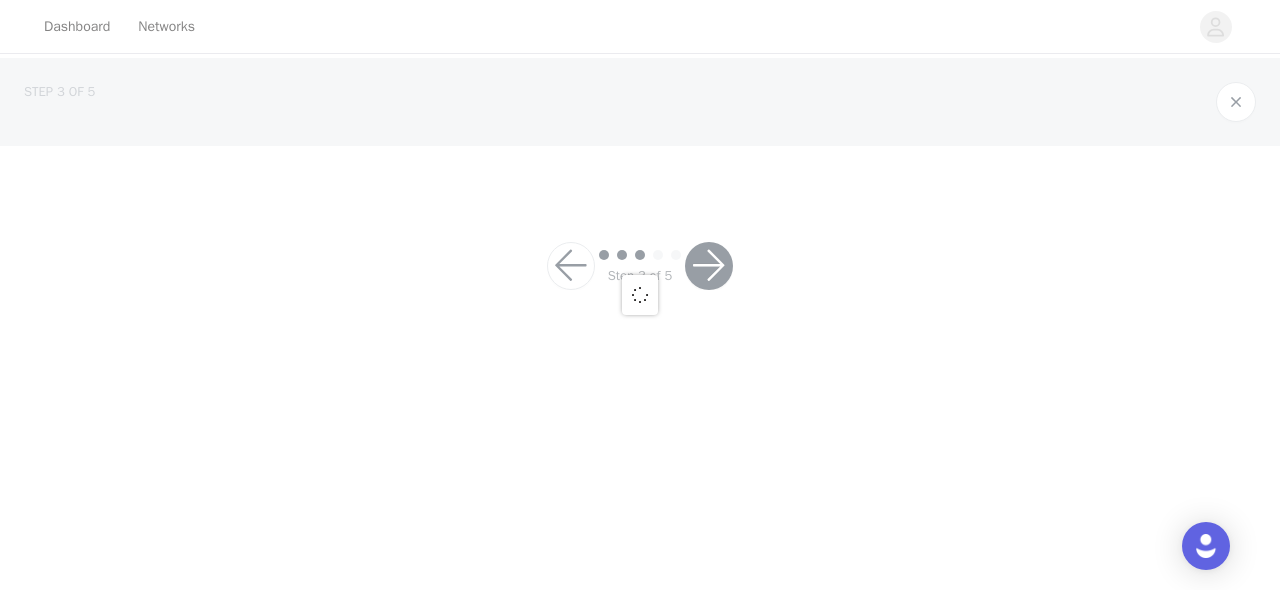 scroll, scrollTop: 0, scrollLeft: 0, axis: both 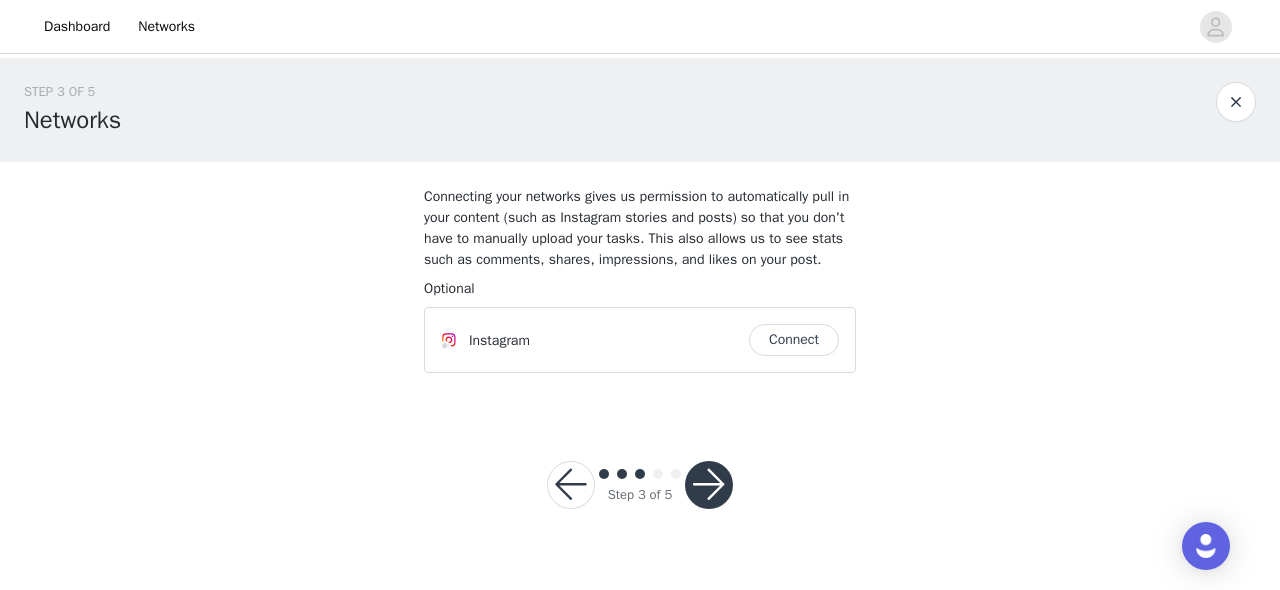 click at bounding box center [709, 485] 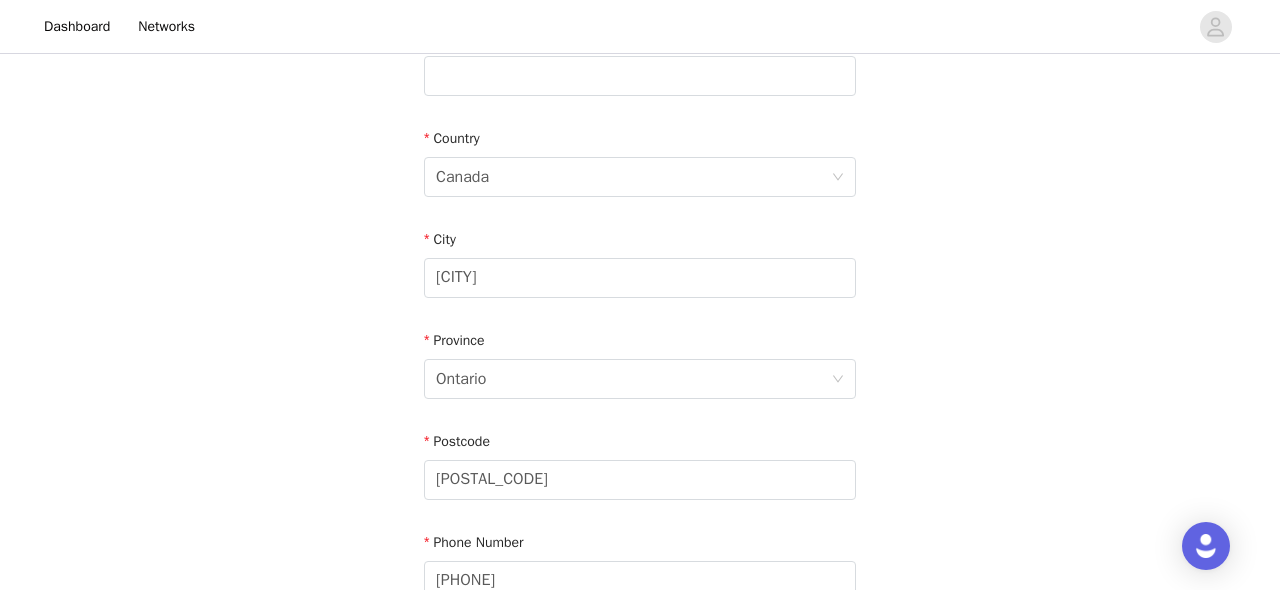 scroll, scrollTop: 773, scrollLeft: 0, axis: vertical 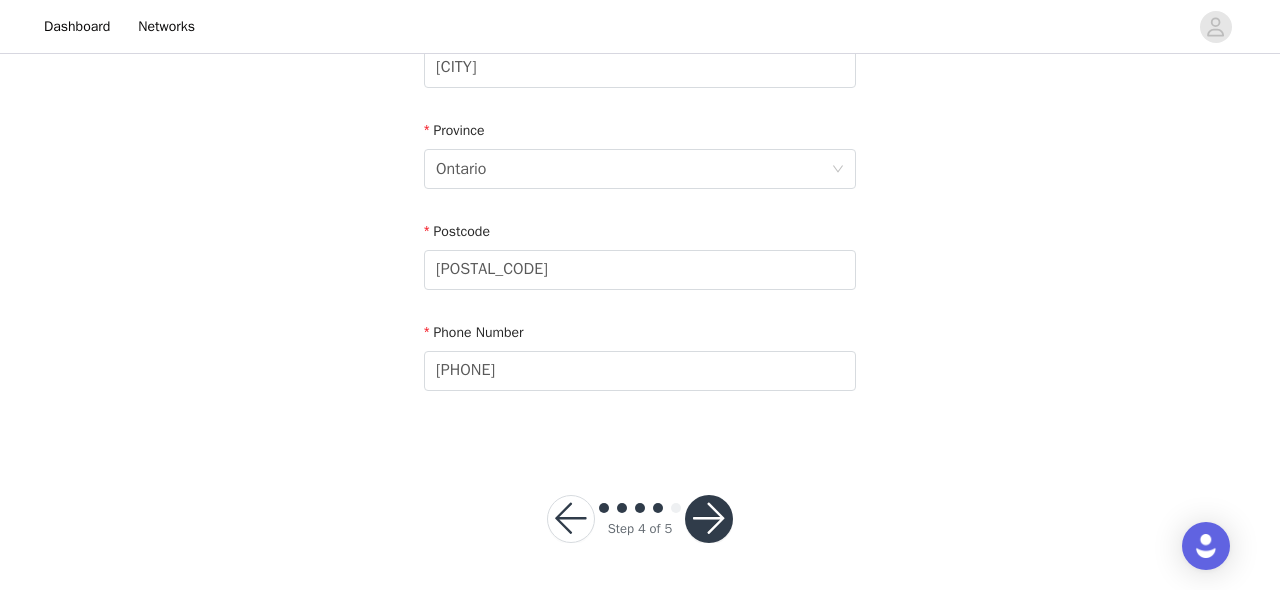 click at bounding box center (709, 519) 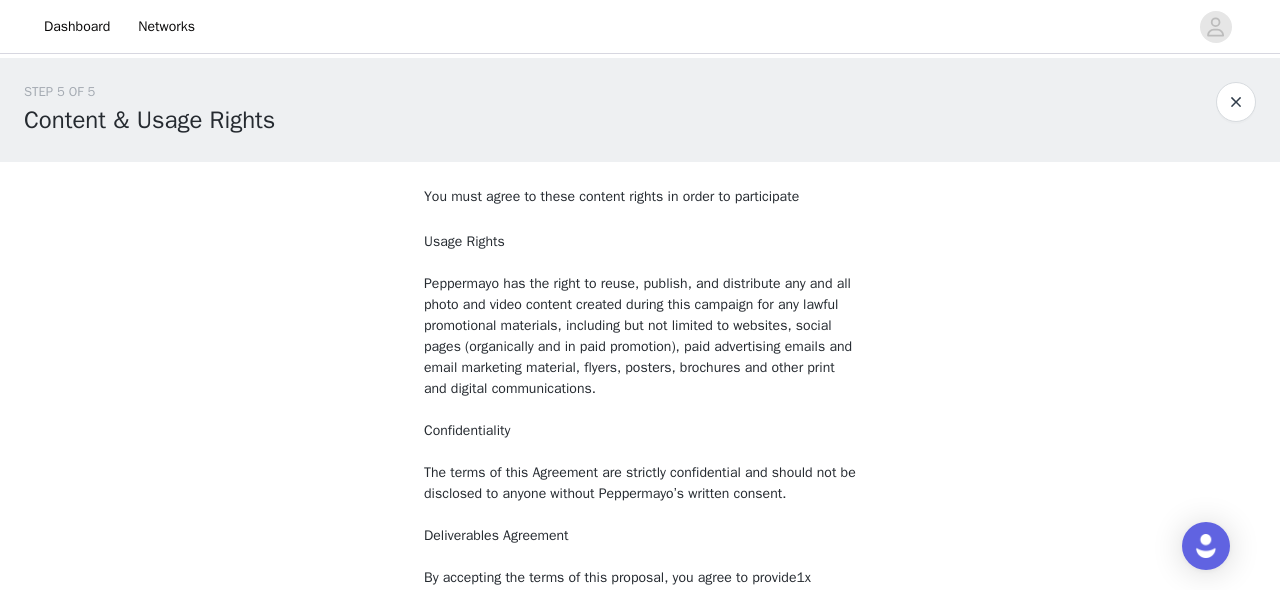 scroll, scrollTop: 334, scrollLeft: 0, axis: vertical 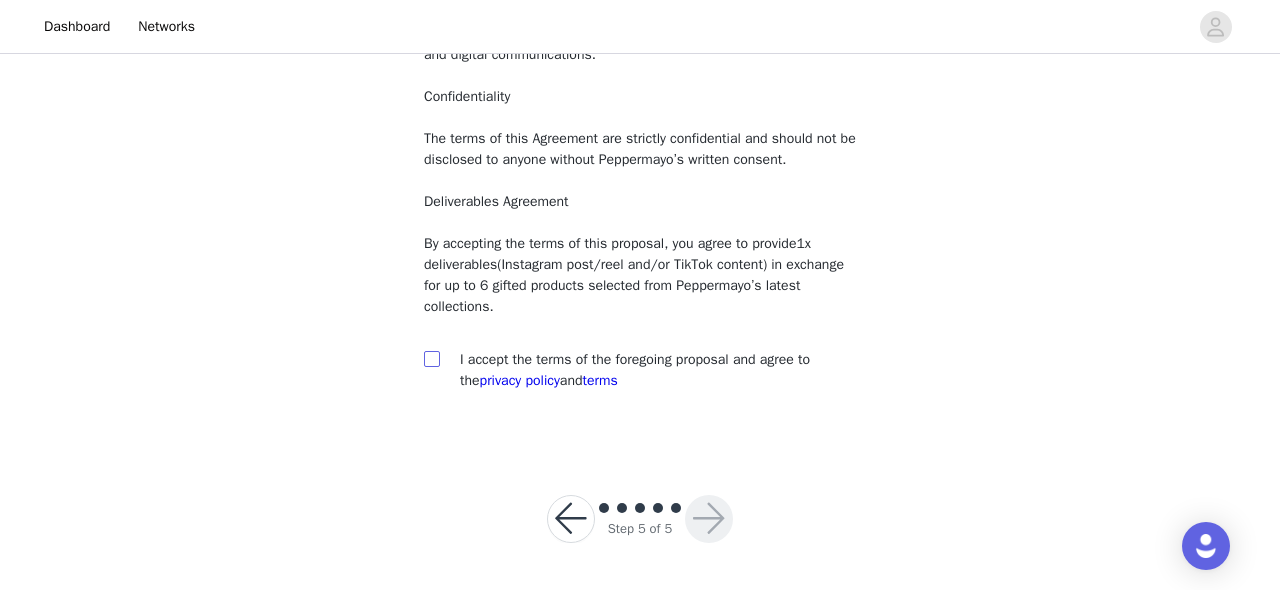 click at bounding box center (431, 358) 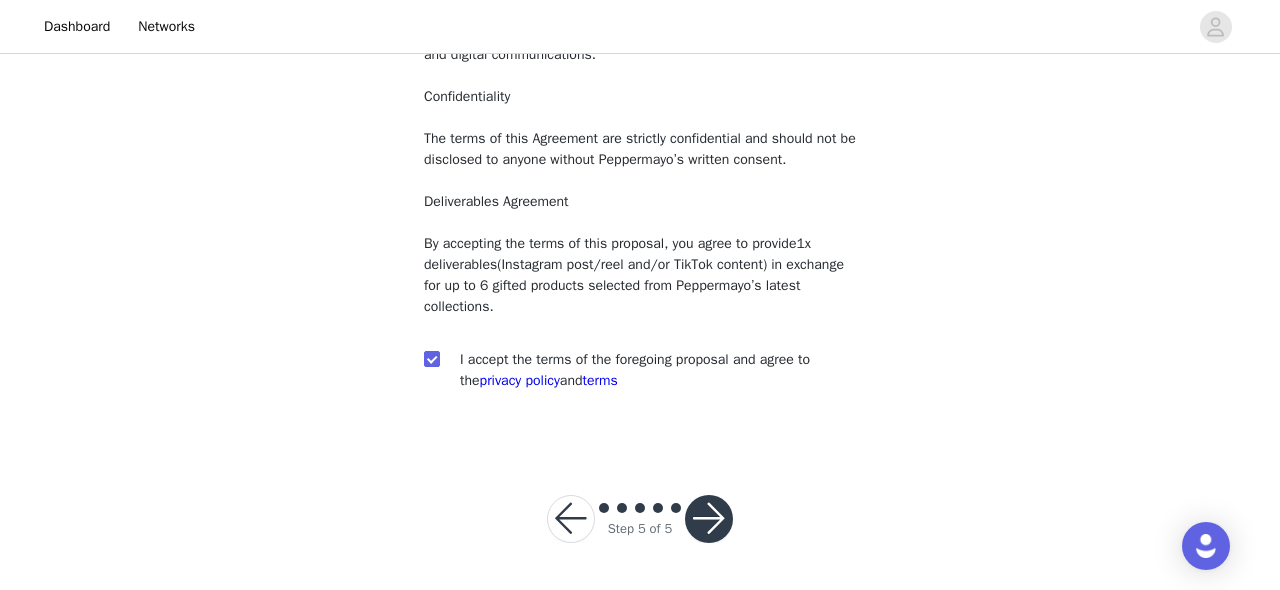 click at bounding box center [709, 519] 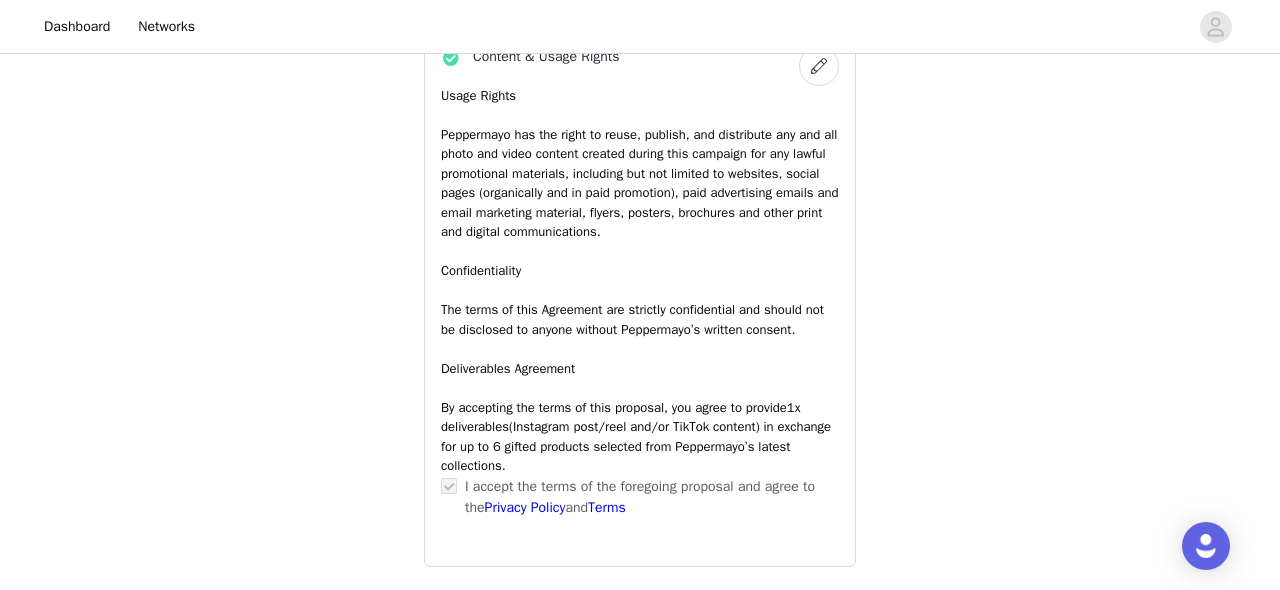 scroll, scrollTop: 1829, scrollLeft: 0, axis: vertical 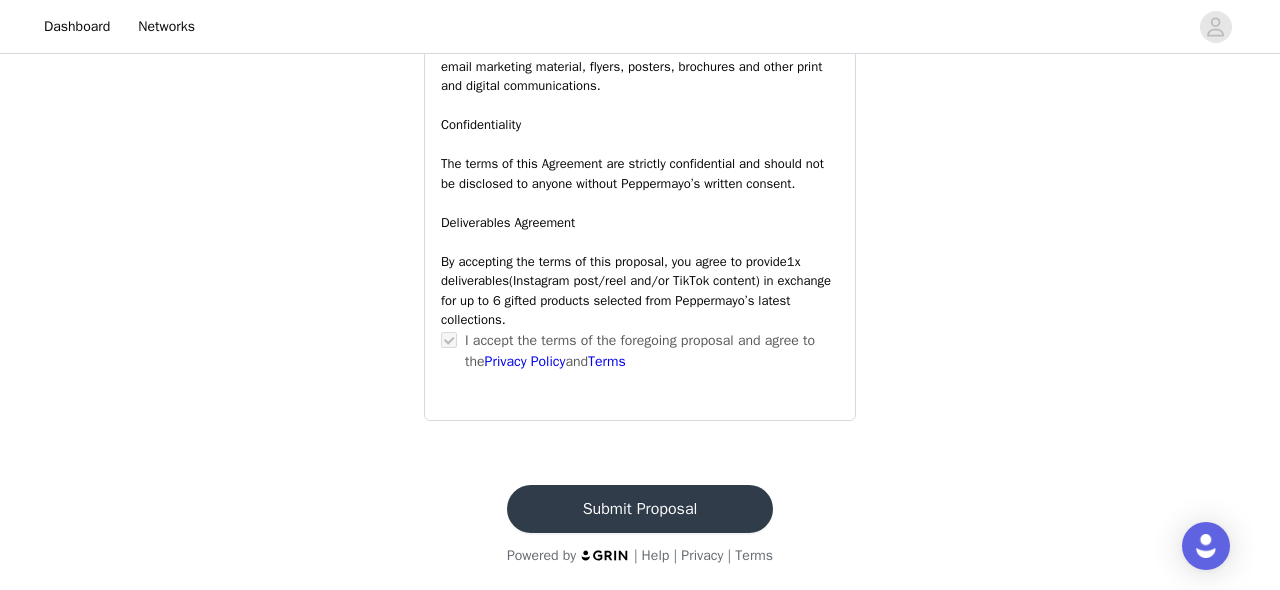 click on "Submit Proposal" at bounding box center (640, 509) 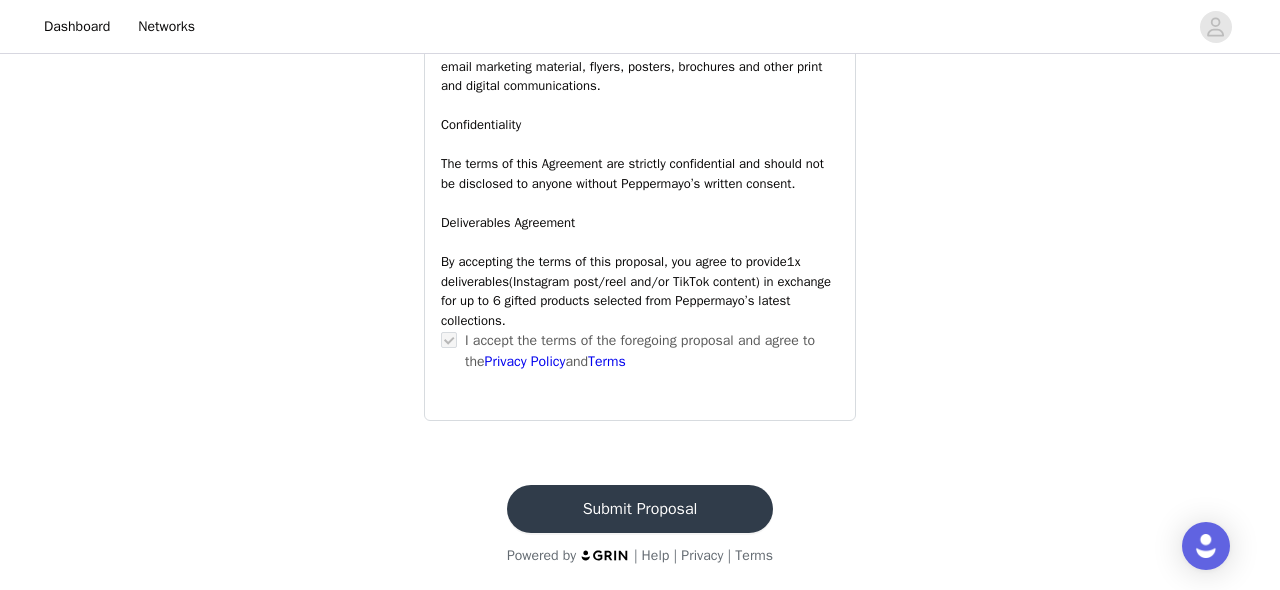 scroll, scrollTop: 0, scrollLeft: 0, axis: both 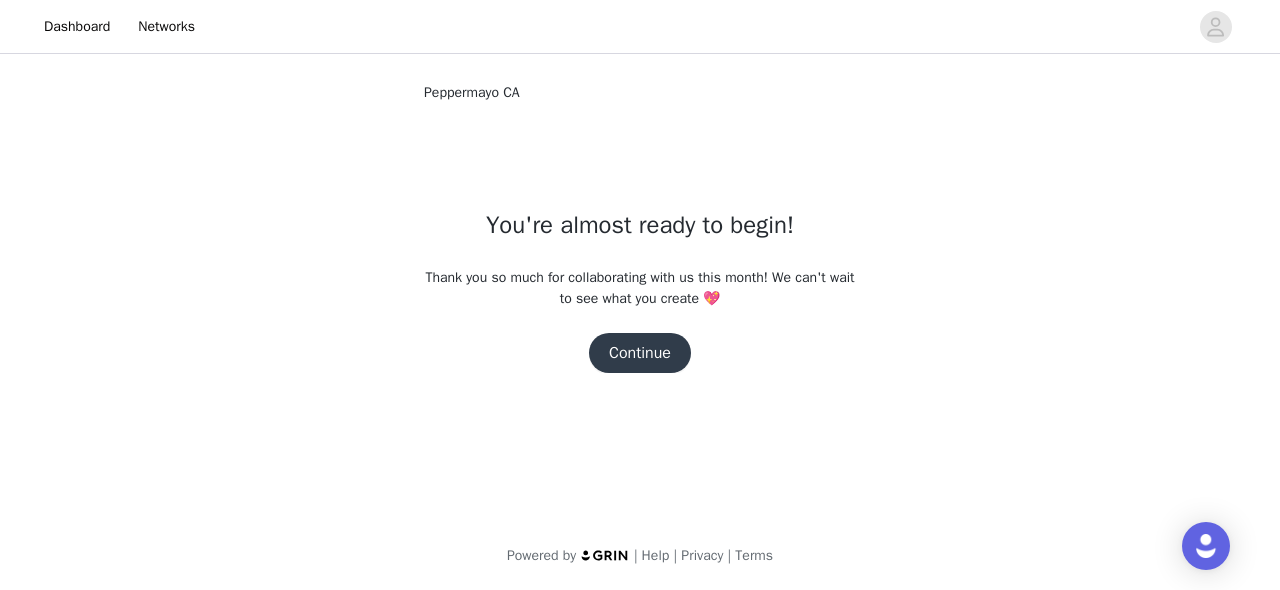 click on "Continue" at bounding box center (640, 353) 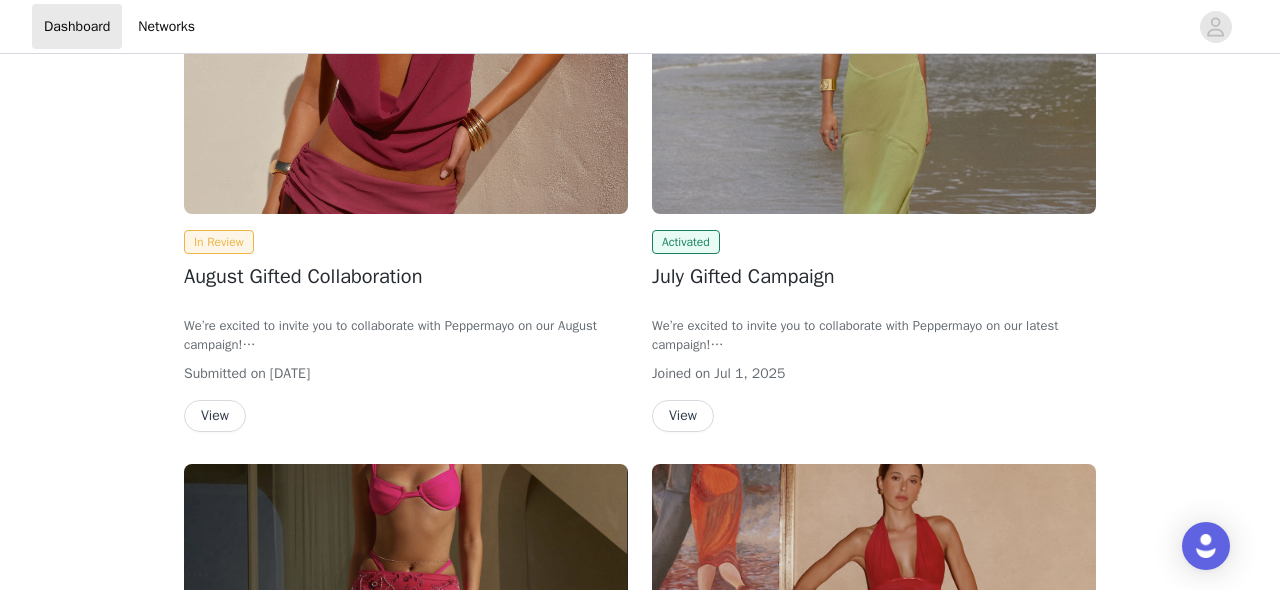 scroll, scrollTop: 0, scrollLeft: 0, axis: both 